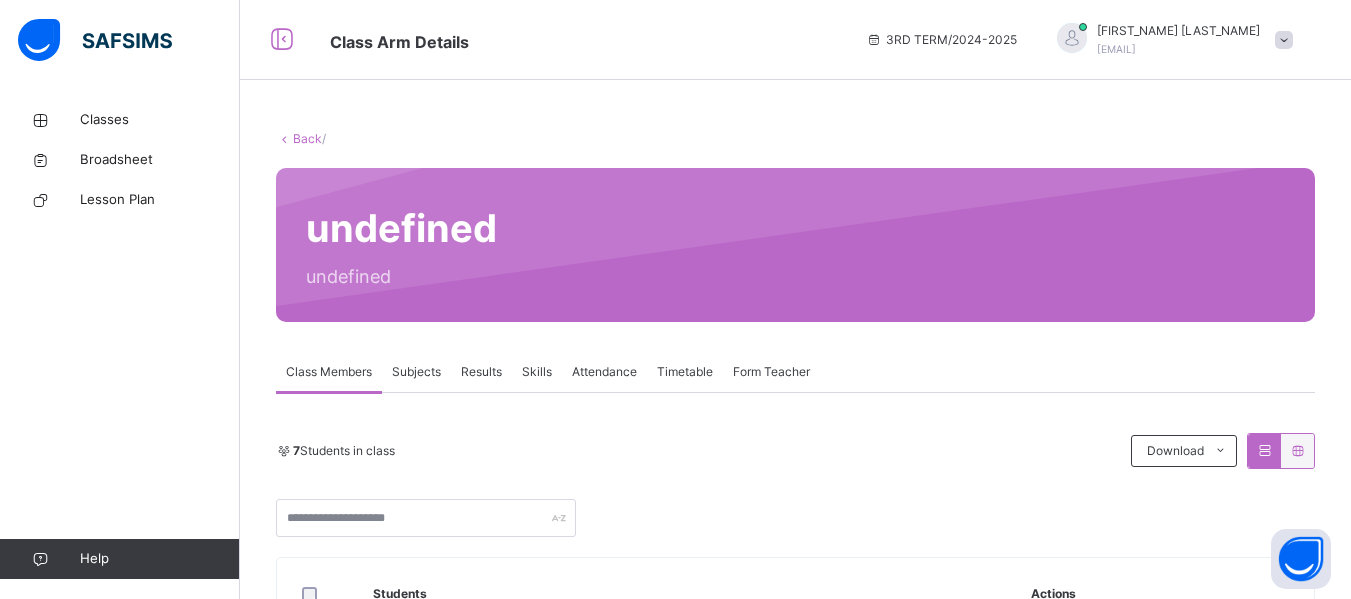 scroll, scrollTop: 0, scrollLeft: 0, axis: both 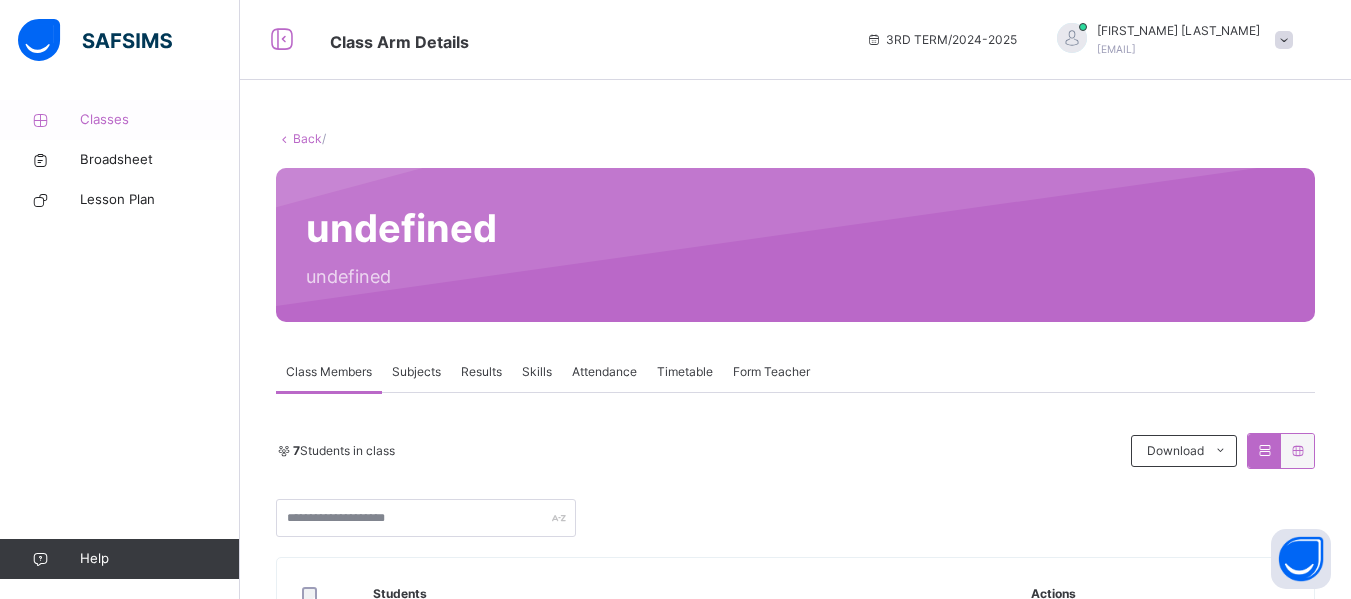 click on "Classes" at bounding box center [160, 120] 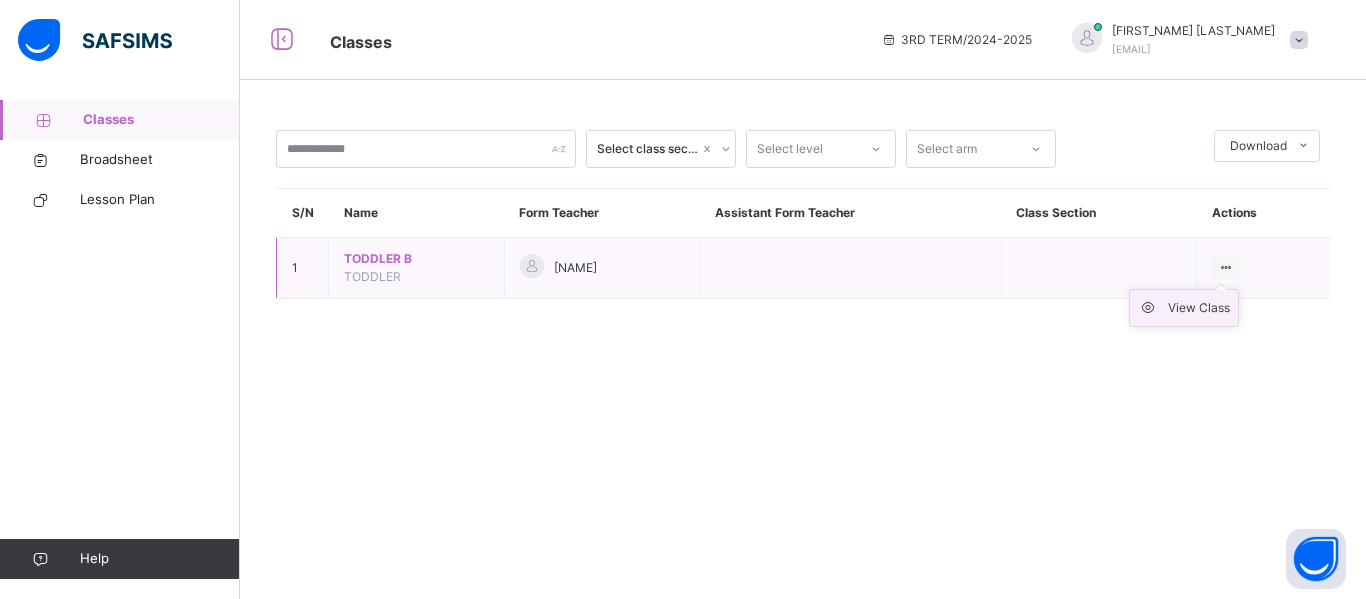 click on "View Class" at bounding box center [1199, 308] 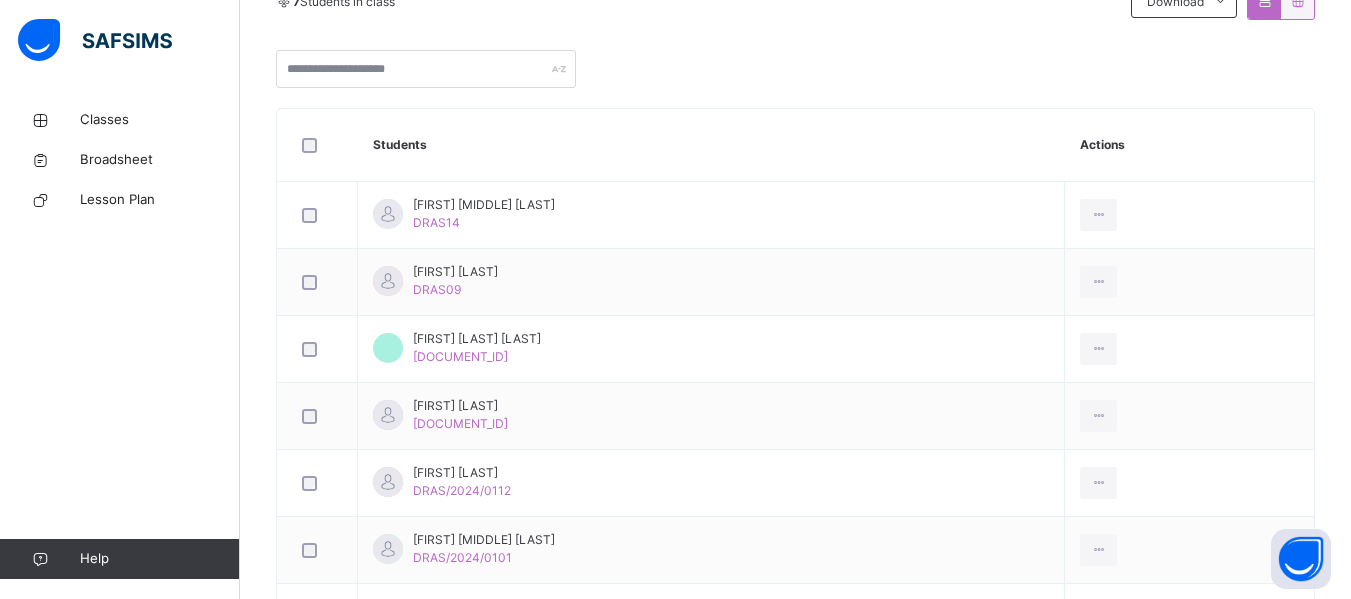 scroll, scrollTop: 556, scrollLeft: 0, axis: vertical 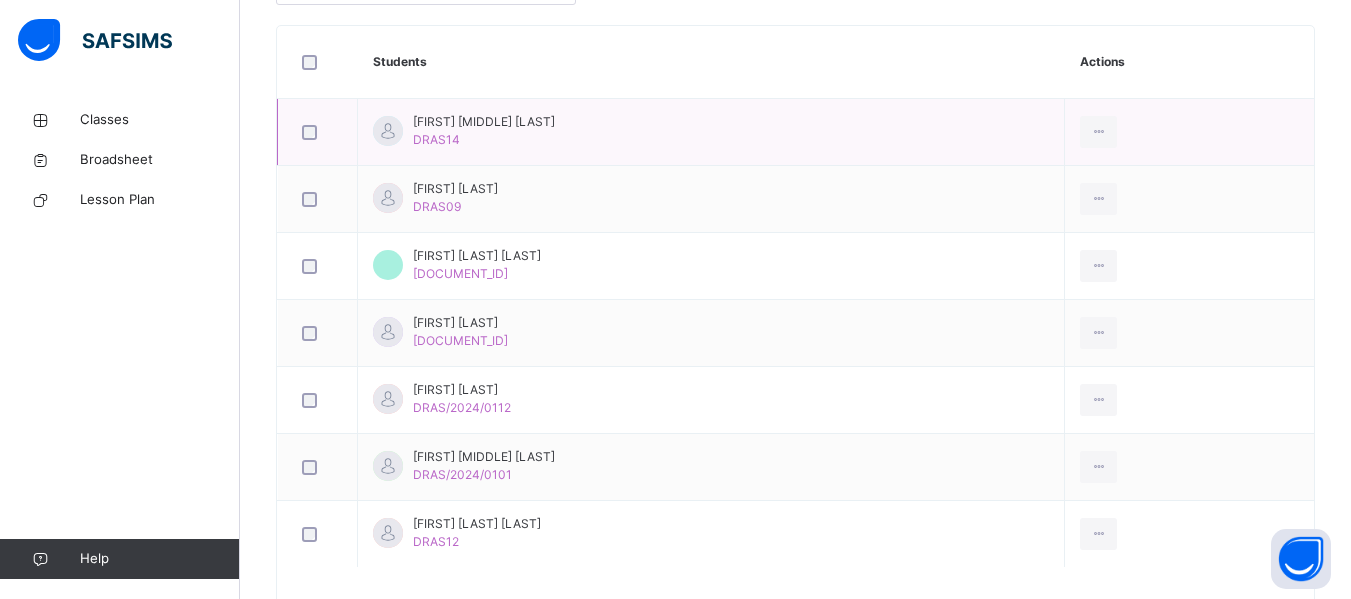 click on "[FIRST] [LAST] [LAST] [DOCUMENT_ID]" at bounding box center [484, 131] 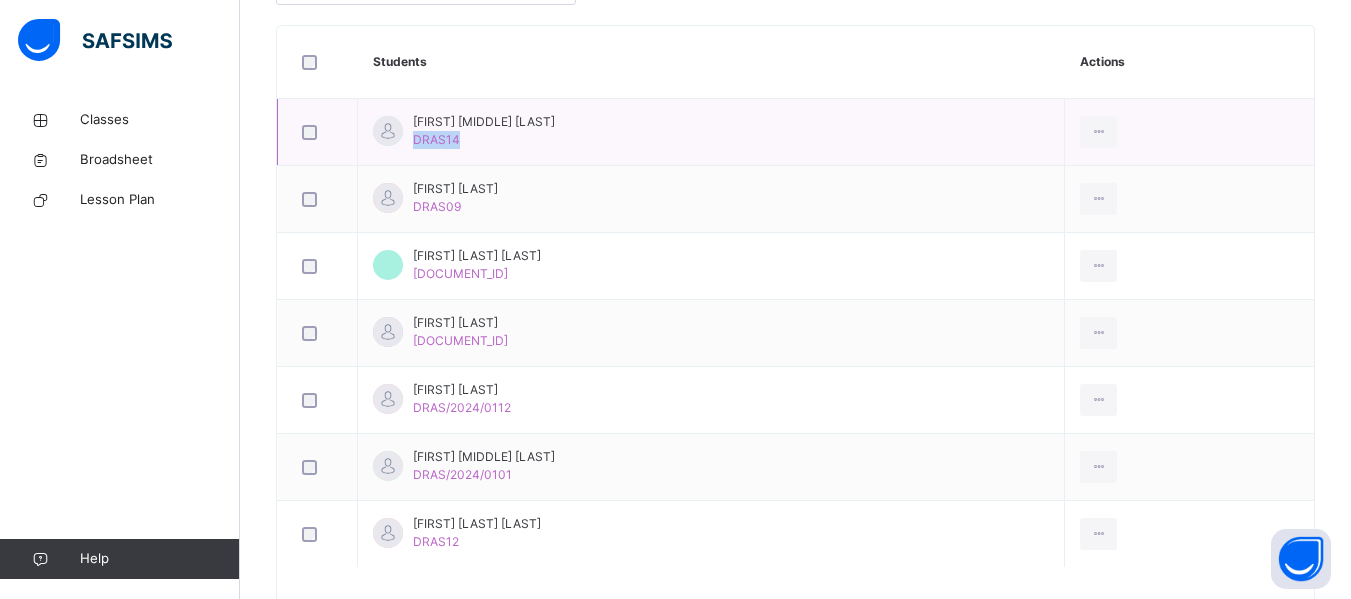 click on "[FIRST] [LAST] [LAST] [DOCUMENT_ID]" at bounding box center [484, 131] 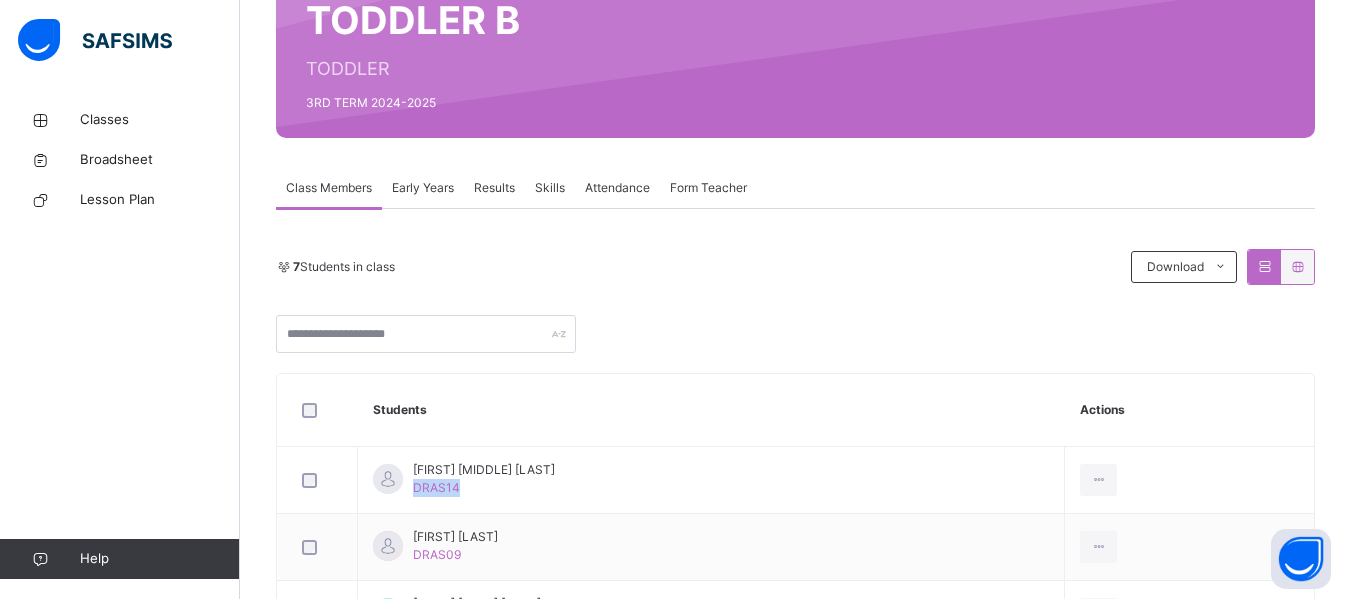 scroll, scrollTop: 206, scrollLeft: 0, axis: vertical 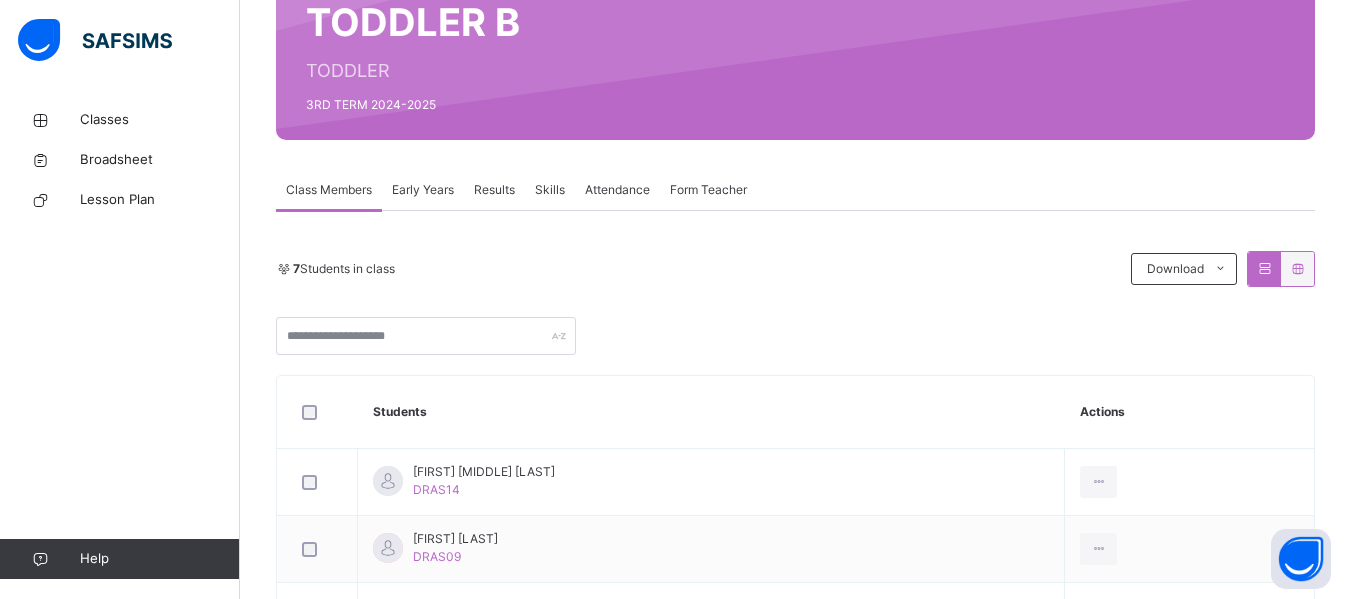 click on "Early Years" at bounding box center (423, 190) 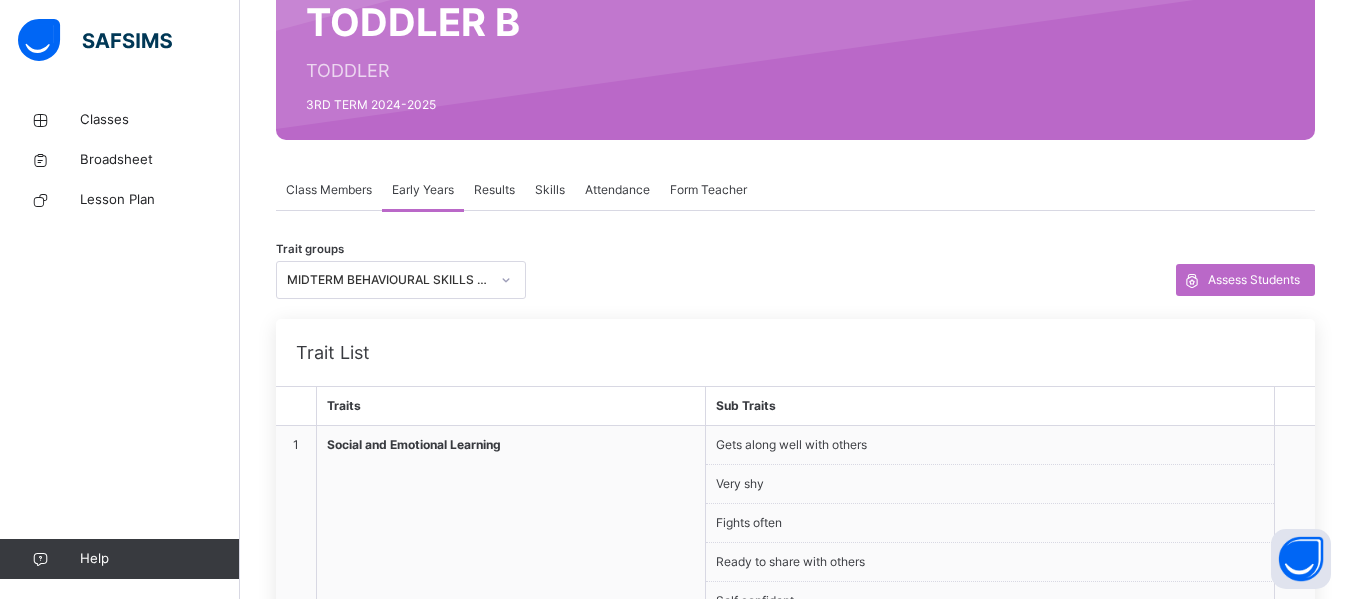 click on "Results" at bounding box center [494, 190] 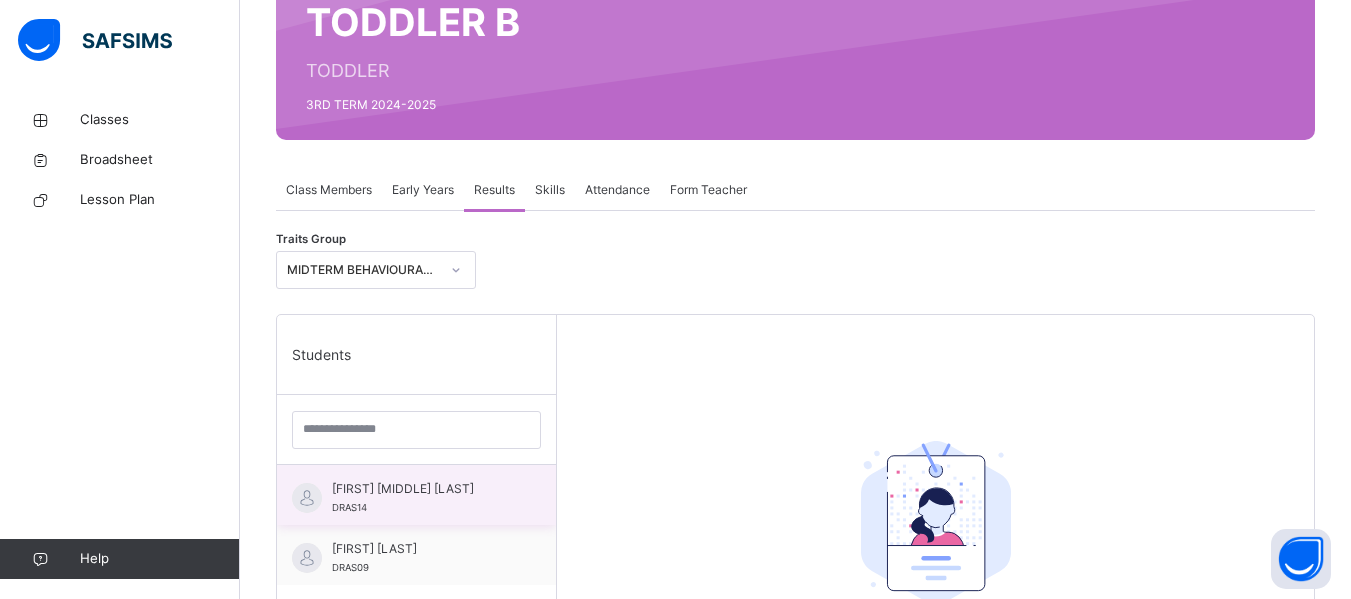 click on "[FIRST] [MIDDLE] [LAST]" at bounding box center [421, 489] 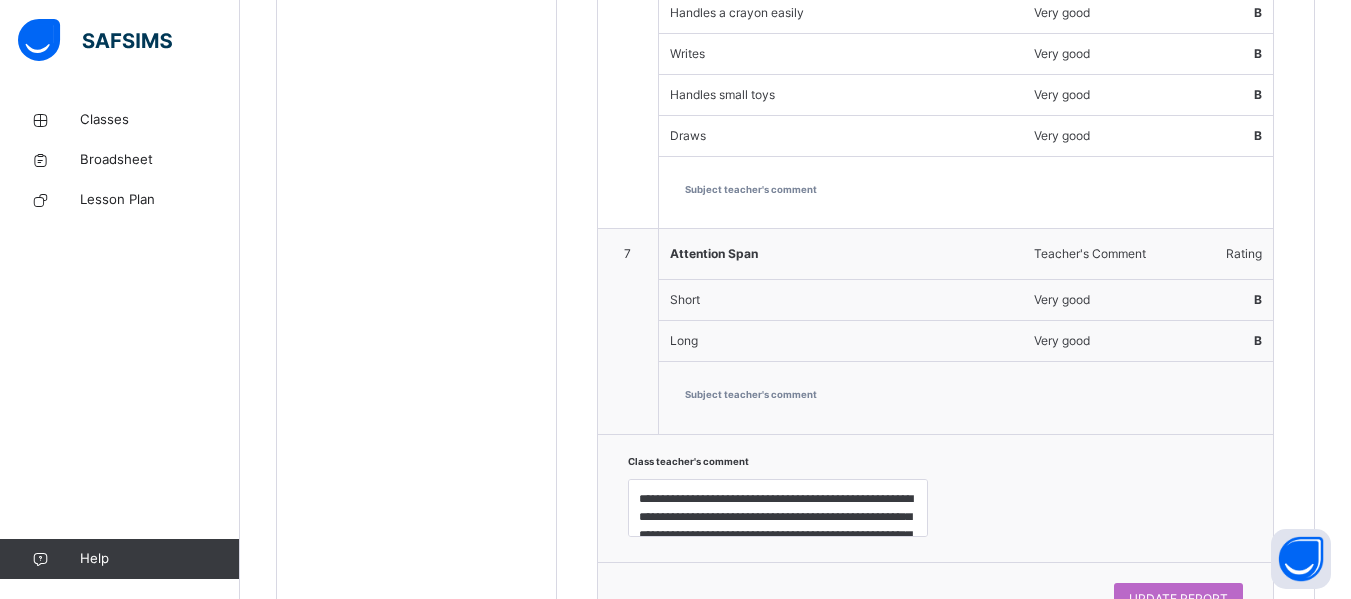 scroll, scrollTop: 2388, scrollLeft: 0, axis: vertical 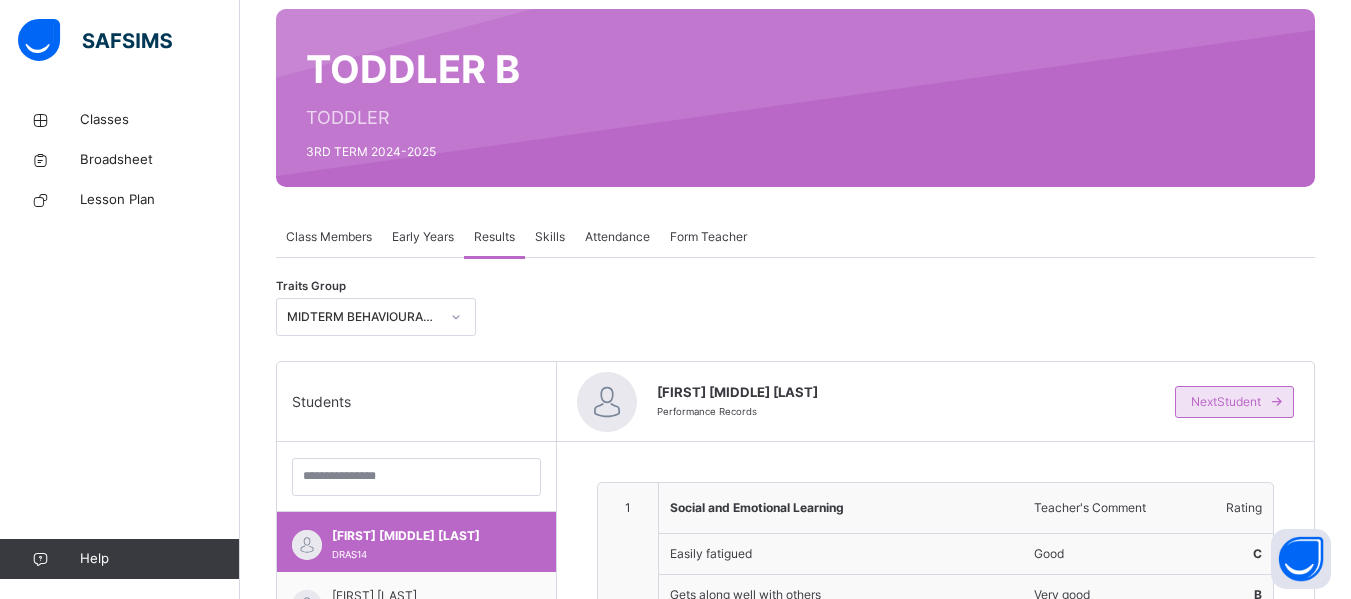 click on "Next  Student" at bounding box center [1226, 402] 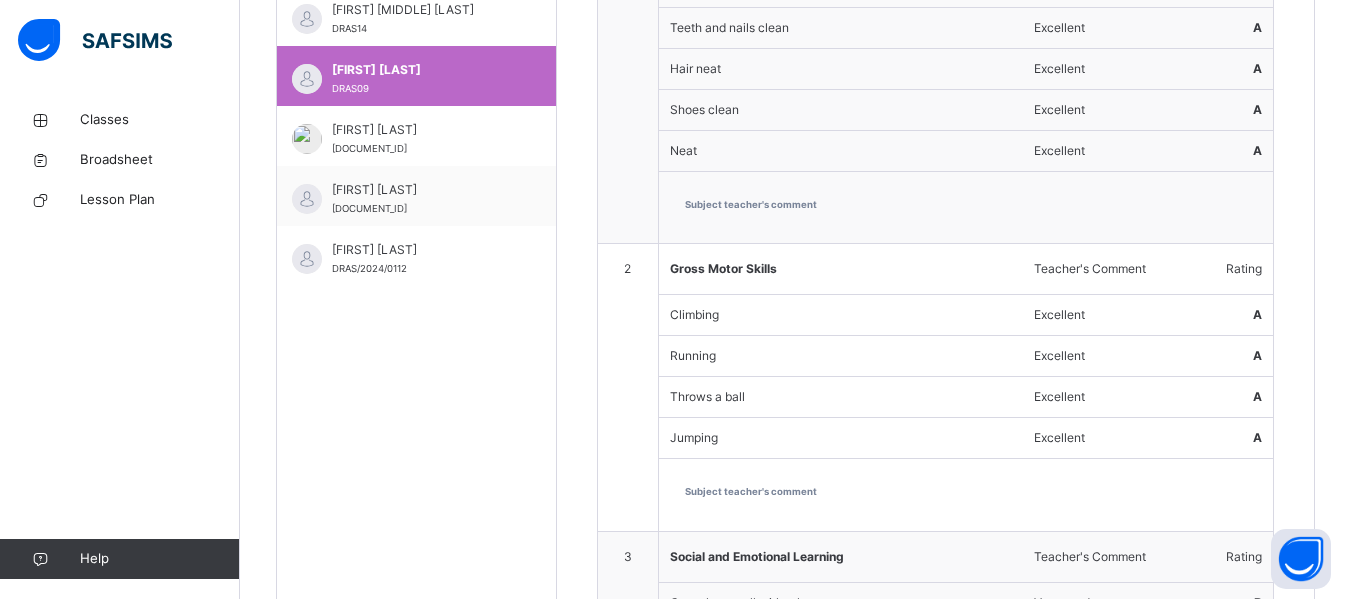 scroll, scrollTop: 680, scrollLeft: 0, axis: vertical 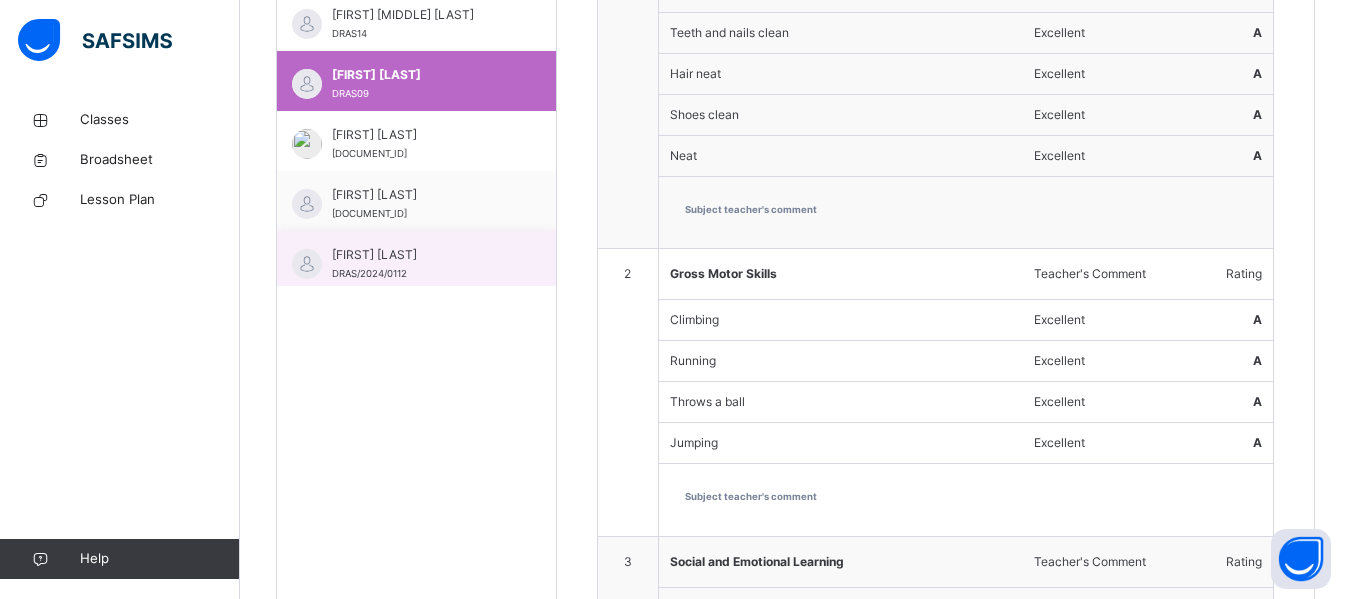 click on "DRAS/2024/0112" at bounding box center (369, 273) 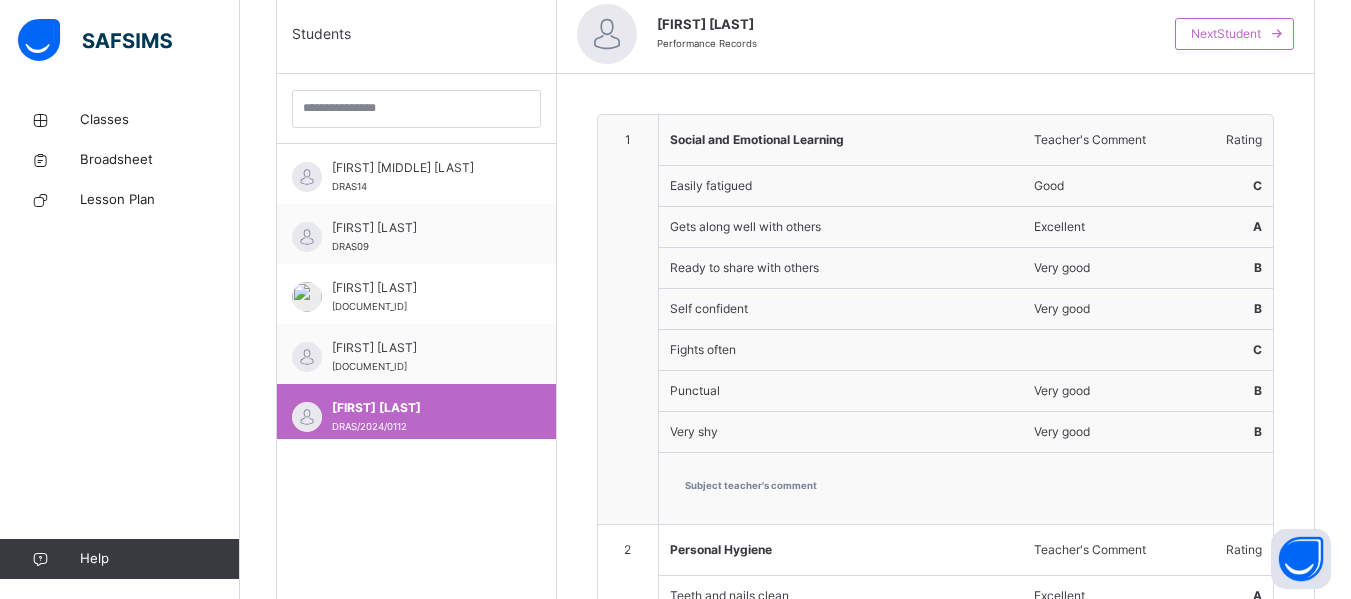 scroll, scrollTop: 532, scrollLeft: 0, axis: vertical 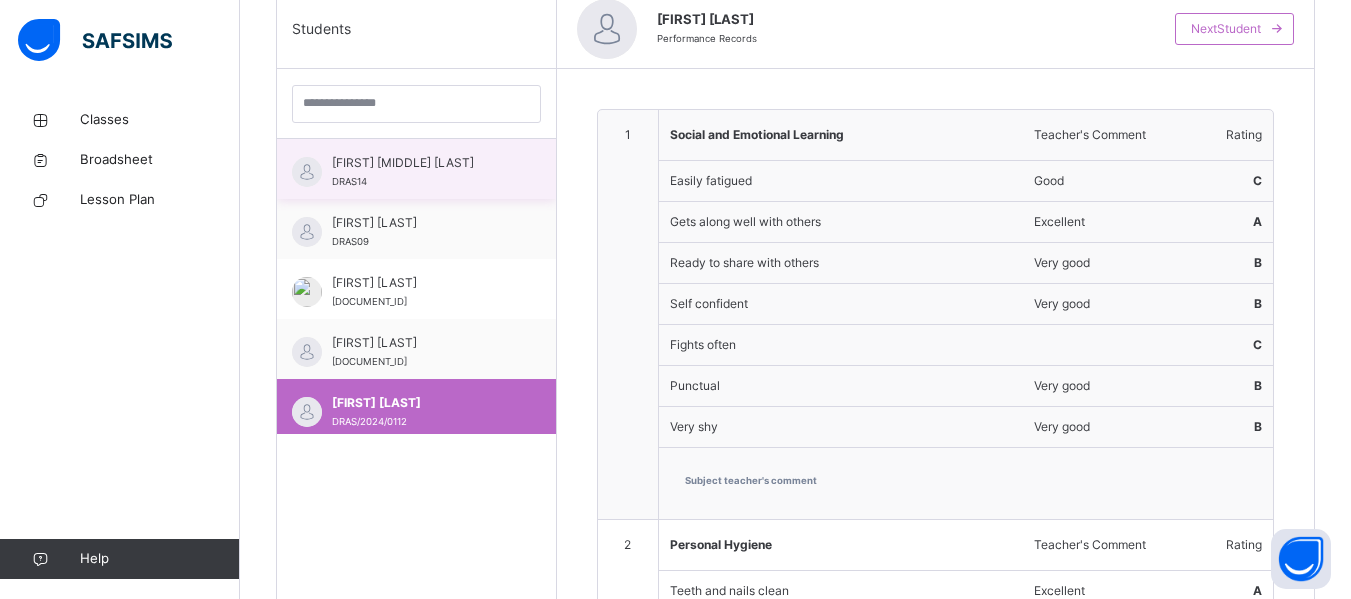 click on "[FIRST] [MIDDLE] [LAST]" at bounding box center [421, 163] 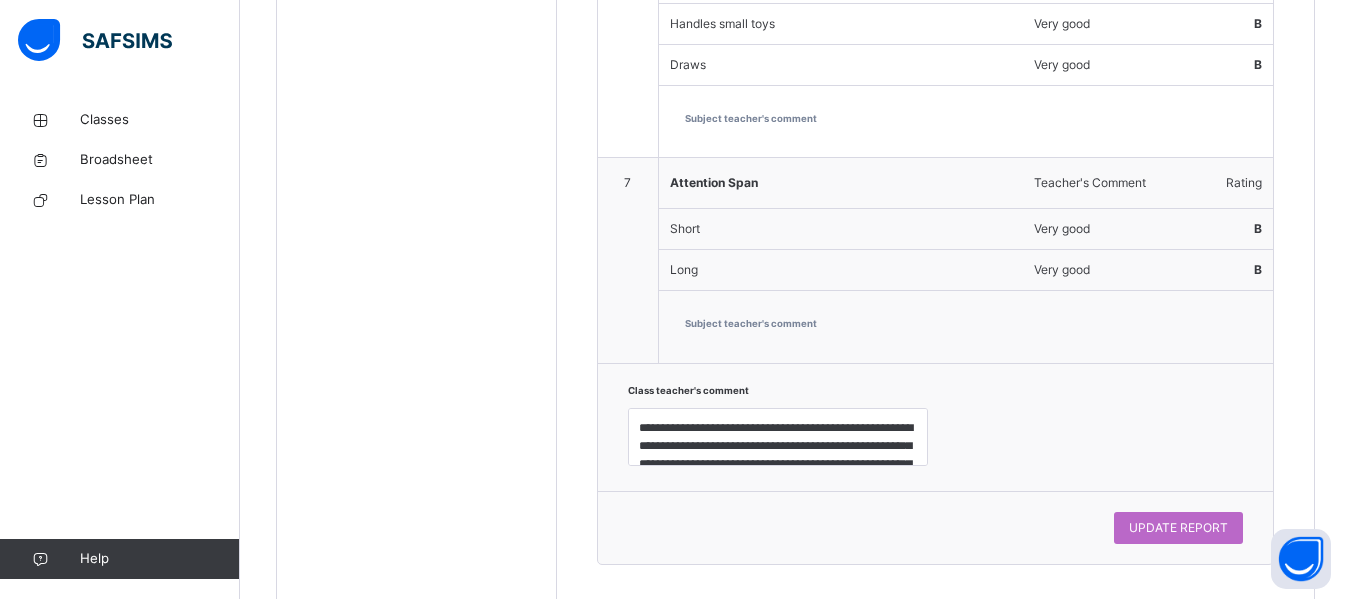 scroll, scrollTop: 2388, scrollLeft: 0, axis: vertical 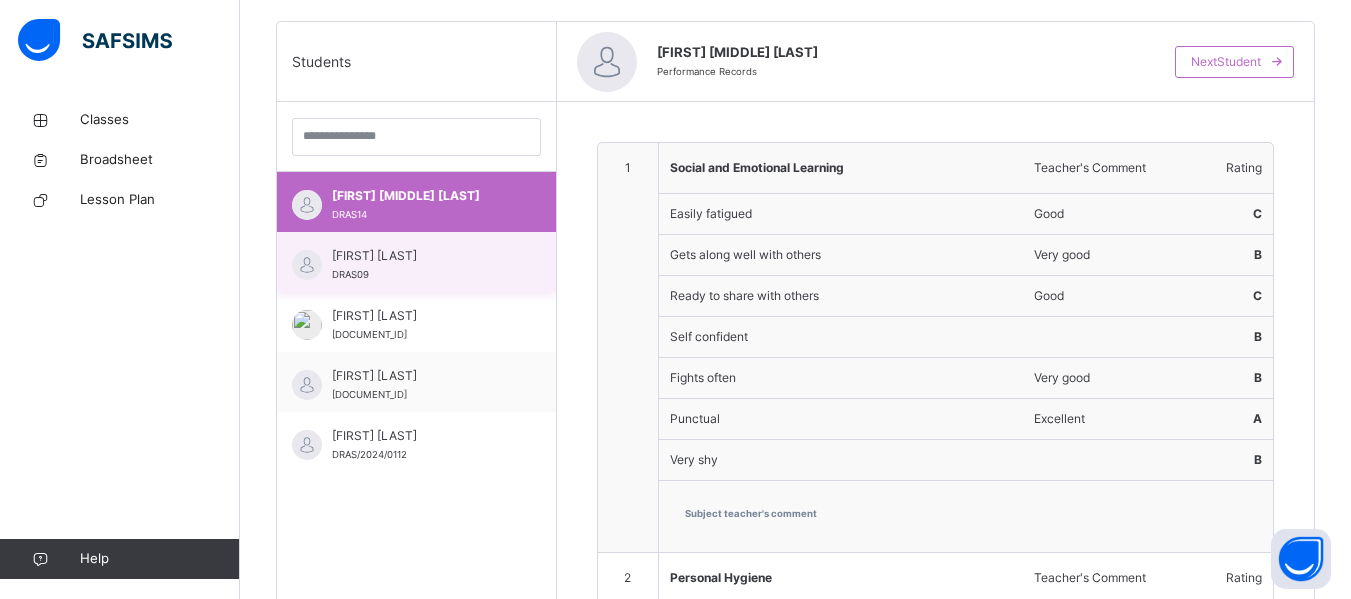 click on "[FIRST] [LAST] [ID]" at bounding box center [421, 265] 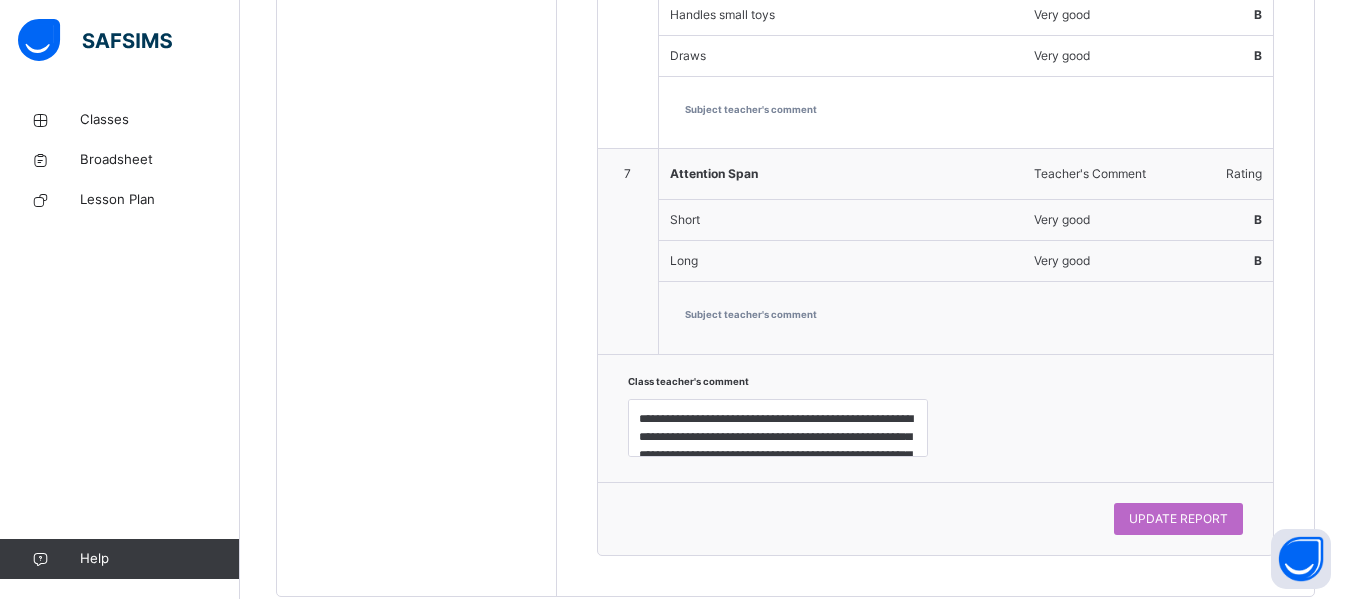 scroll, scrollTop: 2306, scrollLeft: 0, axis: vertical 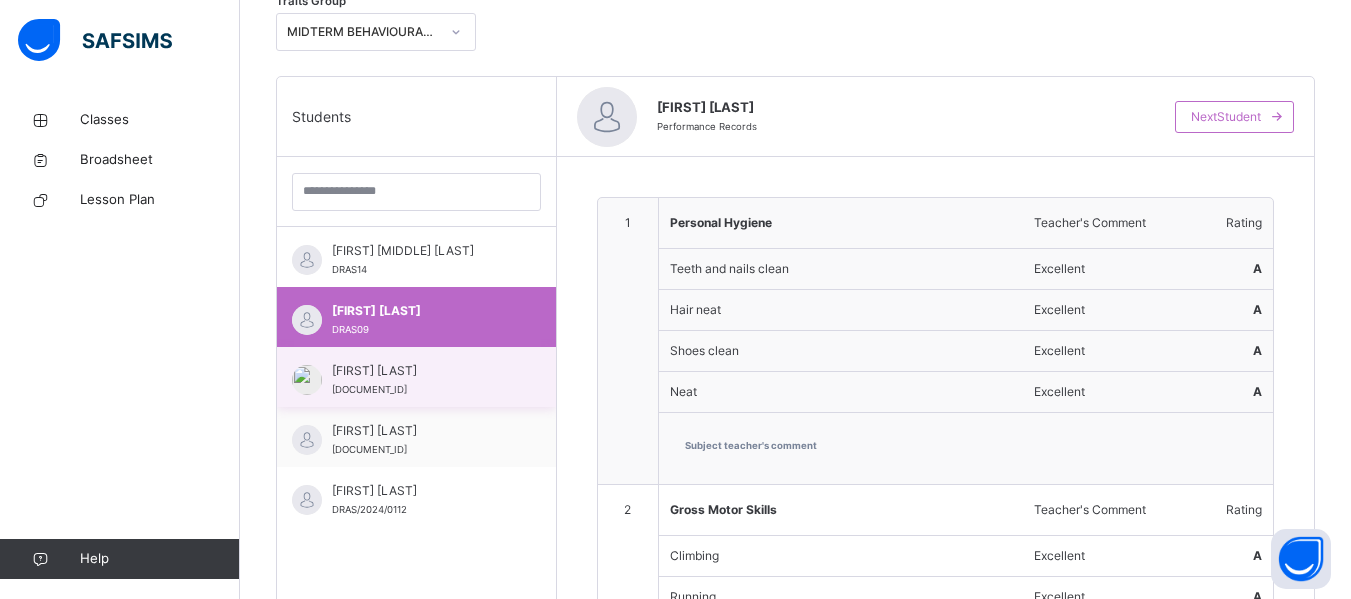 click on "[FIRST] [LAST] [LAST] [DOCUMENT_ID]" at bounding box center (421, 380) 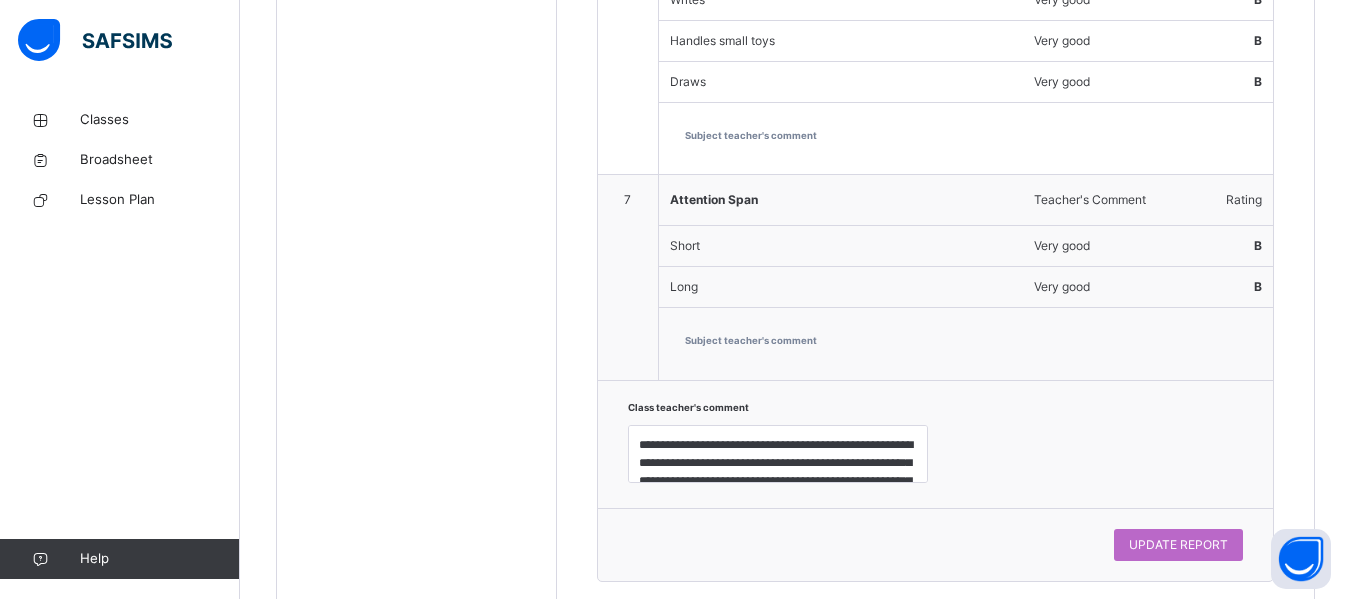 scroll, scrollTop: 2347, scrollLeft: 0, axis: vertical 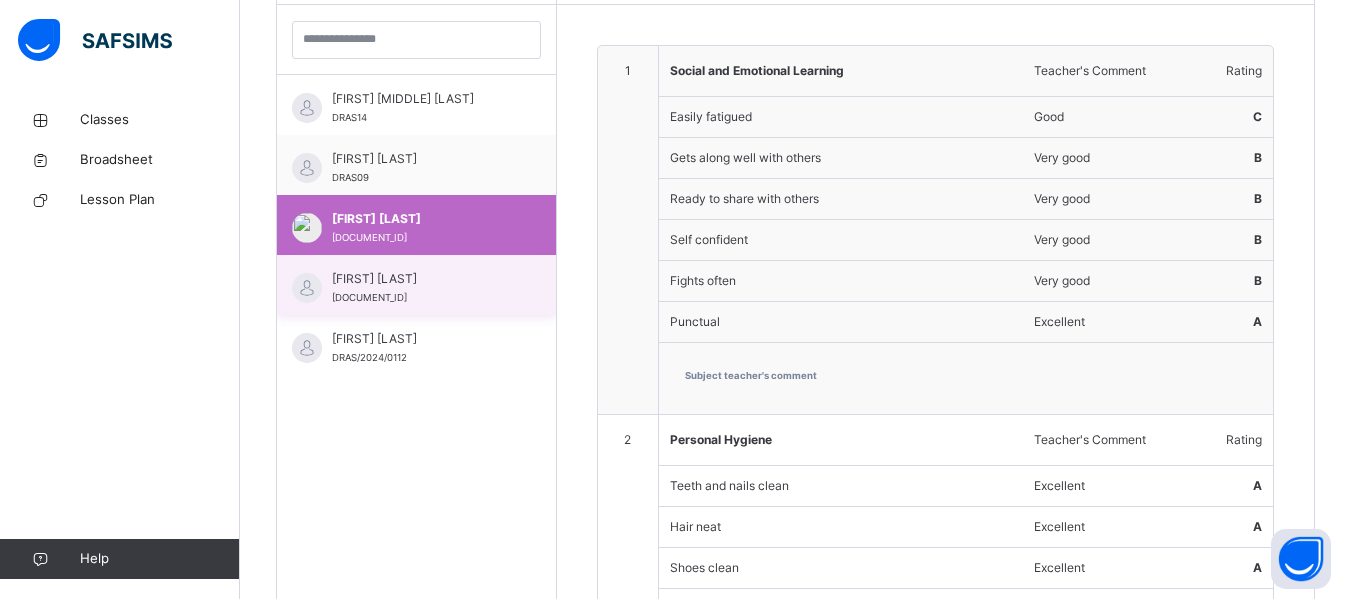 click on "[FIRST] [LAST]" at bounding box center (421, 279) 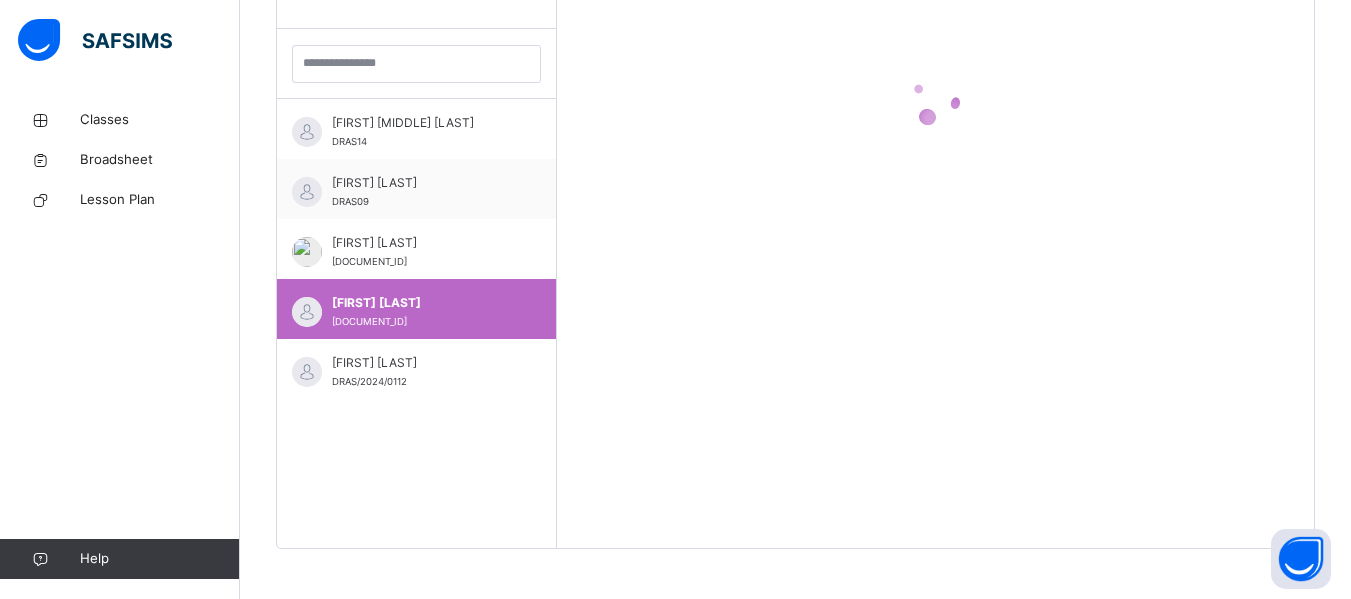 scroll, scrollTop: 596, scrollLeft: 0, axis: vertical 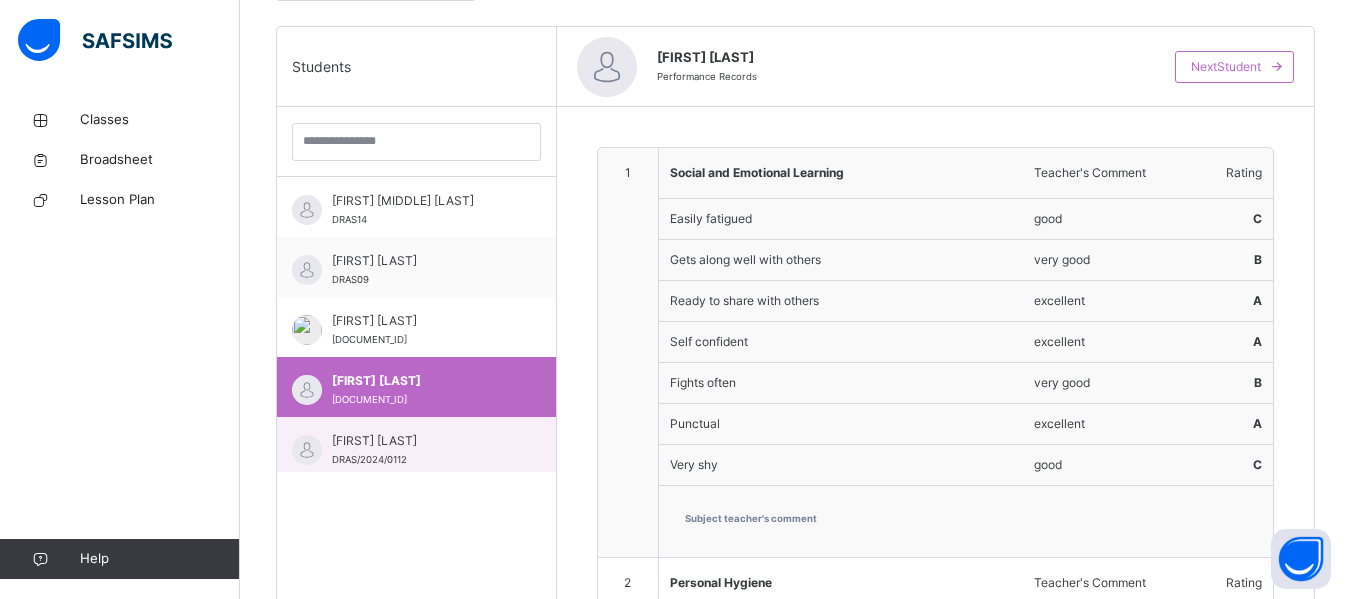click on "DRAS/2024/0112" at bounding box center [369, 459] 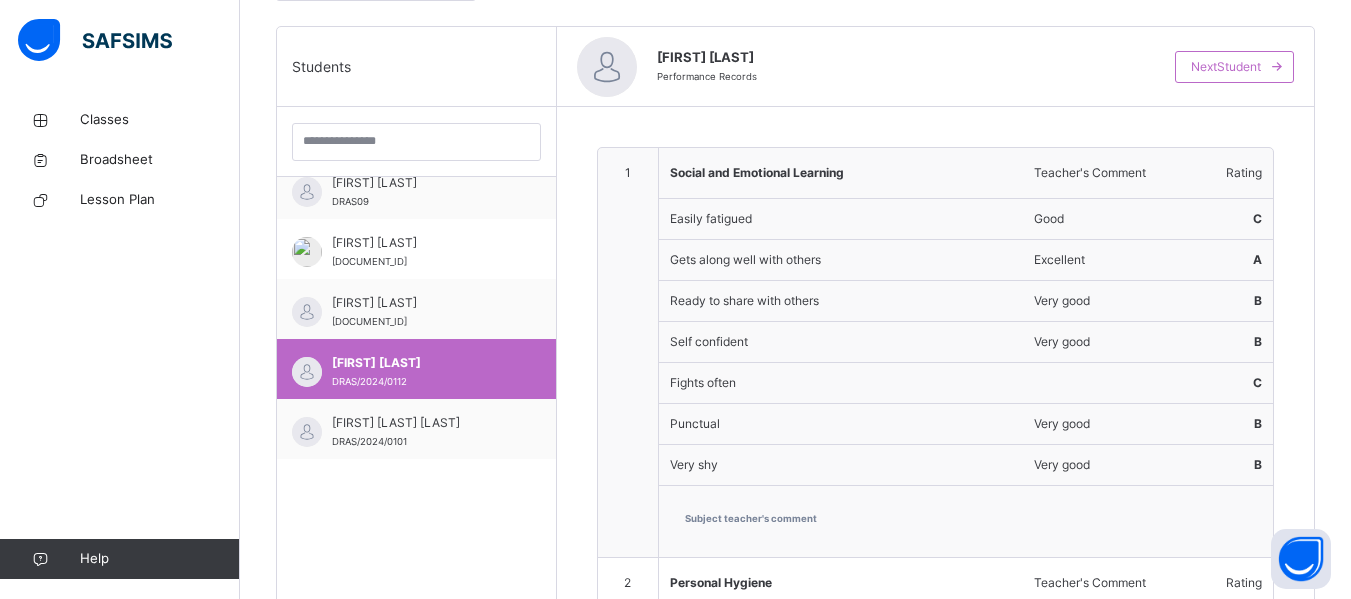 scroll, scrollTop: 134, scrollLeft: 0, axis: vertical 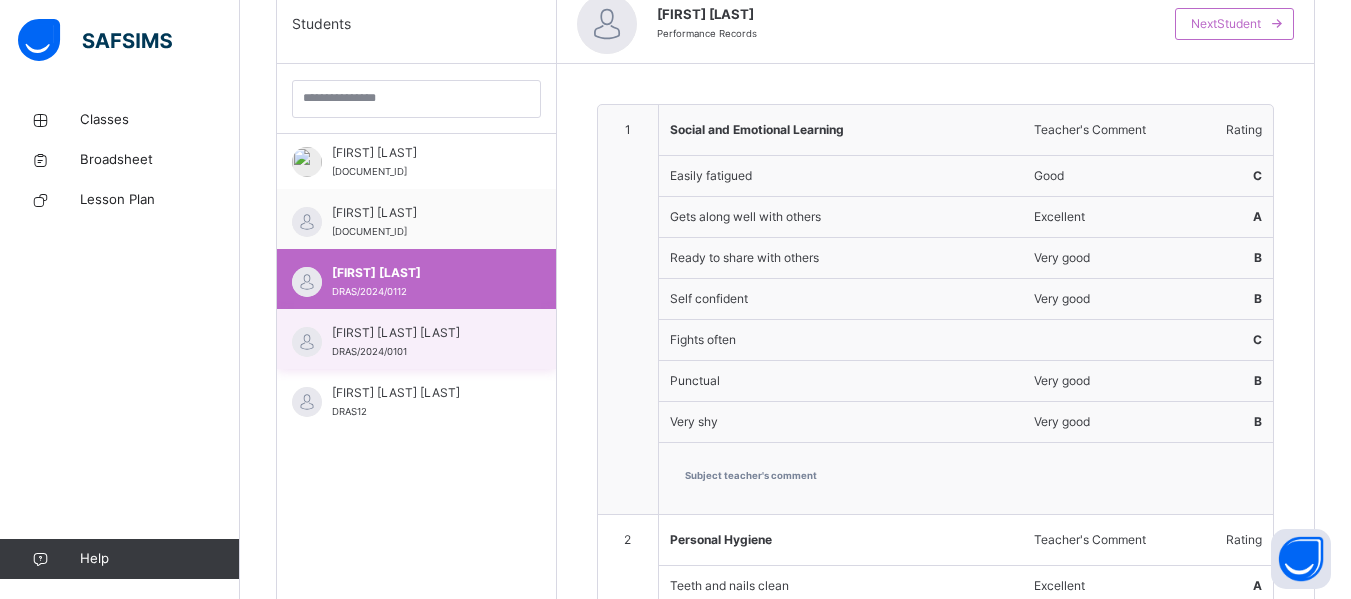 click on "[FIRST] [LAST] [LAST]" at bounding box center [421, 333] 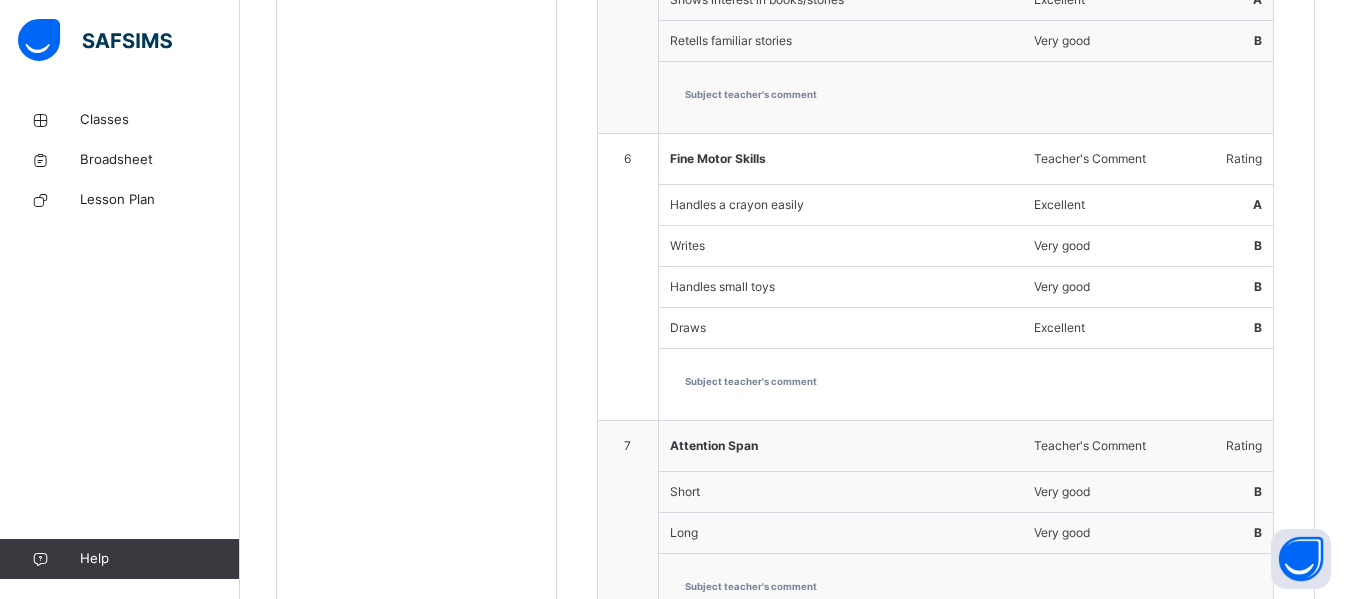 scroll, scrollTop: 2429, scrollLeft: 0, axis: vertical 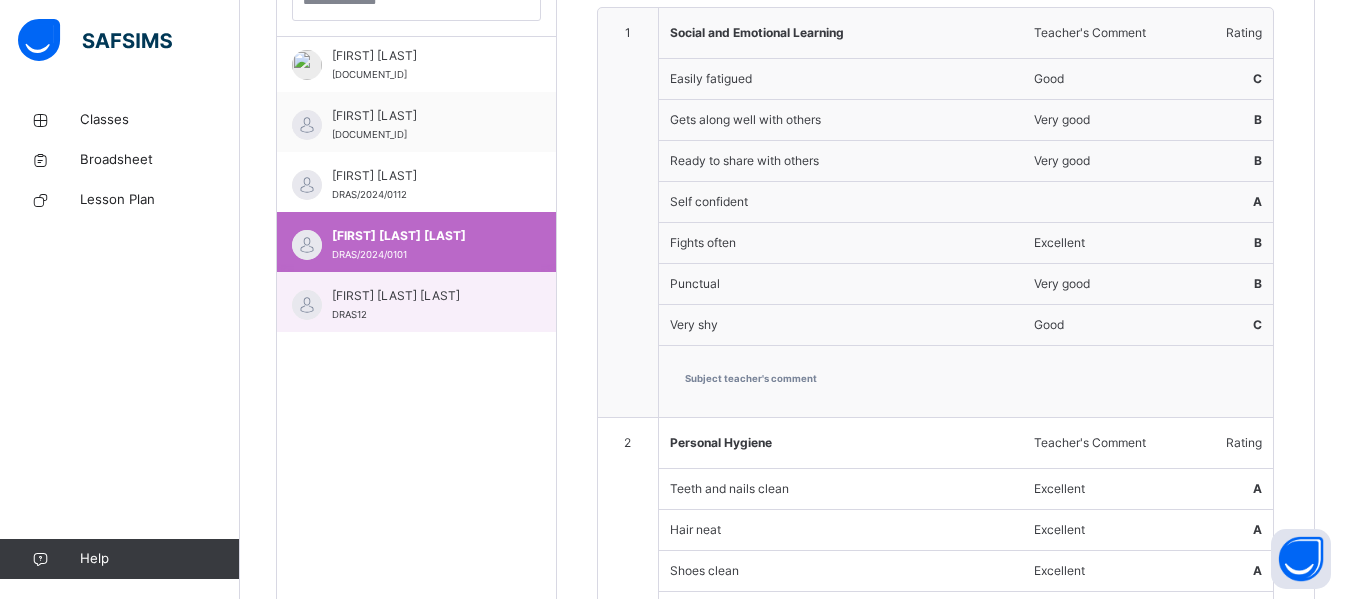 click on "[FIRST] [LAST] [LAST] [DOCUMENT_ID]" at bounding box center [416, 302] 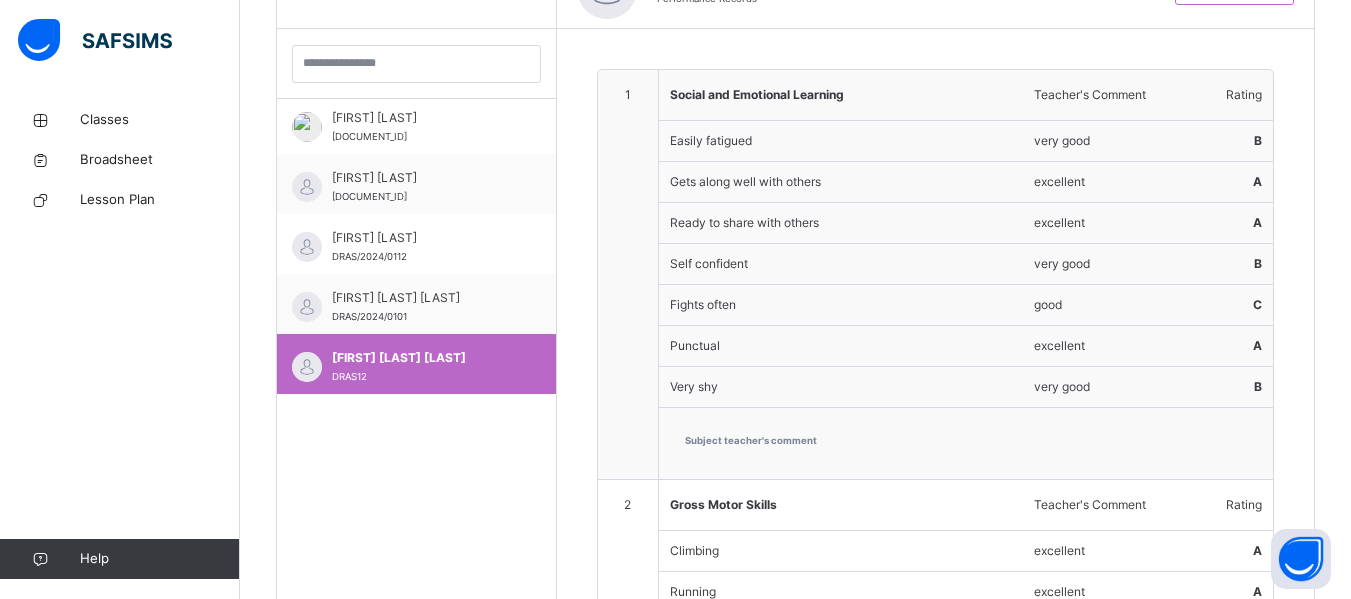 scroll, scrollTop: 634, scrollLeft: 0, axis: vertical 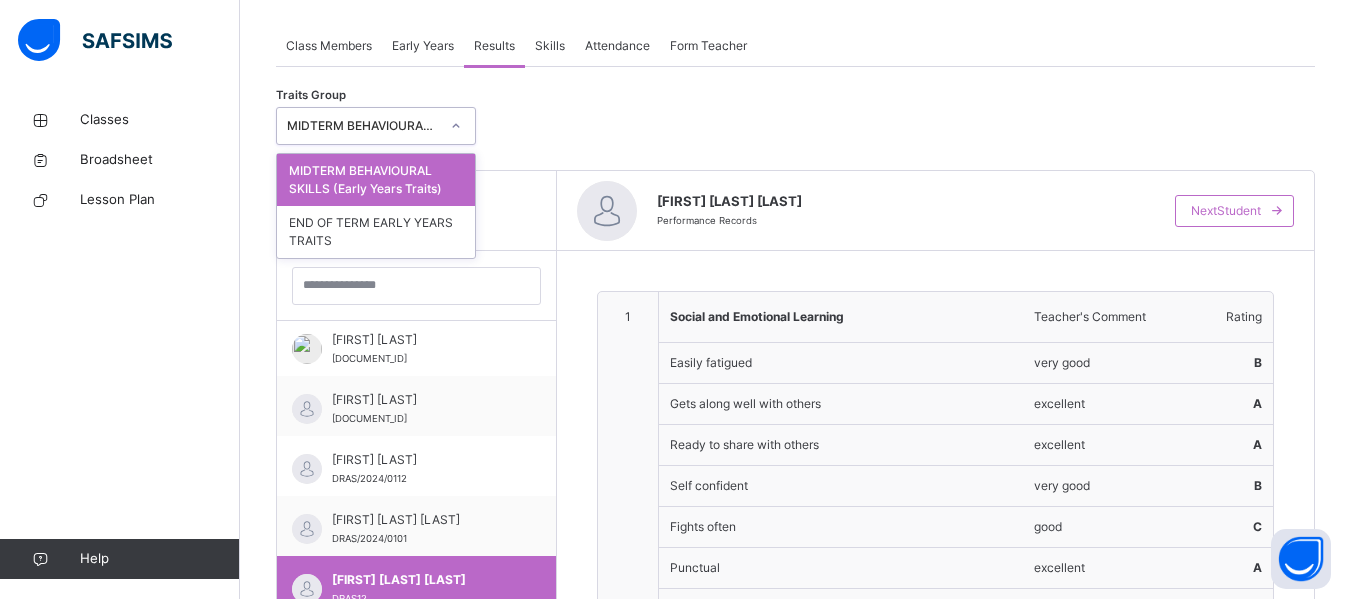 click 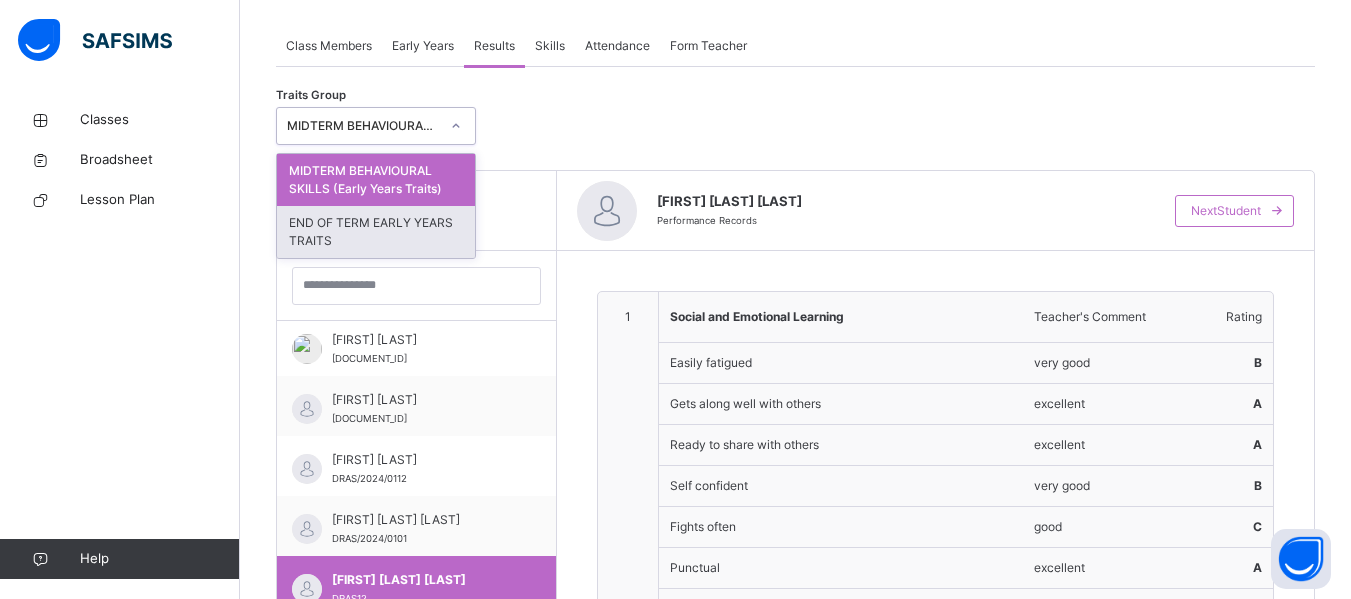 click on "END OF TERM EARLY YEARS TRAITS" at bounding box center [376, 232] 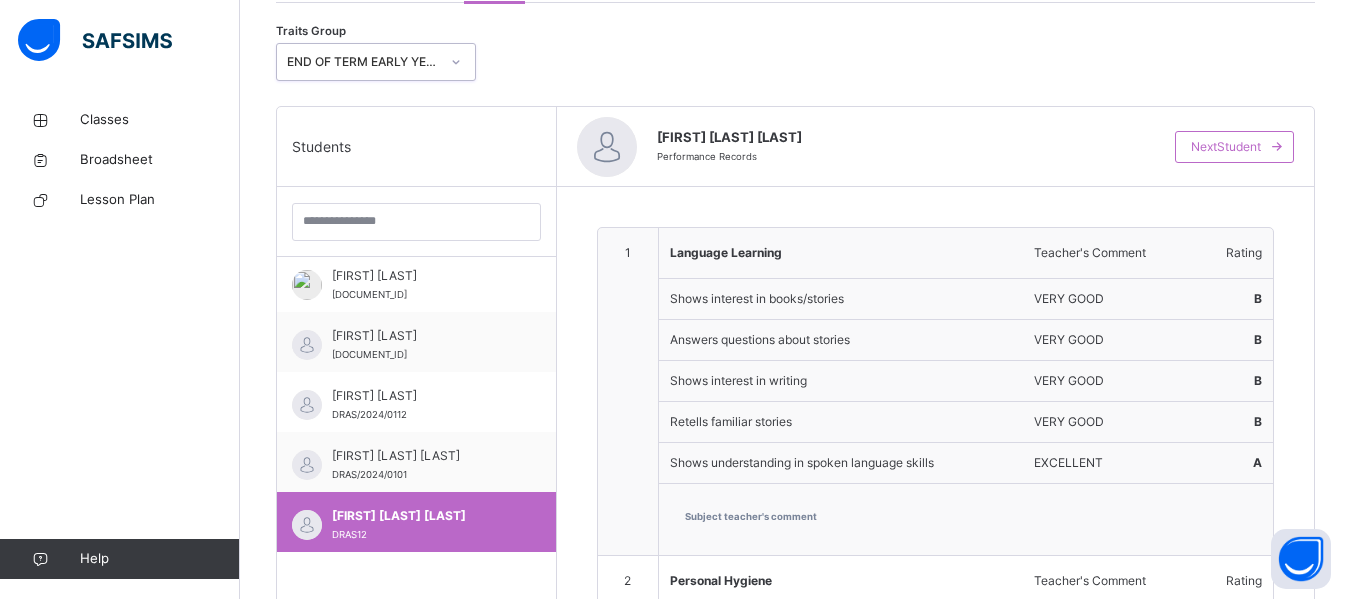scroll, scrollTop: 419, scrollLeft: 0, axis: vertical 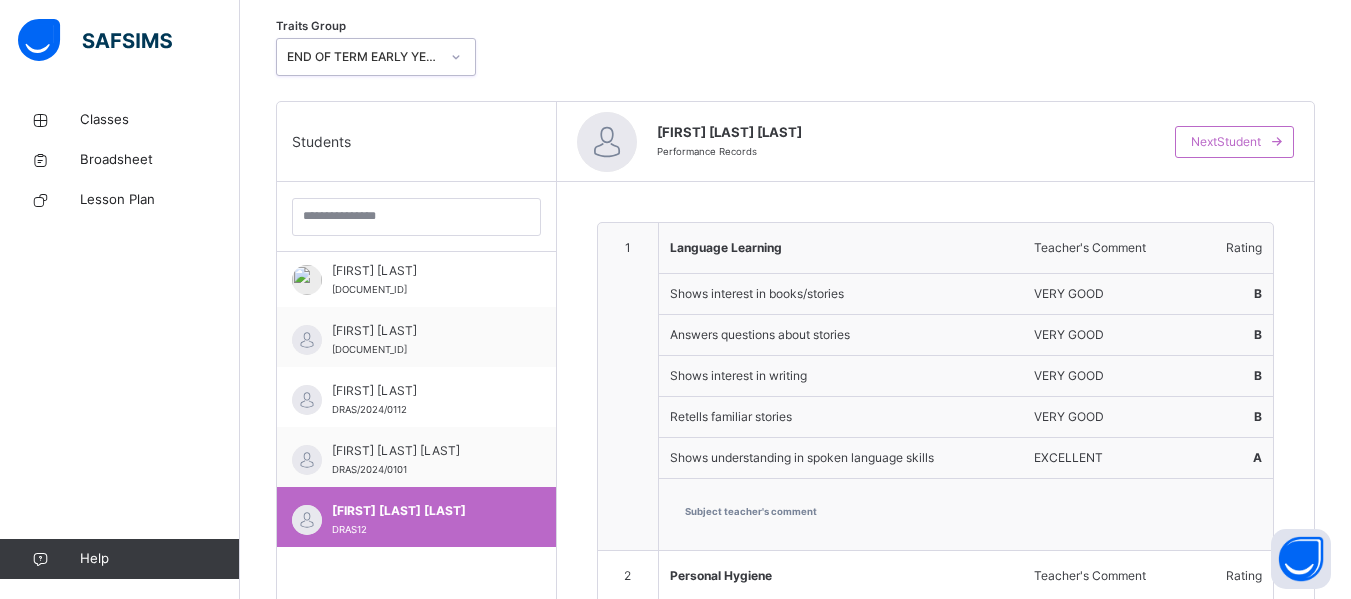 click 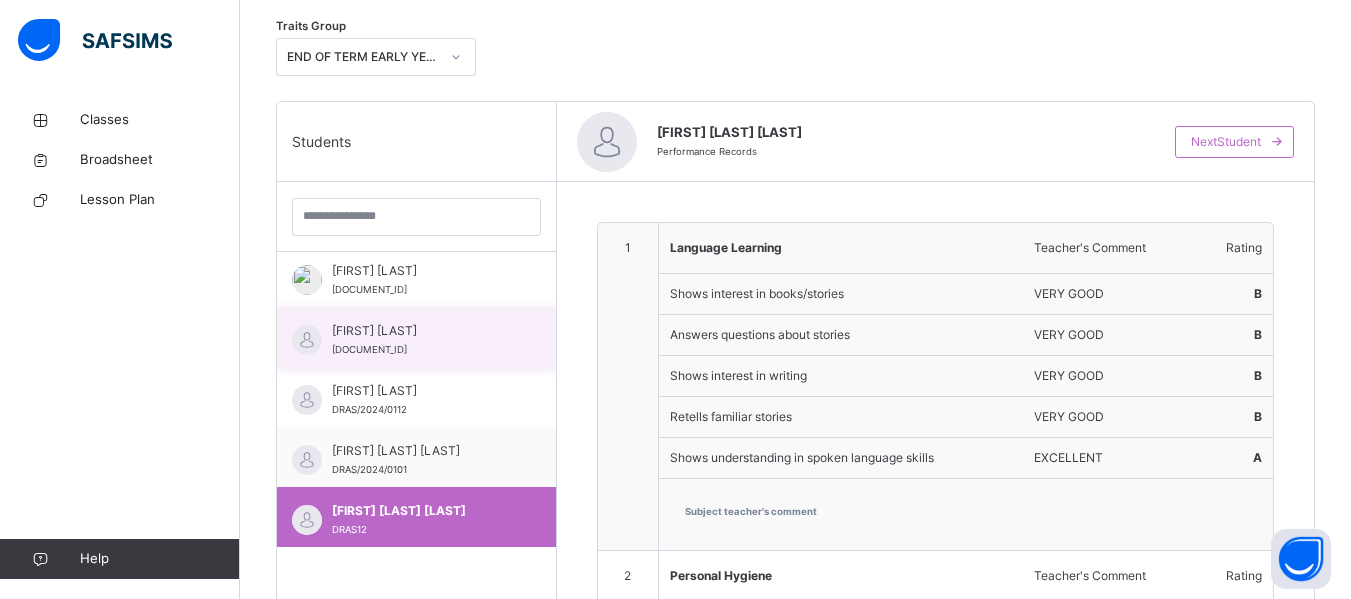 click on "[FIRST] [LAST]/[NUMBER]" at bounding box center [421, 340] 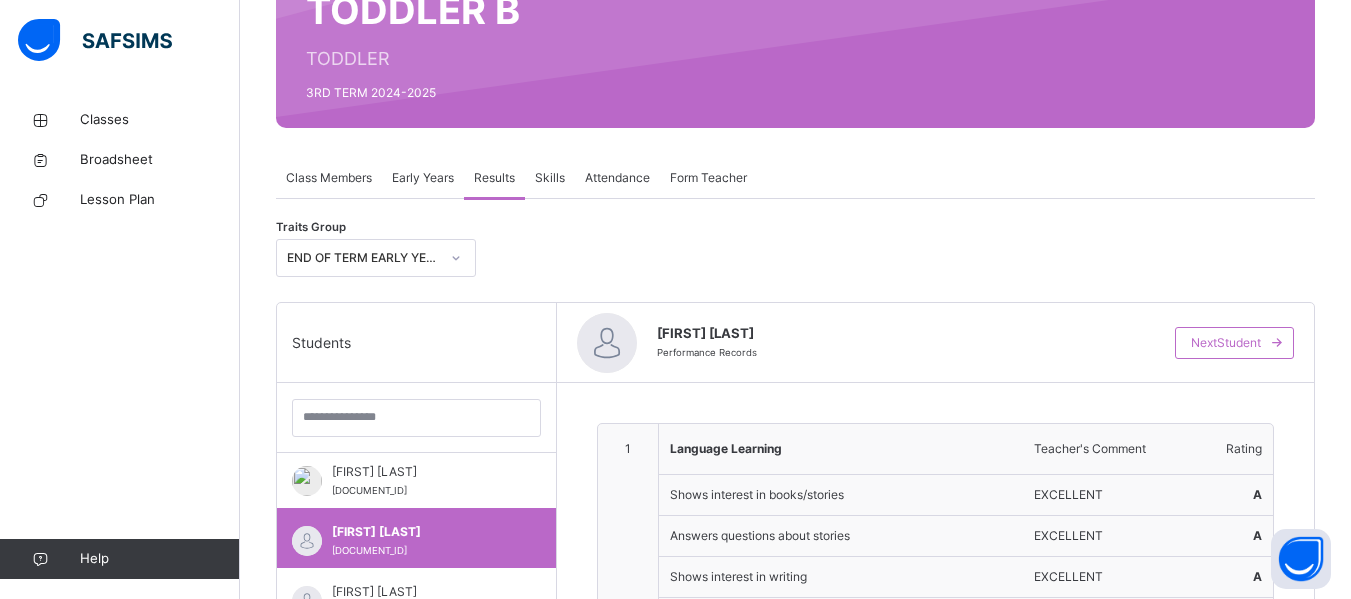 scroll, scrollTop: 213, scrollLeft: 0, axis: vertical 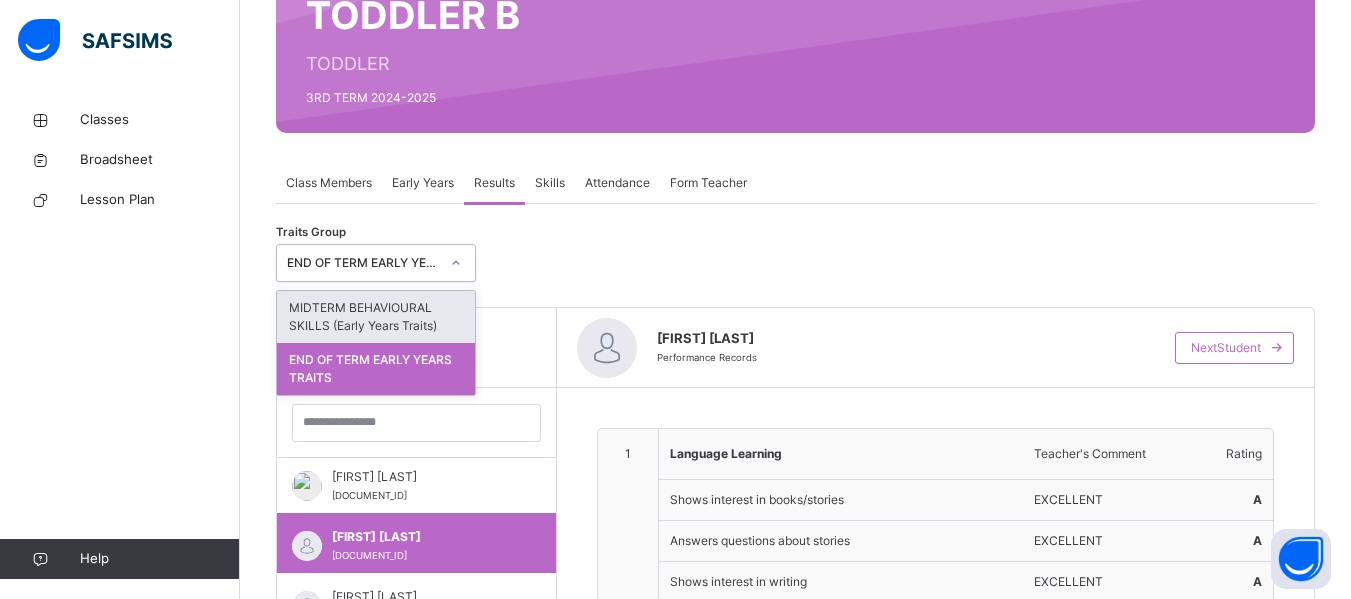 click at bounding box center (456, 263) 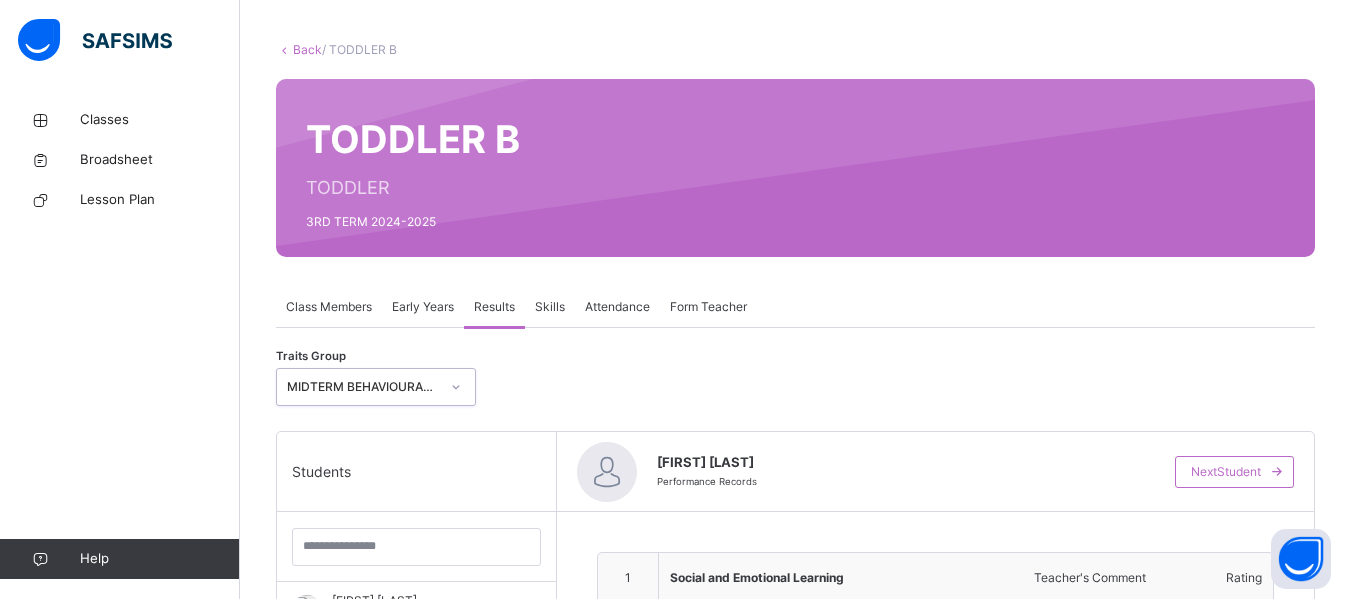 scroll, scrollTop: 35, scrollLeft: 0, axis: vertical 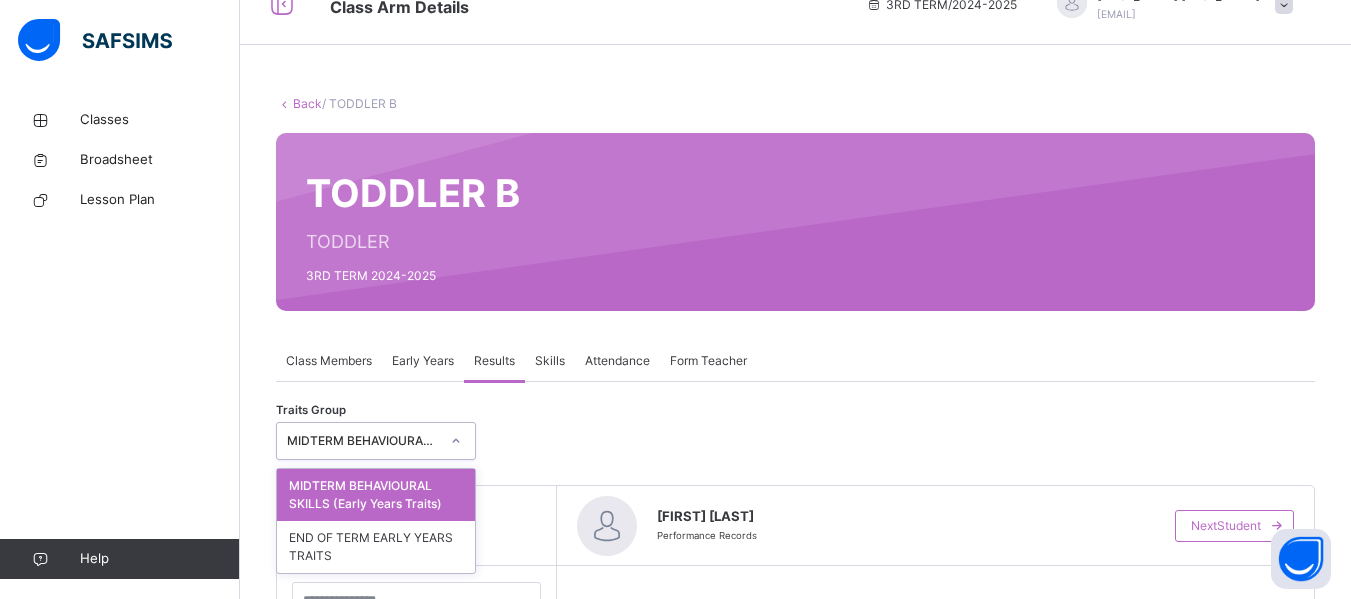 click 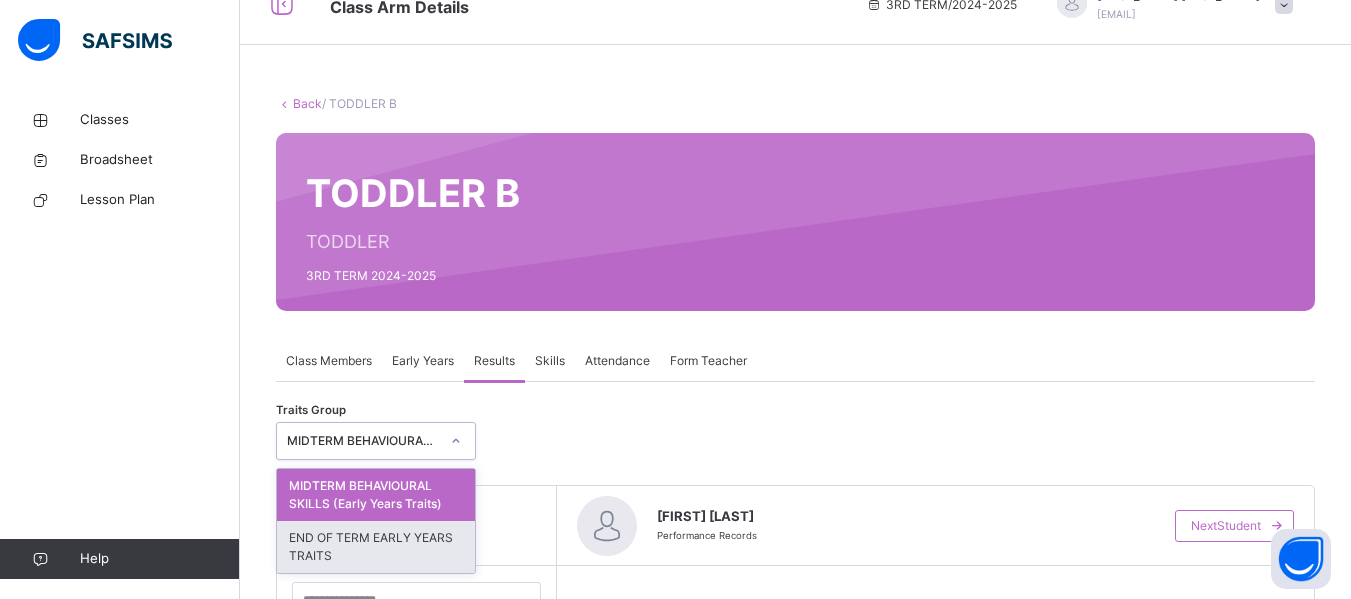 click on "END OF TERM EARLY YEARS TRAITS" at bounding box center (376, 547) 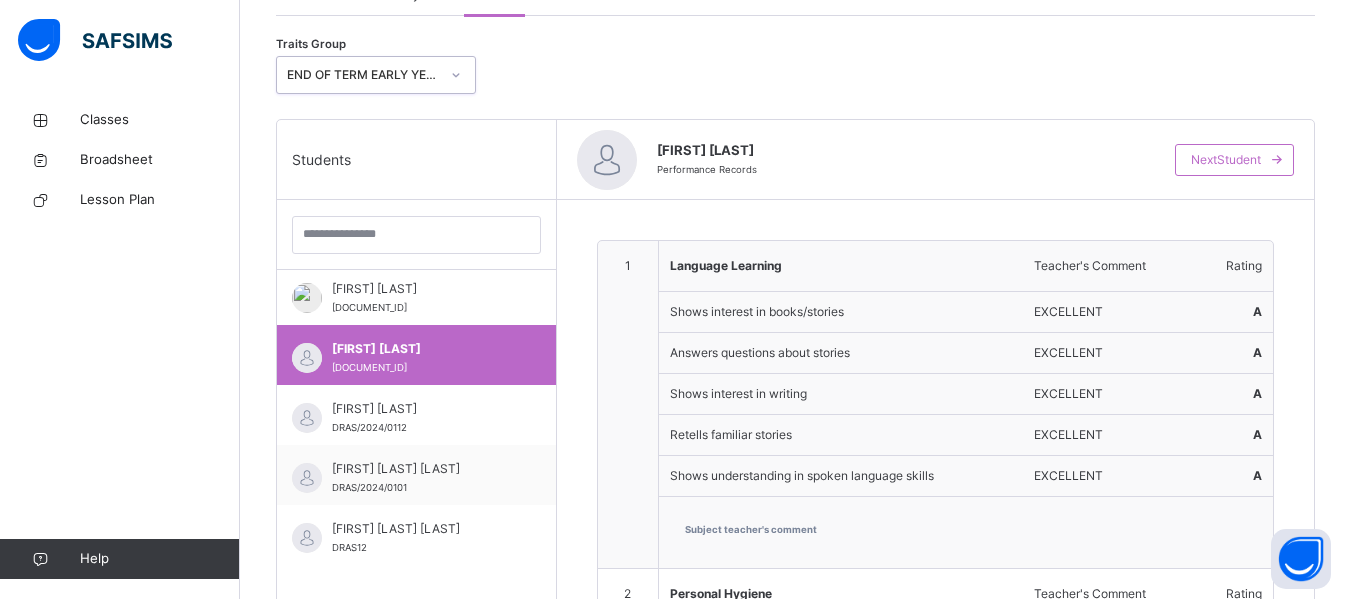 scroll, scrollTop: 396, scrollLeft: 0, axis: vertical 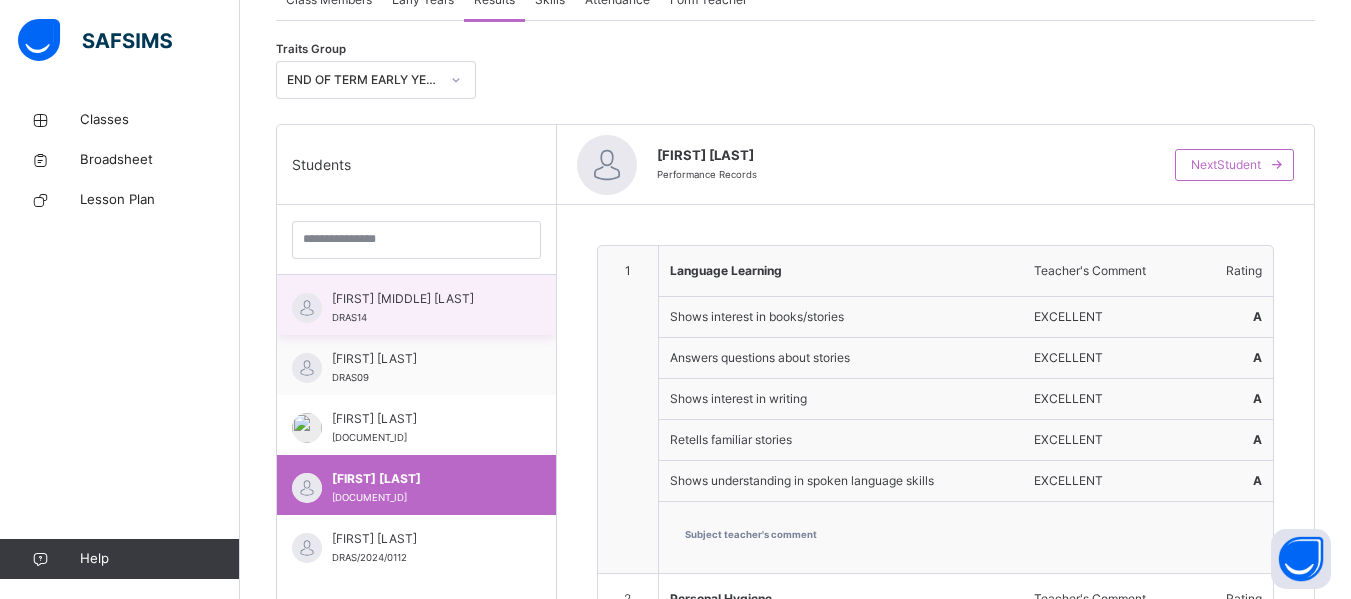 click on "[FIRST] [MIDDLE] [LAST]" at bounding box center (421, 299) 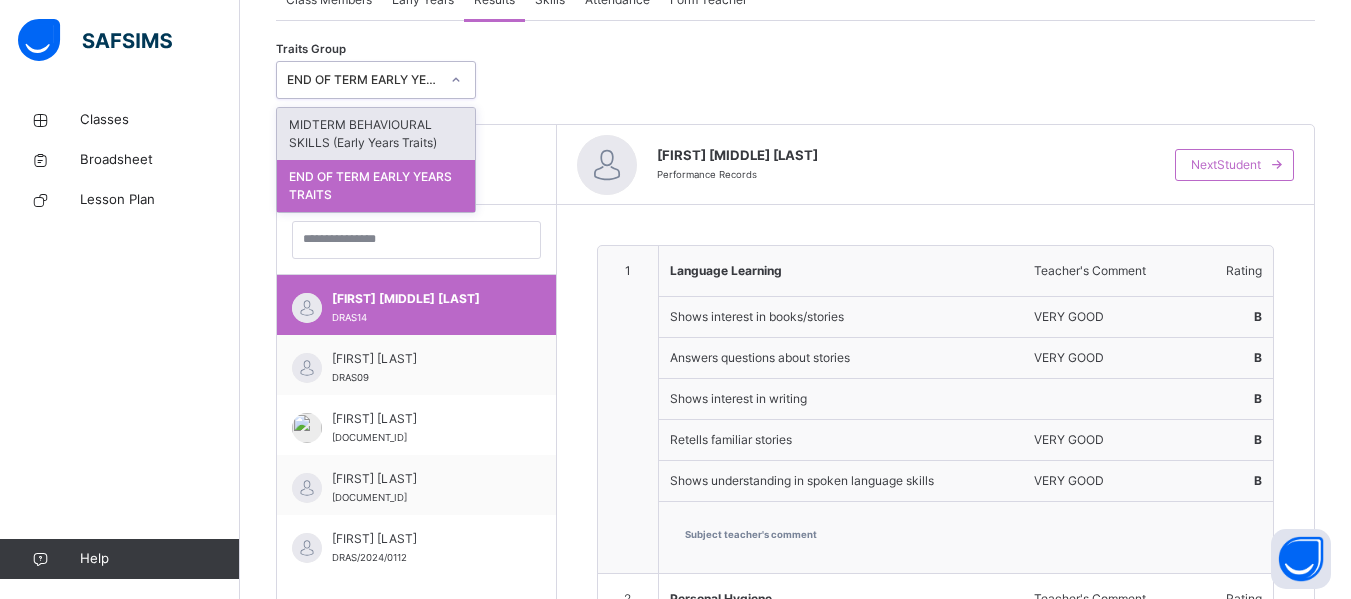 click 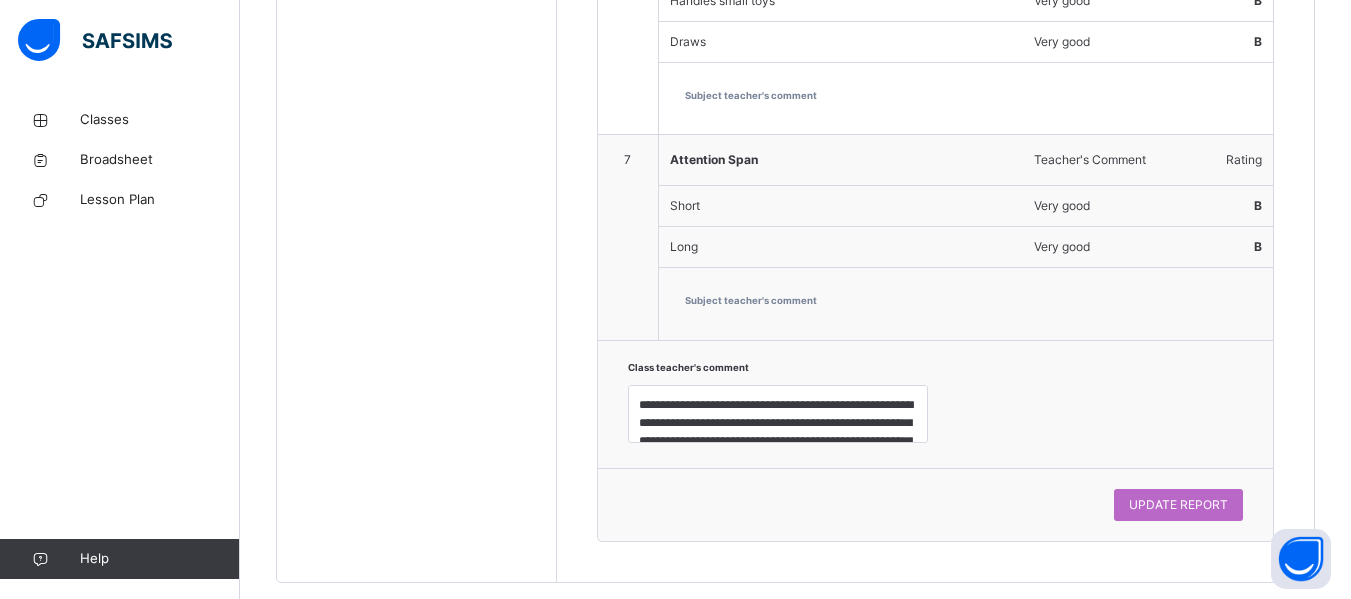 scroll, scrollTop: 2388, scrollLeft: 0, axis: vertical 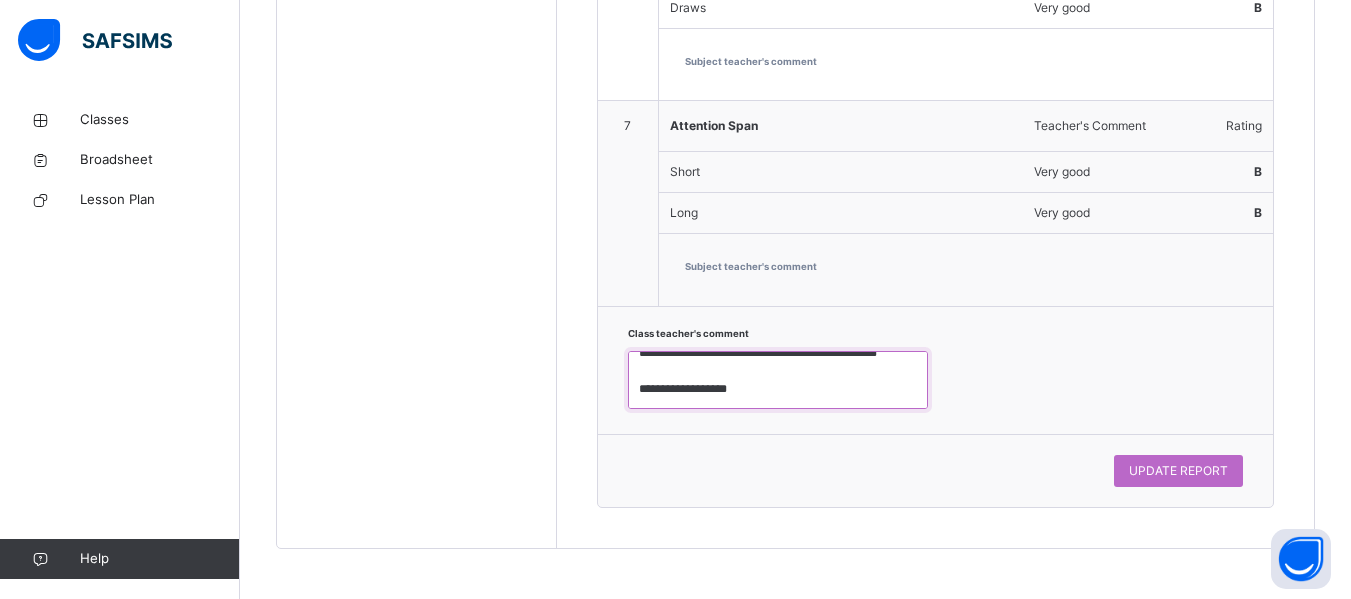 drag, startPoint x: 640, startPoint y: 366, endPoint x: 799, endPoint y: 447, distance: 178.44327 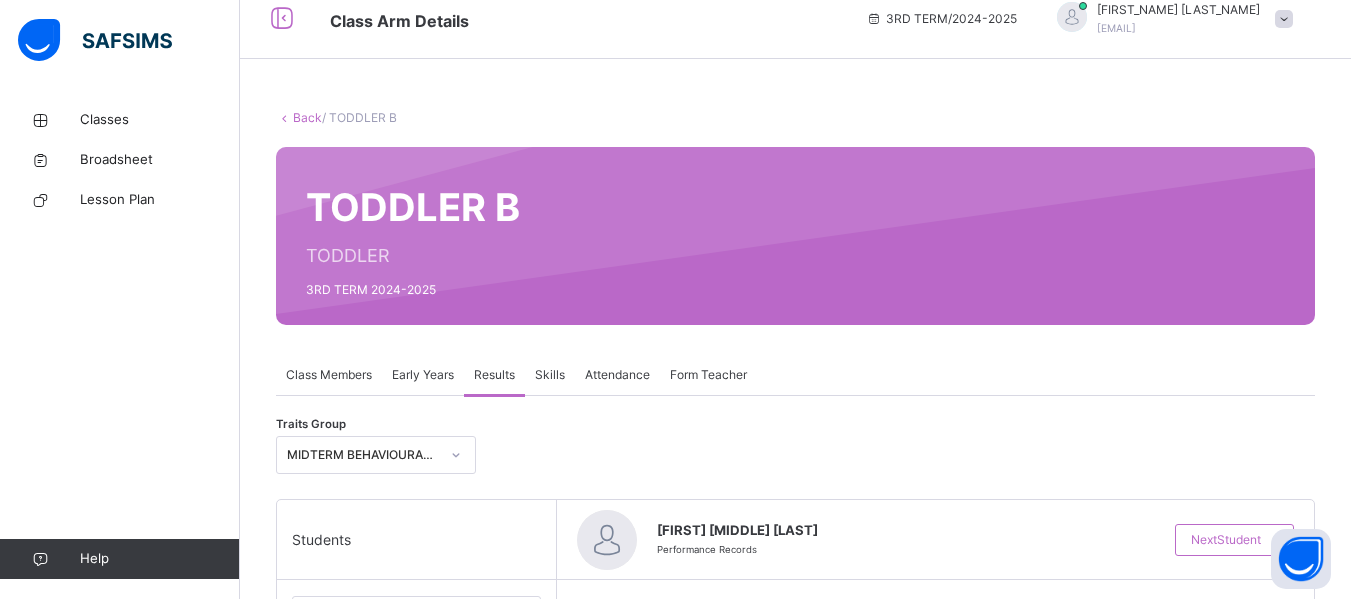 scroll, scrollTop: 11, scrollLeft: 0, axis: vertical 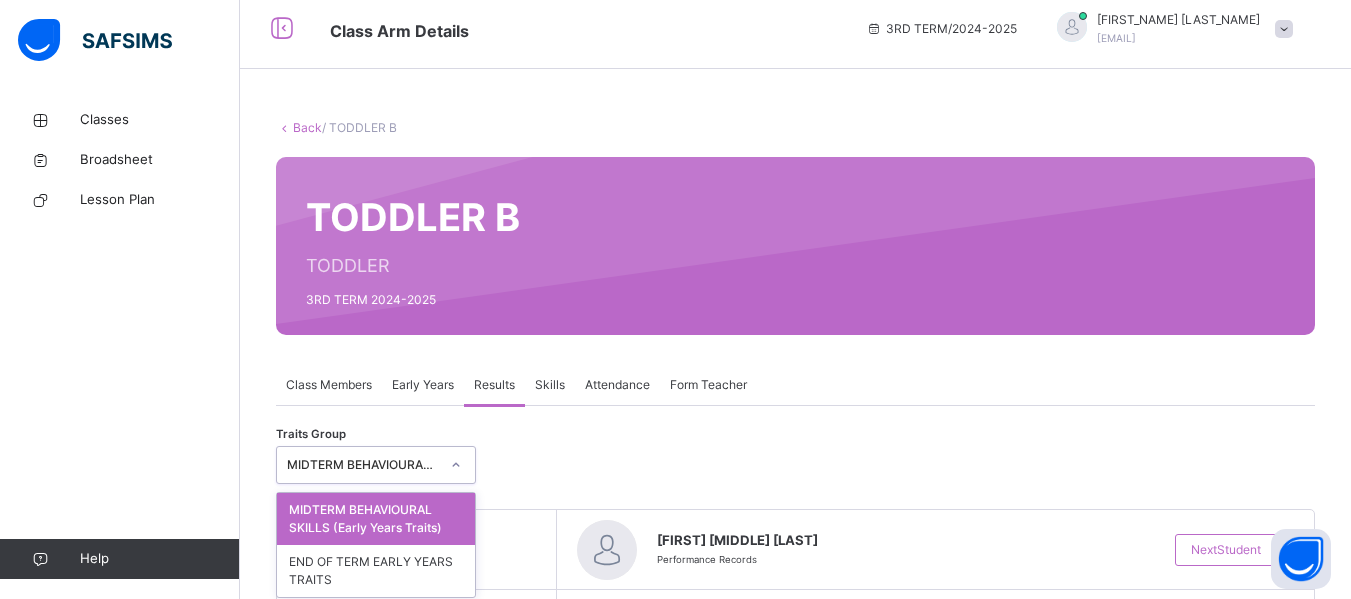 click 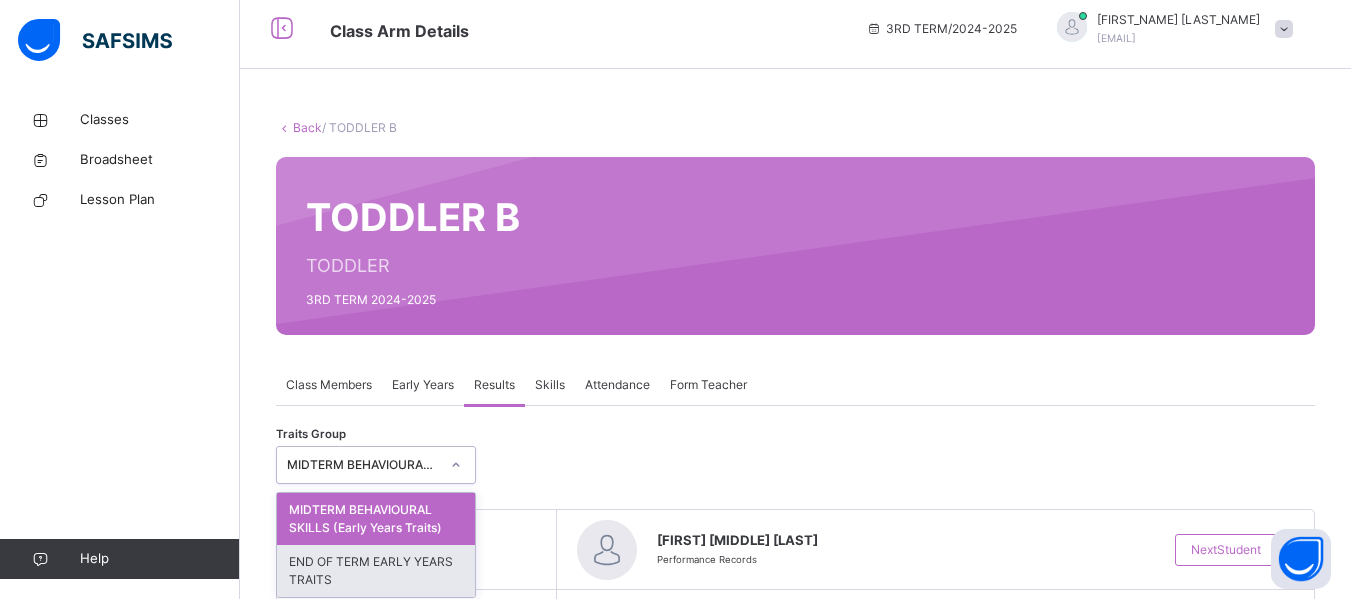 click on "END OF TERM EARLY YEARS TRAITS" at bounding box center [376, 571] 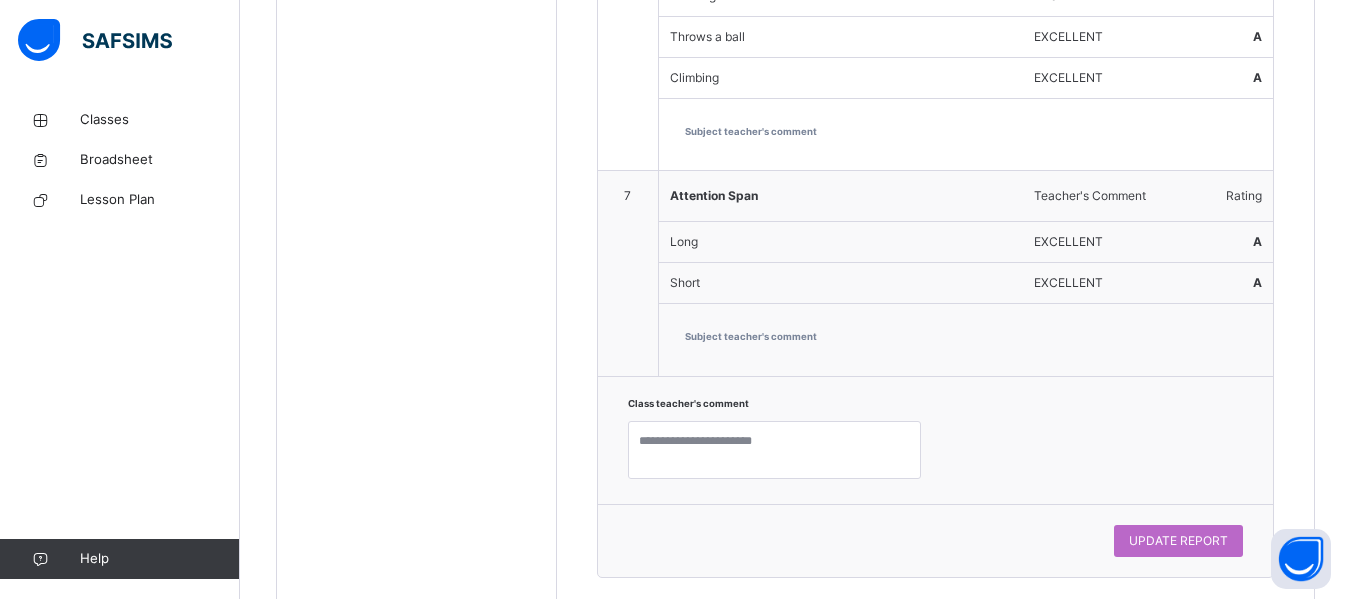 scroll, scrollTop: 2429, scrollLeft: 0, axis: vertical 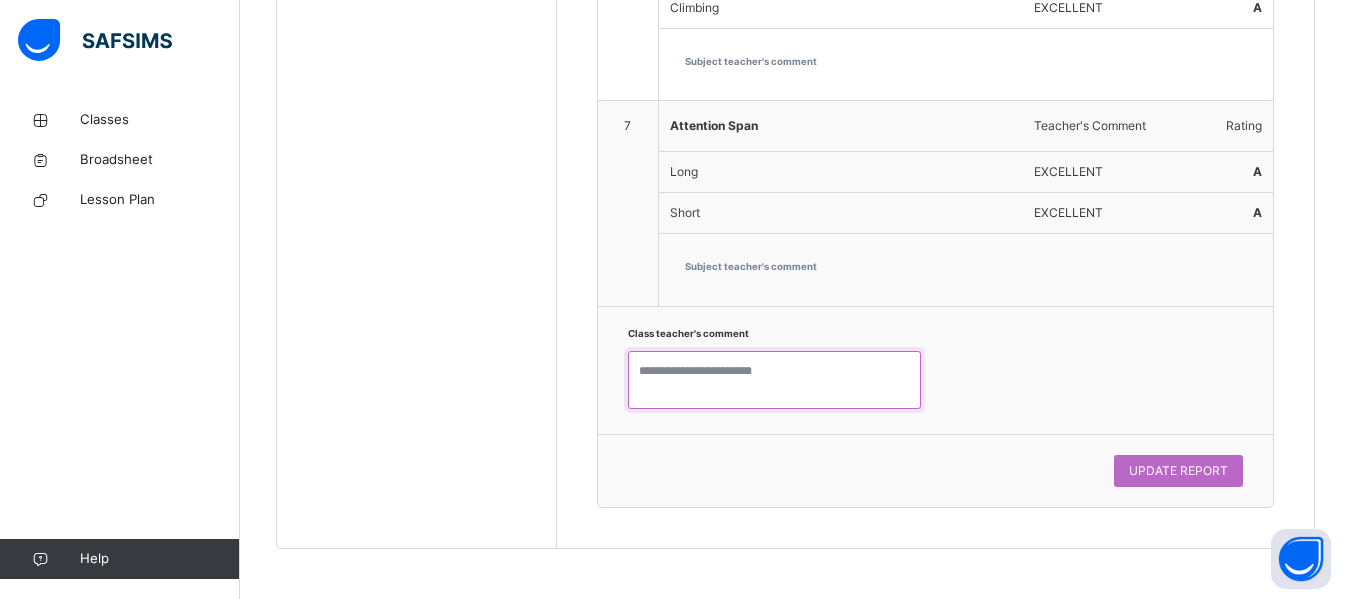 click at bounding box center (774, 380) 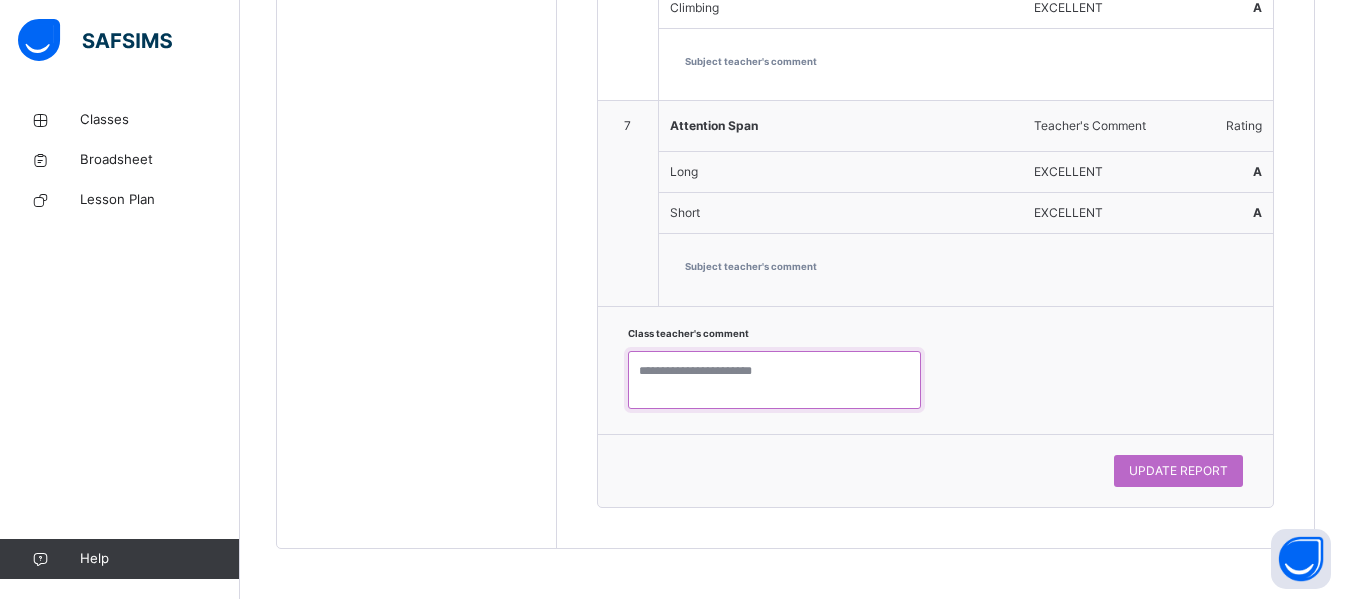paste on "**********" 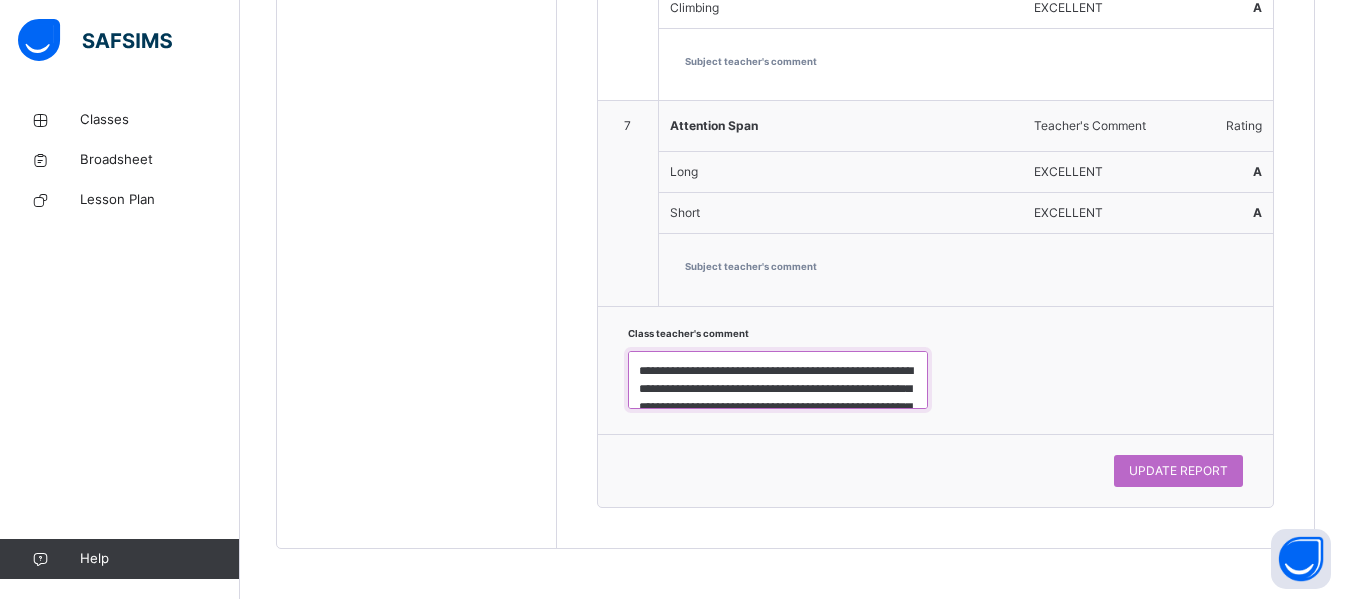 scroll, scrollTop: 115, scrollLeft: 0, axis: vertical 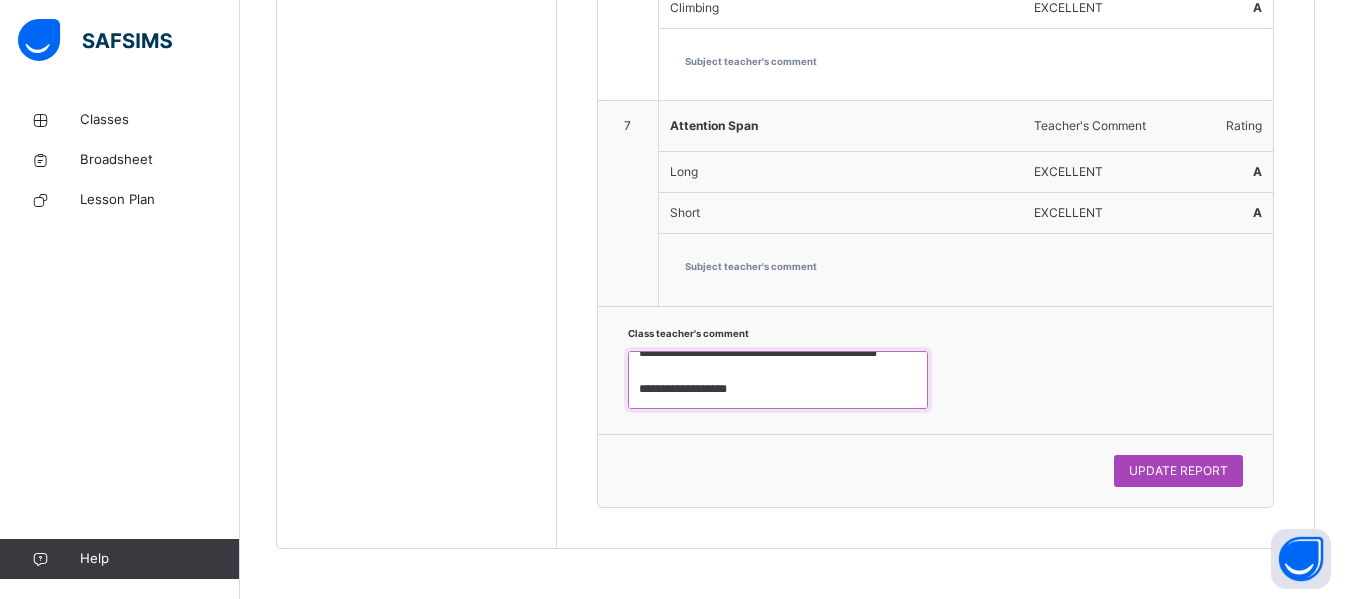 type on "**********" 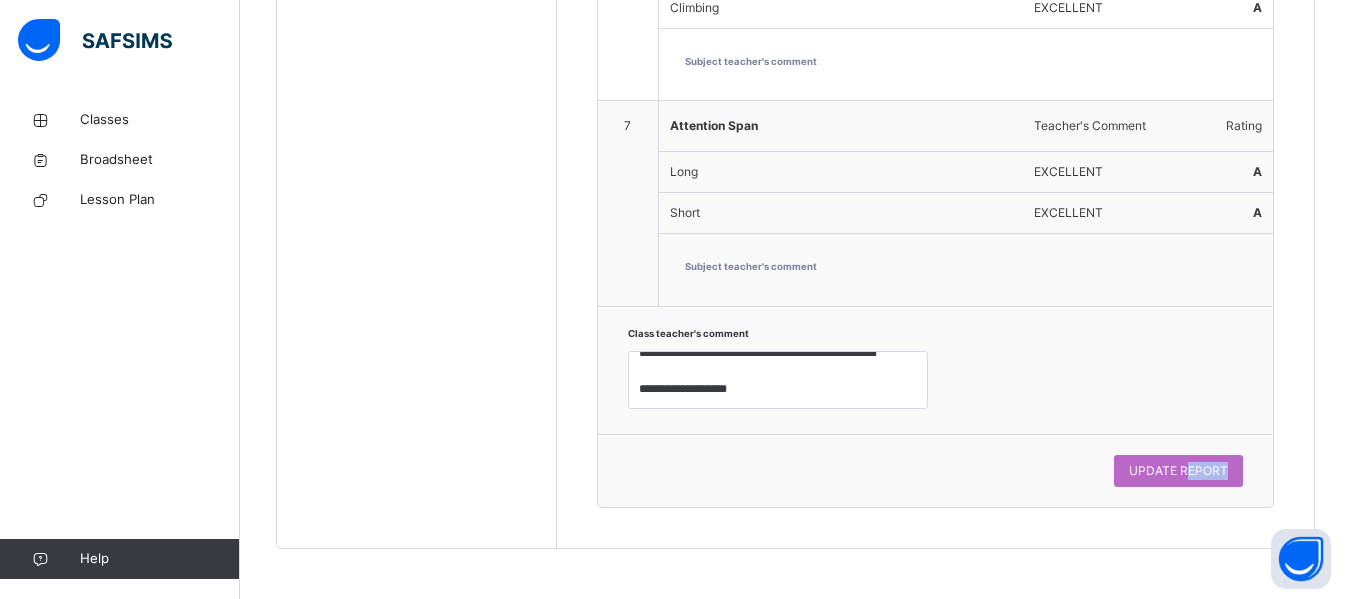 drag, startPoint x: 1207, startPoint y: 461, endPoint x: 1365, endPoint y: 512, distance: 166.0271 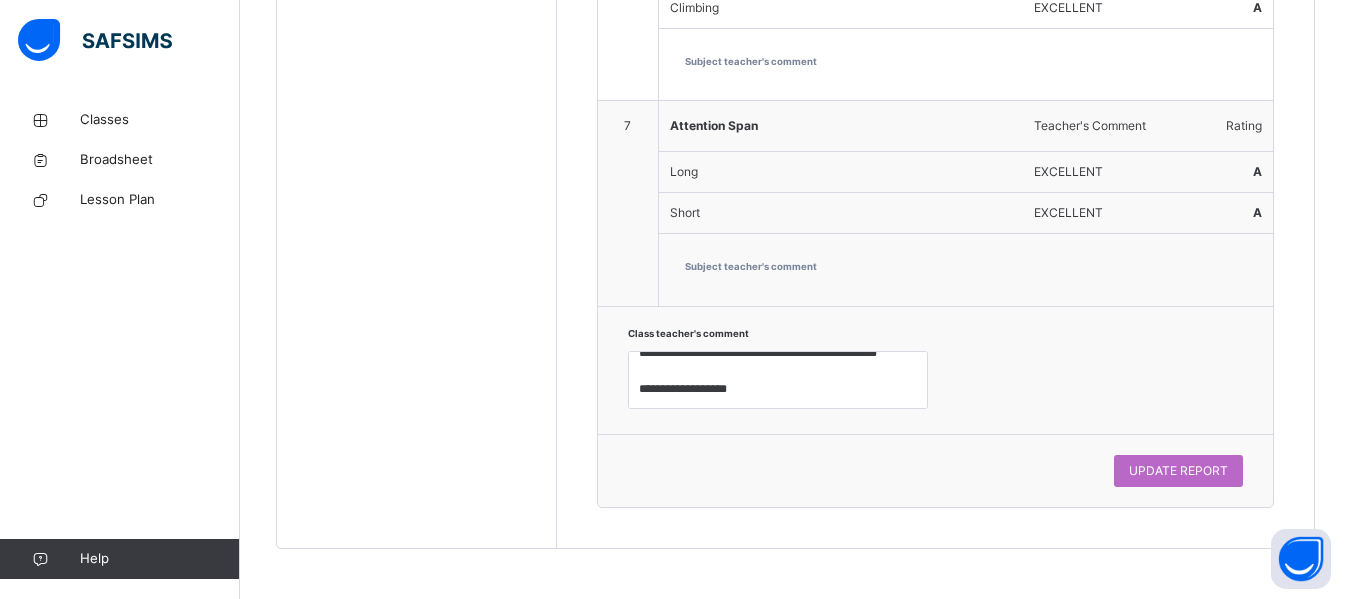 click on "1 Language Learning Teacher's Comment Rating Shows interest in books/stories VERY GOOD B Answers questions about stories VERY GOOD B Shows interest in writing B Retells familiar stories VERY GOOD B Shows understanding in spoken language skills VERY GOOD B Subject teacher's comment 2 Personal Hygiene Teacher's Comment Rating Teeth and nails clean EXCELLENT A Hair neat EXCELLENT A Shoes clean EXCELLENT A Clean clothes EXCELLENT A Neat EXCELLENT A Subject teacher's comment 3 Intellectual Development Teacher's Comment Rating Able to see relationships between things VERY GOOD B Able to solve problems VERY GOOD B Able to gain and process information VERY GOOD B Subject teacher's comment 4 Social and Emotional Learning Teacher's Comment Rating Easily fatigued GOOD C Self confident VERY GOOD B Punctual EXCELLENT A Very shy VERY GOOD B Ready to share with others VERY GOOD B Gets along well with others VERY GOOD B Fights often VERY GOOD B Subject teacher's comment 5 Fine Motor Skills Teacher's Comment Rating Writes B B" at bounding box center [935, -640] 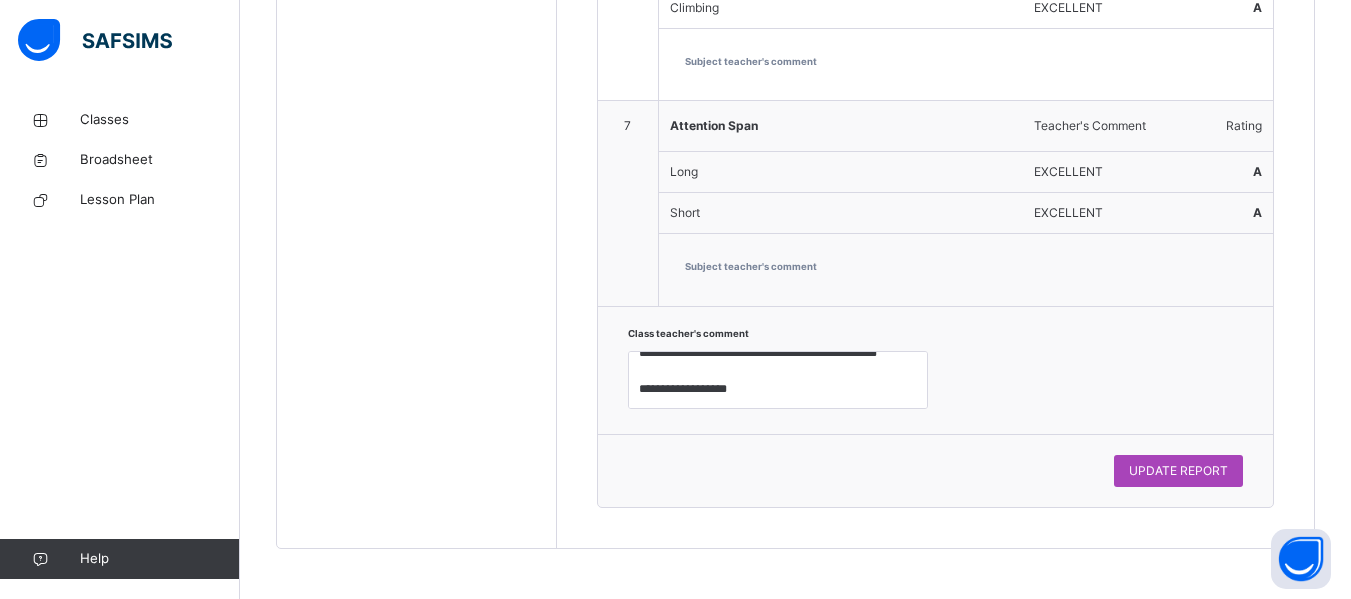 click on "UPDATE REPORT" at bounding box center (1178, 471) 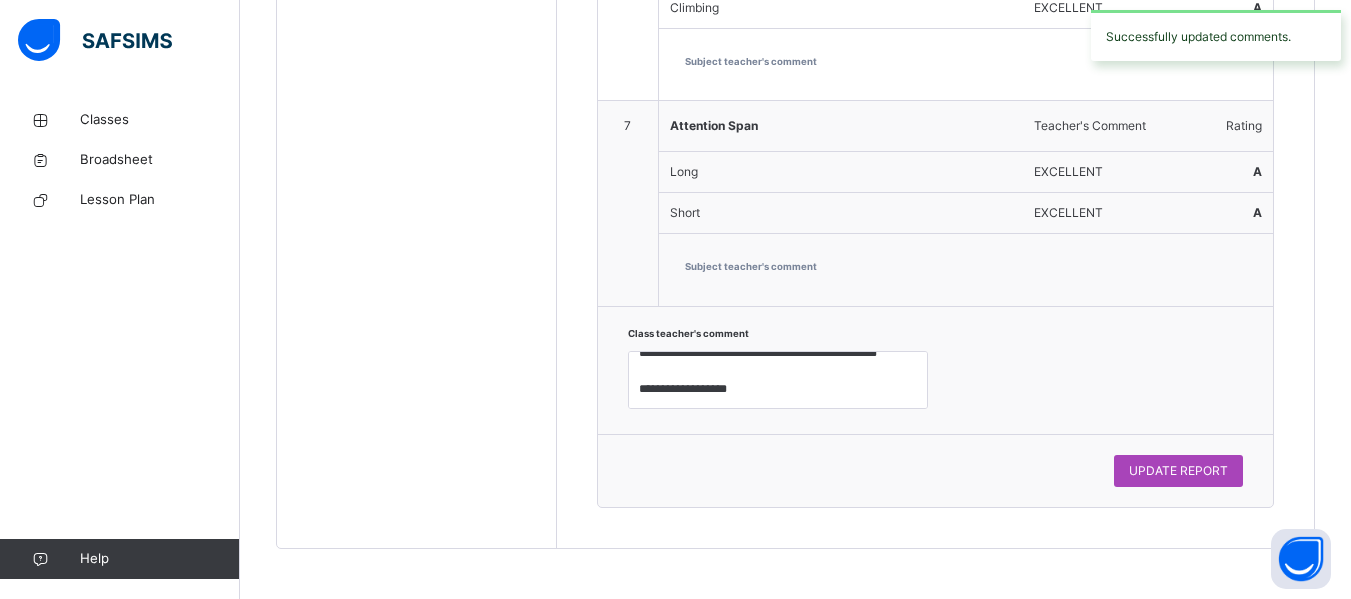 click on "UPDATE REPORT" at bounding box center (1178, 471) 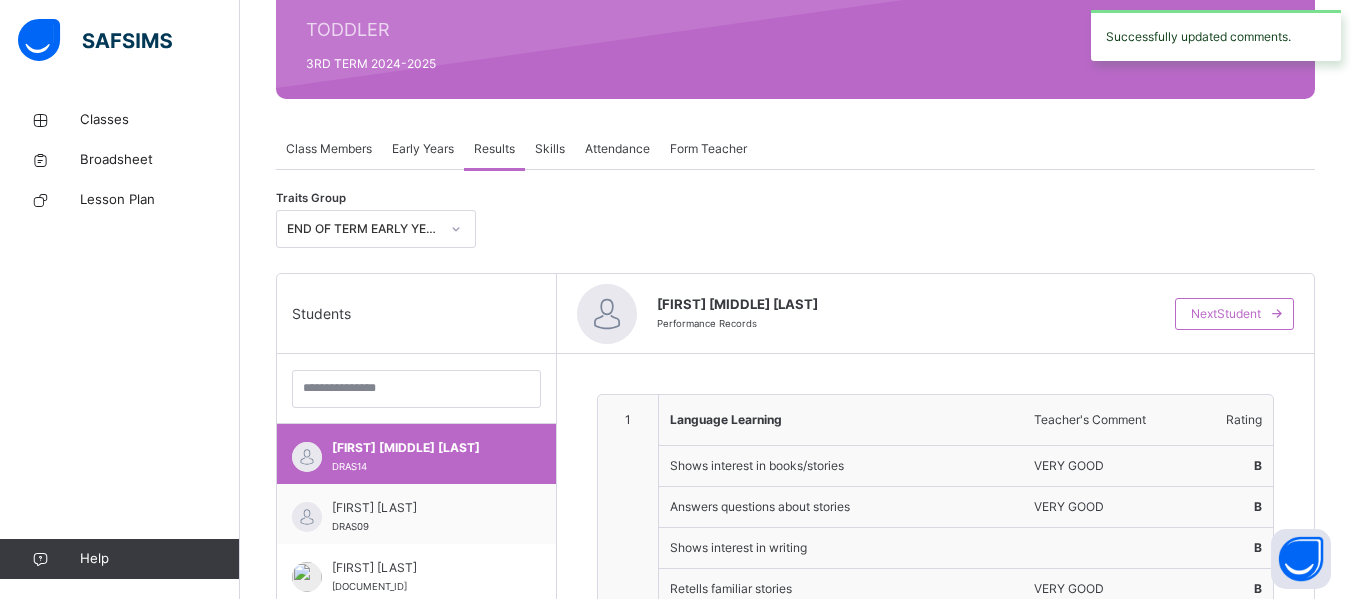 scroll, scrollTop: 258, scrollLeft: 0, axis: vertical 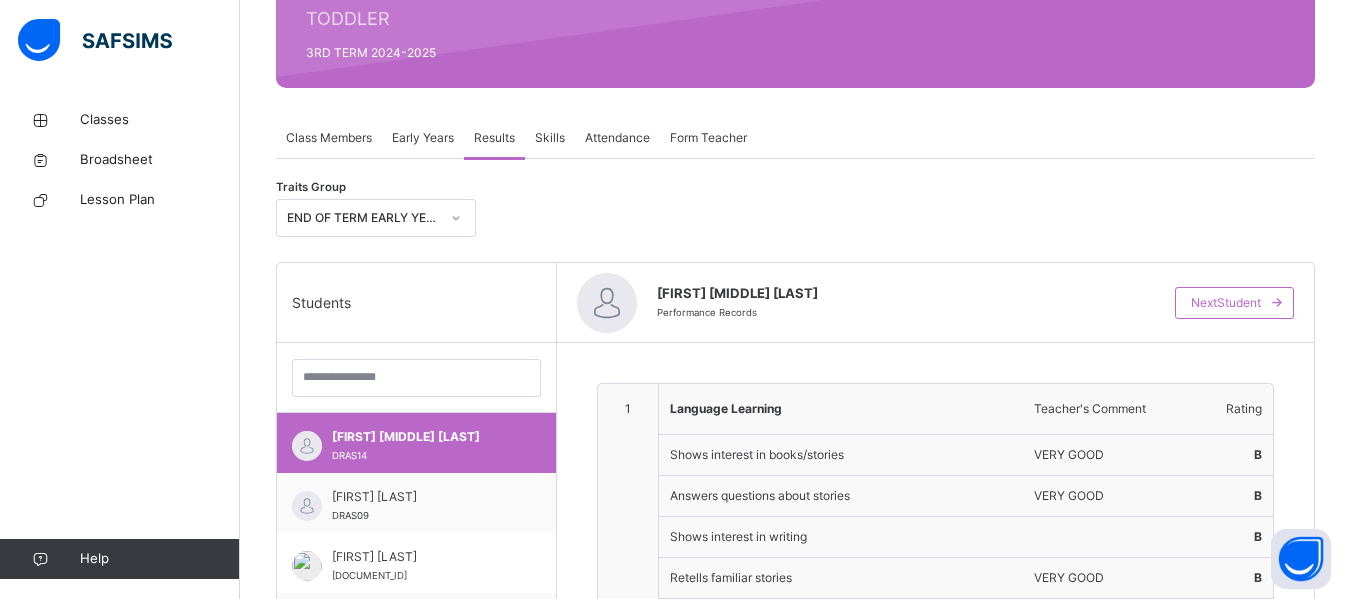 click 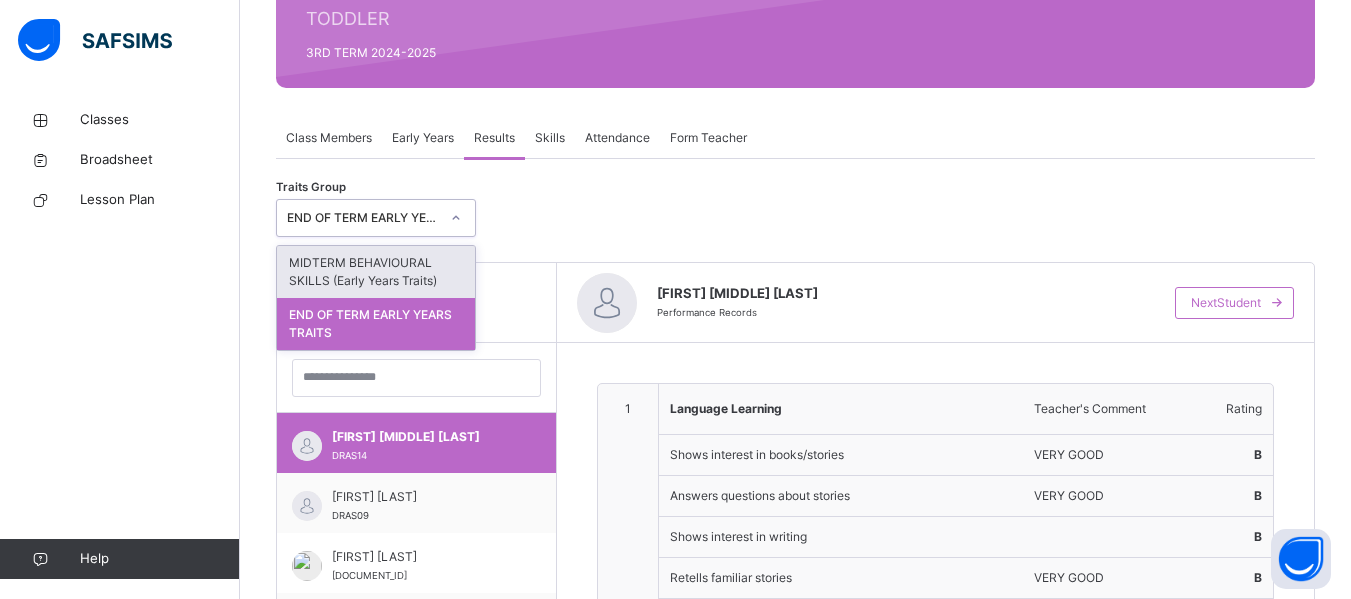 click on "MIDTERM BEHAVIOURAL SKILLS (Early Years Traits)" at bounding box center (376, 272) 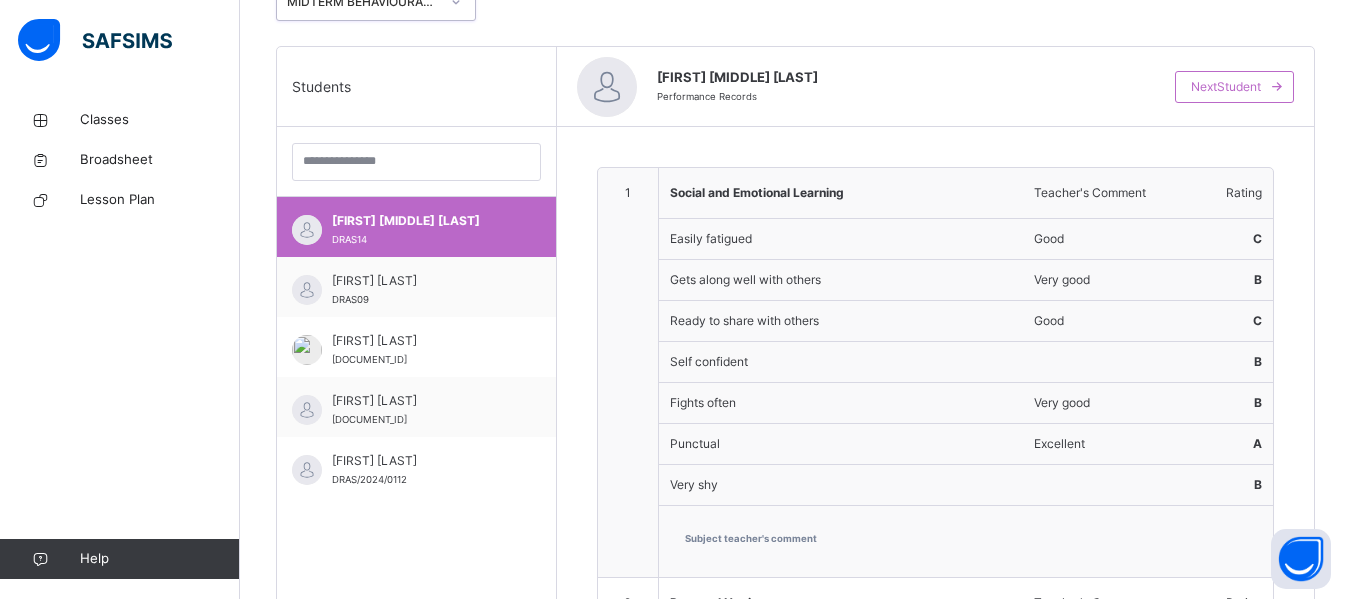 scroll, scrollTop: 416, scrollLeft: 0, axis: vertical 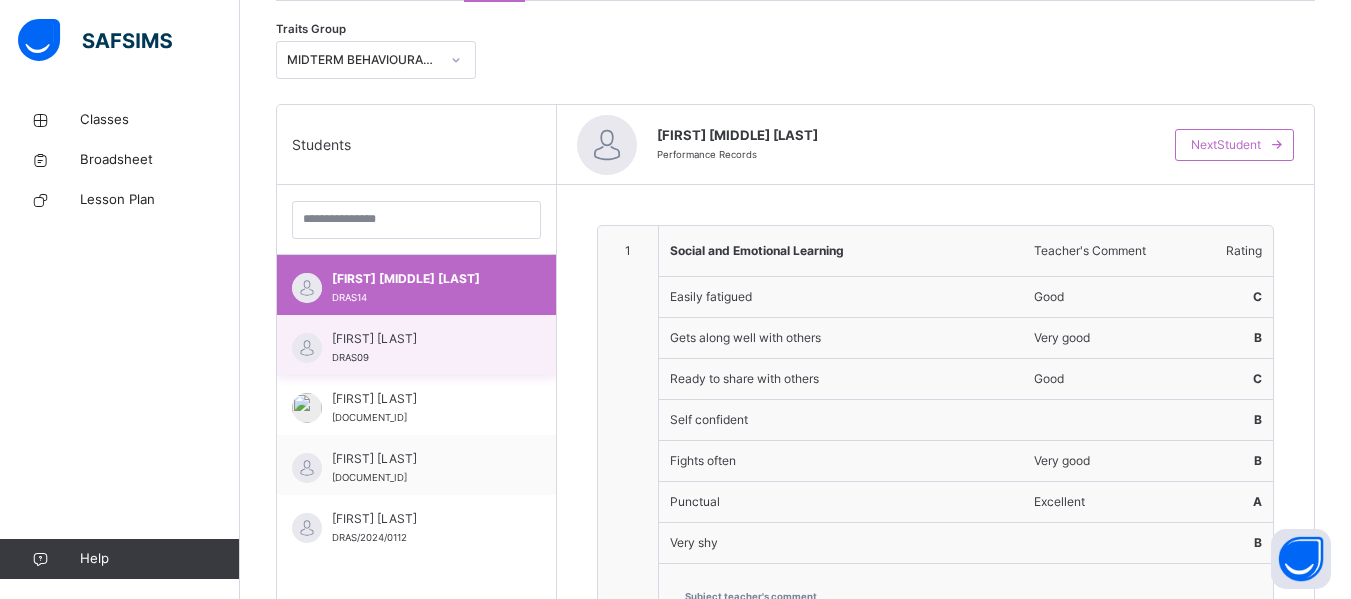click on "[FIRST] [LAST]" at bounding box center [421, 339] 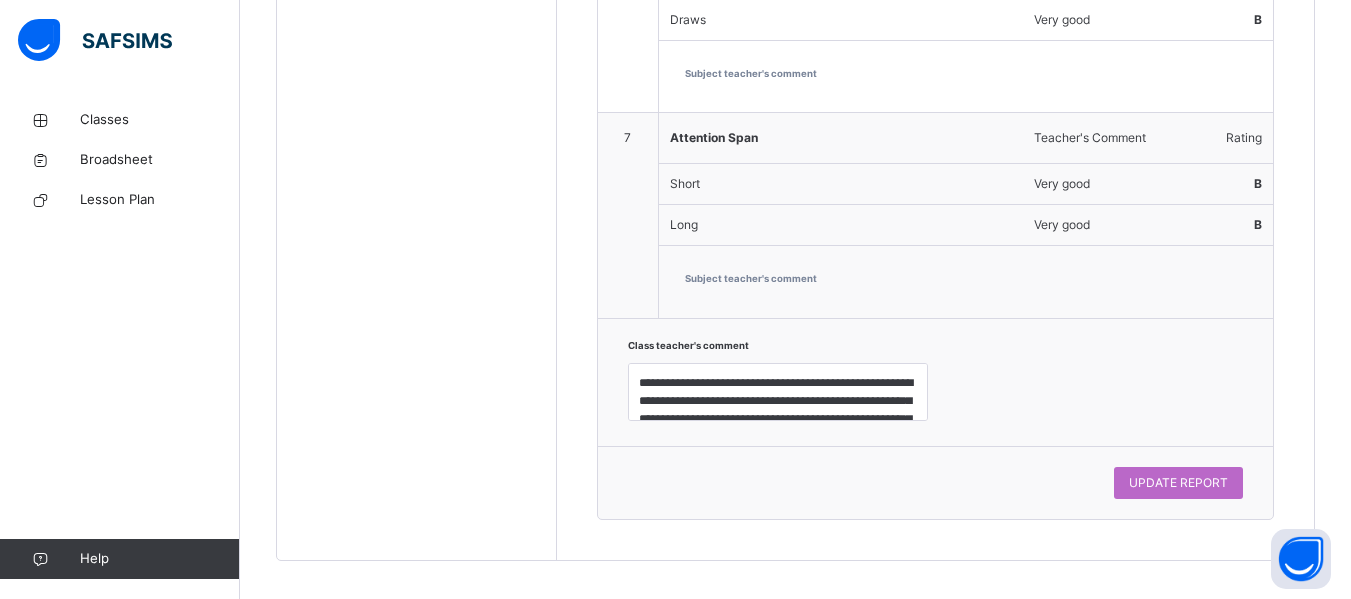 scroll, scrollTop: 2306, scrollLeft: 0, axis: vertical 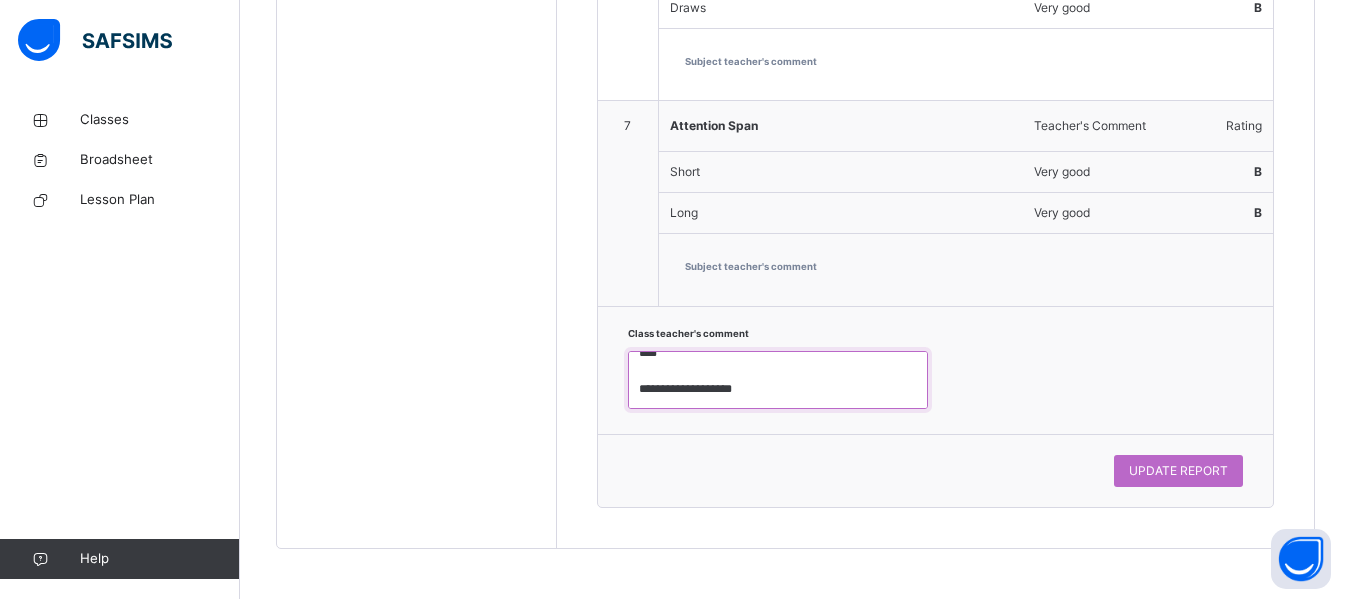 drag, startPoint x: 632, startPoint y: 368, endPoint x: 850, endPoint y: 504, distance: 256.94357 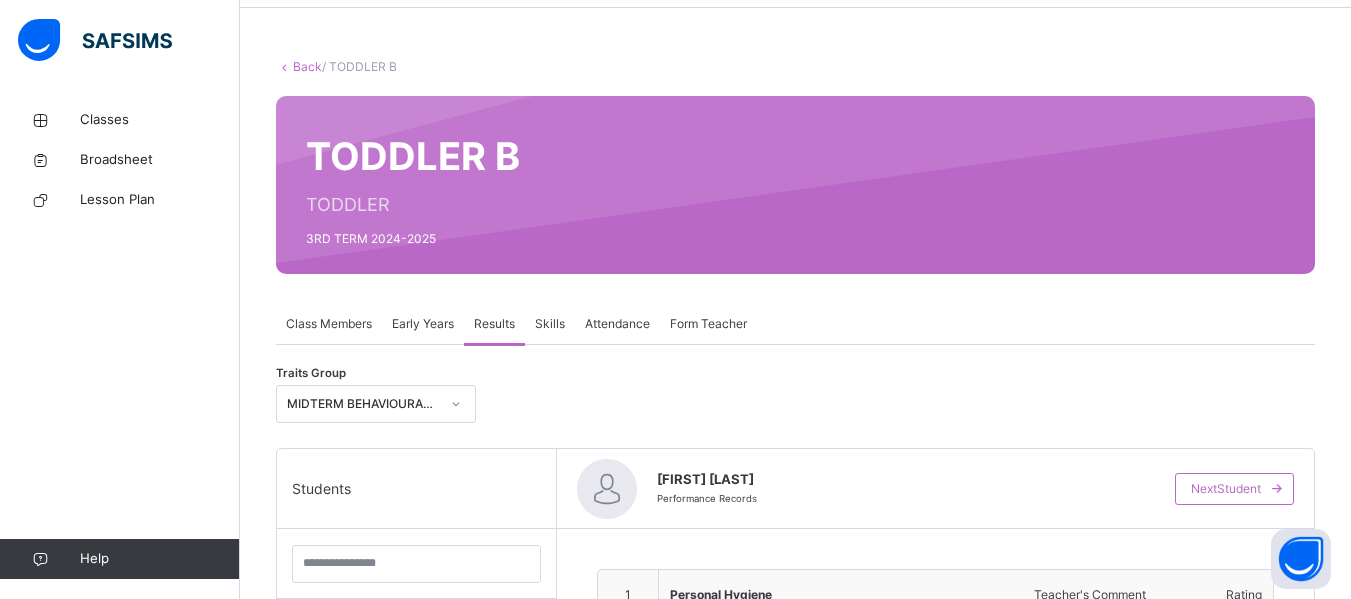scroll, scrollTop: 0, scrollLeft: 0, axis: both 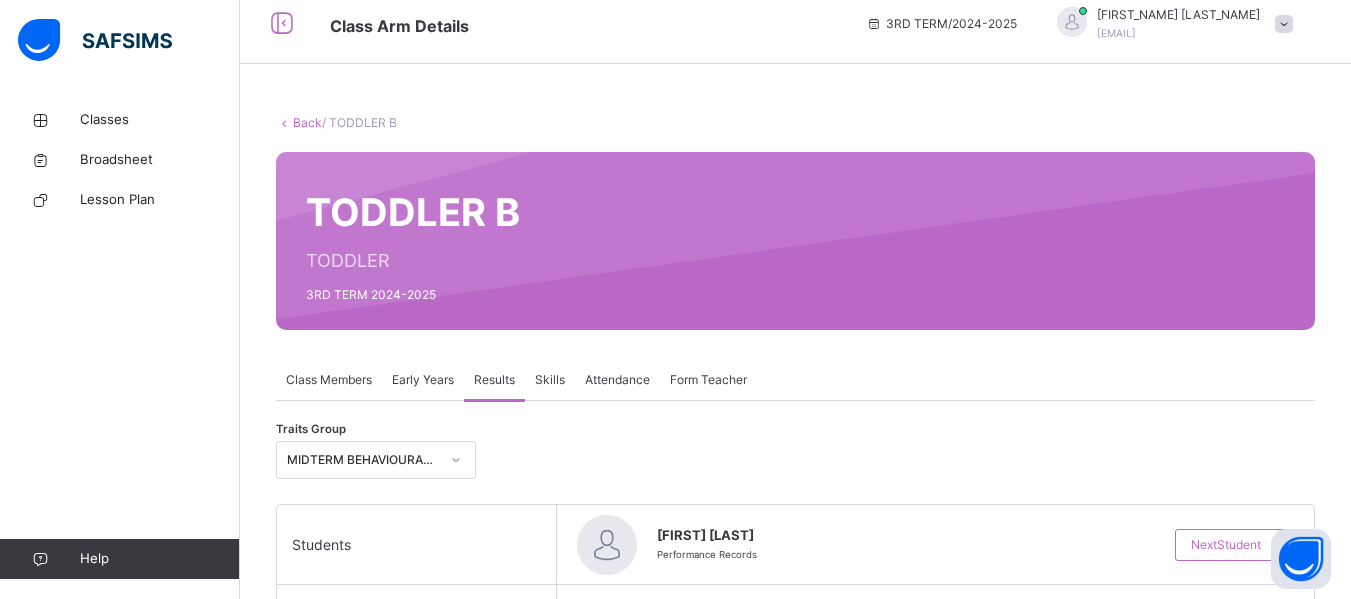 click on "Traits Group MIDTERM BEHAVIOURAL SKILLS (Early Years Traits) Students [FIRST] [MIDDLE] [LAST] [ID] [FIRST] [LAST] [ID] [FIRST] [LAST] [ID] [FIRST] [LAST] [ID] [FIRST] [LAST] [ID] [FIRST] [MIDDLE] [LAST] [ID] [FIRST] [LAST] [ID] [FIRST] [LAST] [ID] Benjamin David Performance Records Next Student 1 Personal Hygiene Teacher's Comment Rating Teeth and nails clean Excellent A Hair neat Excellent A Shoes clean Excellent A Neat Excellent A Subject teacher's comment 2 Gross Motor Skills Teacher's Comment Rating Climbing Excellent A Running Excellent A Throws a ball Excellent A Jumping Excellent A Subject teacher's comment 3 Social and Emotional Learning Teacher's Comment Rating Gets along well with others Very good B Ready to share with others Very good B Self confident Very good B Fights often Good C Very shy Very good B Subject teacher's comment 4 Intellectual Development Teacher's Comment Rating Able to gain and process information Very good" at bounding box center (795, 1635) 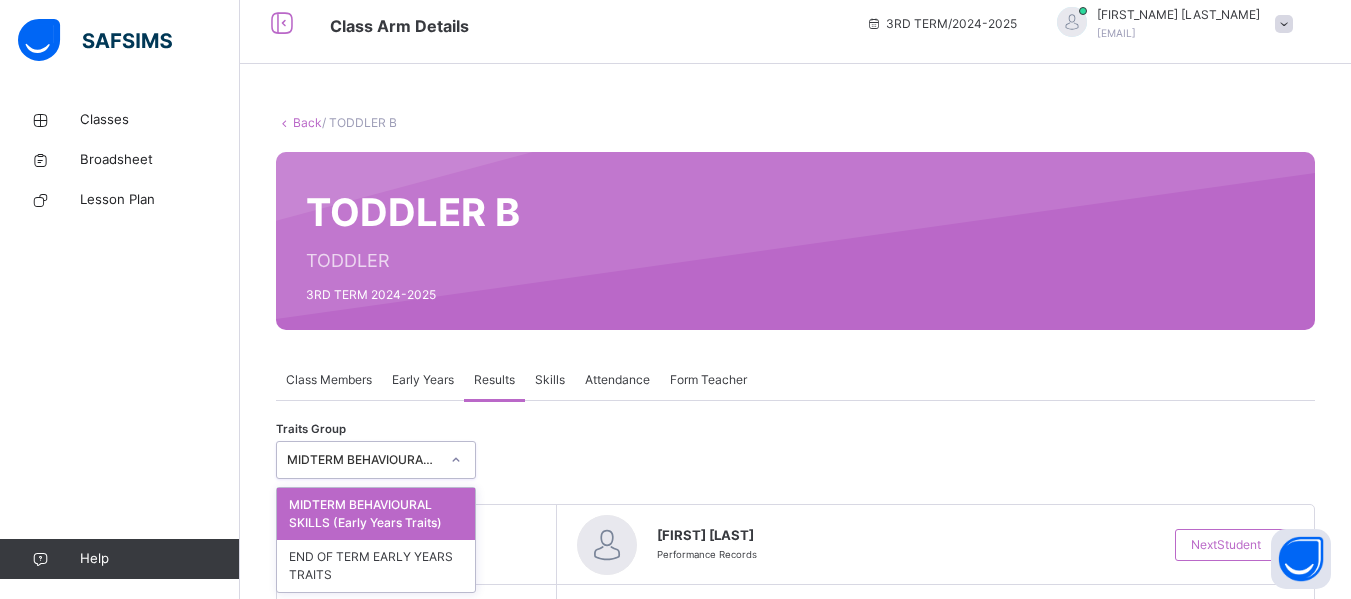 scroll, scrollTop: 18, scrollLeft: 0, axis: vertical 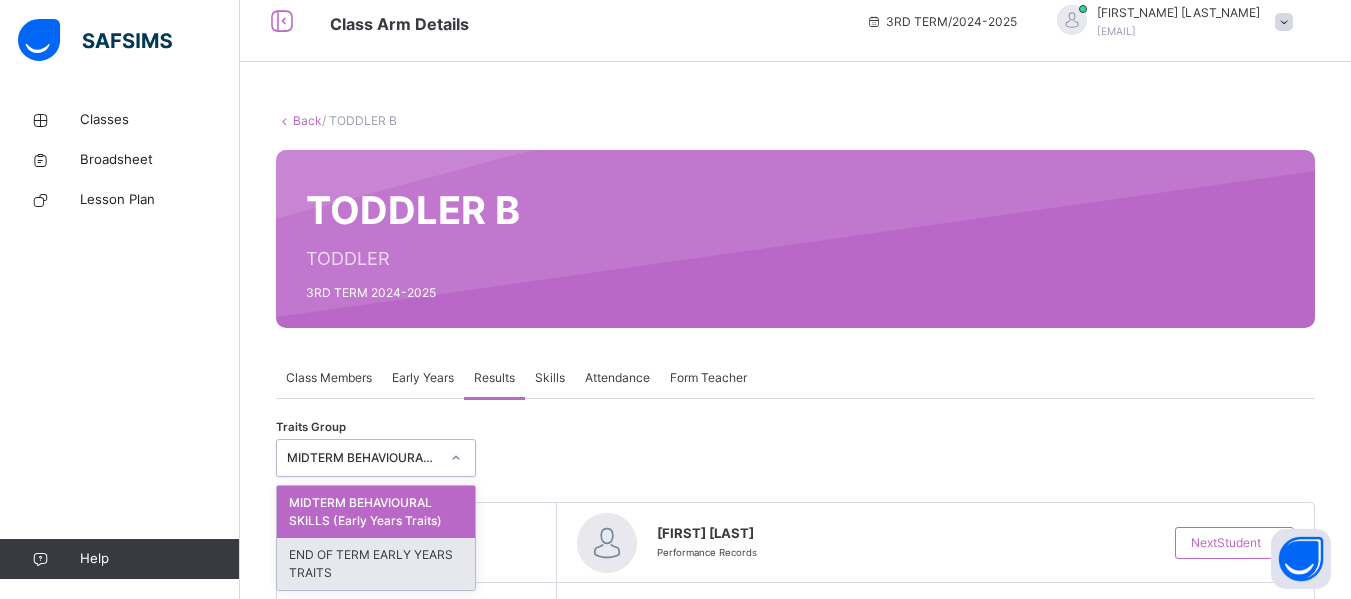 click on "END OF TERM EARLY YEARS TRAITS" at bounding box center (376, 564) 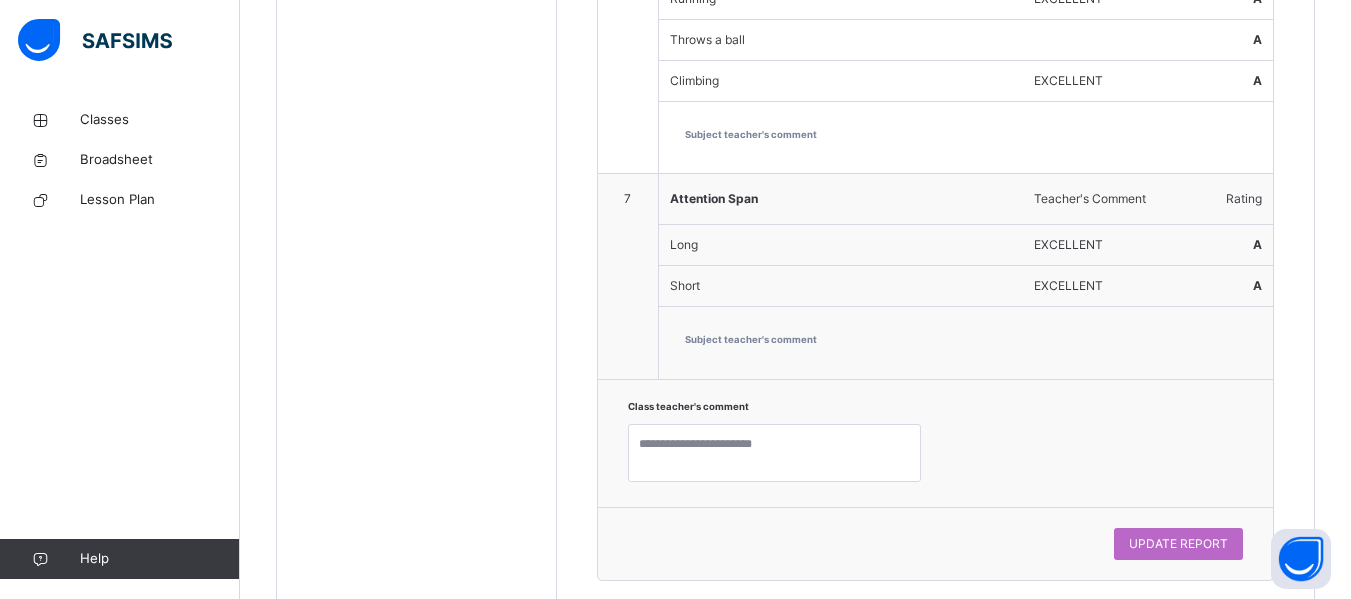 scroll, scrollTop: 2429, scrollLeft: 0, axis: vertical 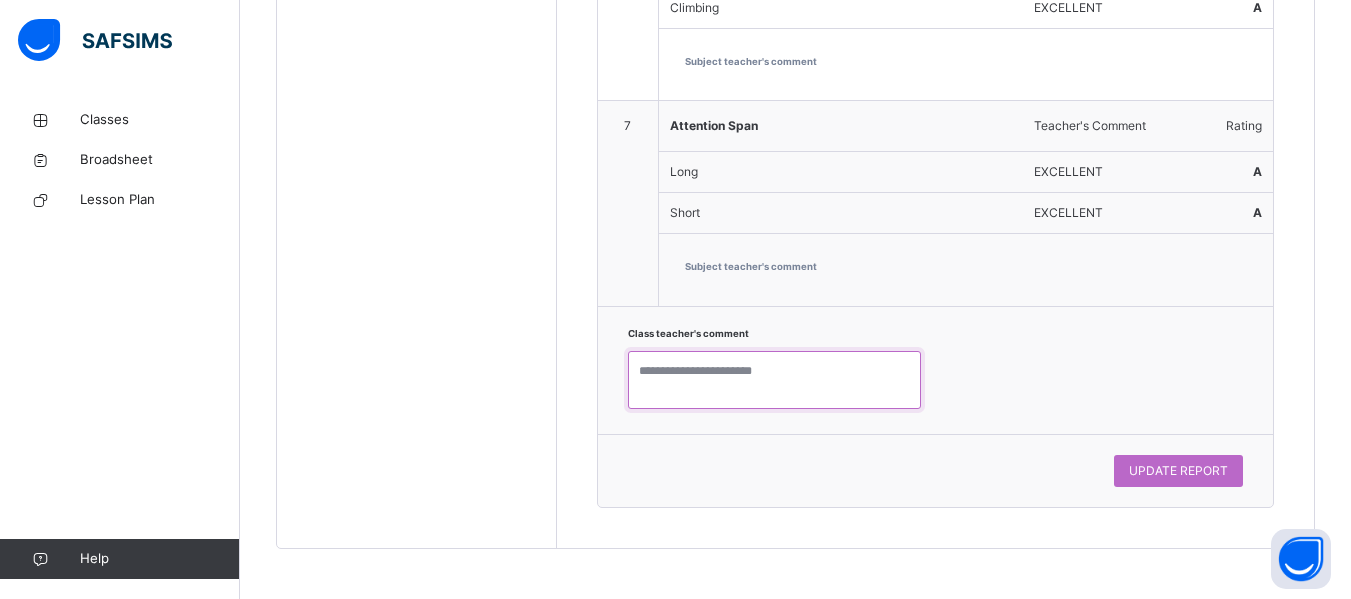 click at bounding box center [774, 380] 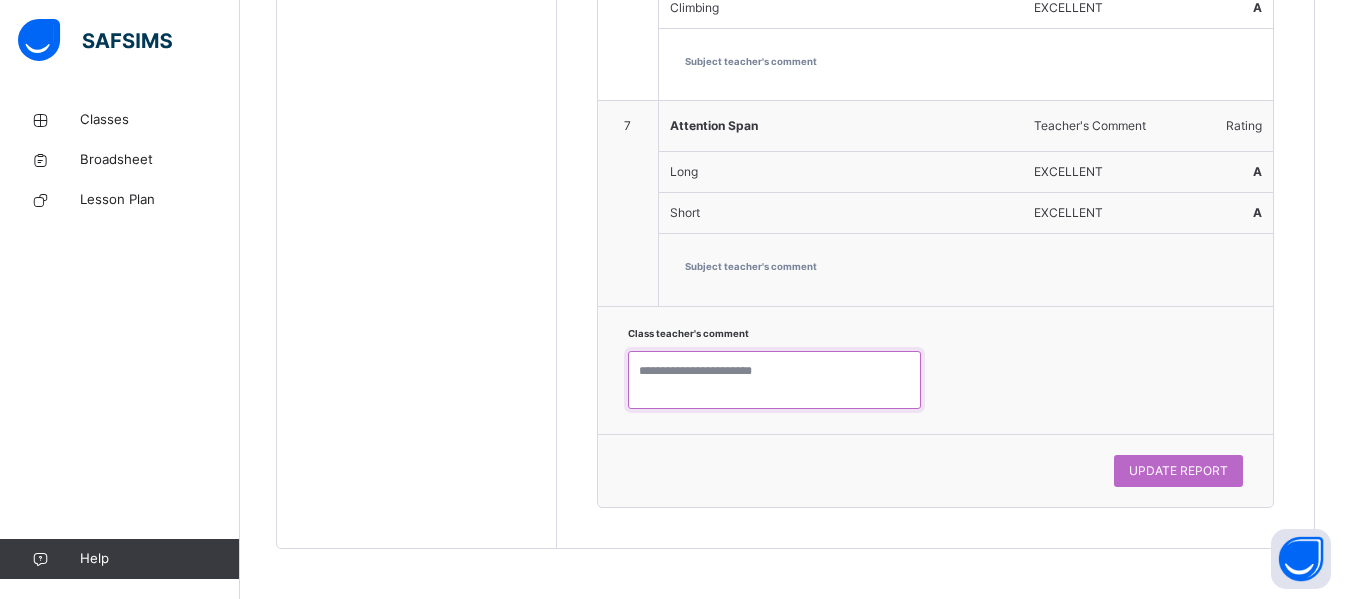paste on "**********" 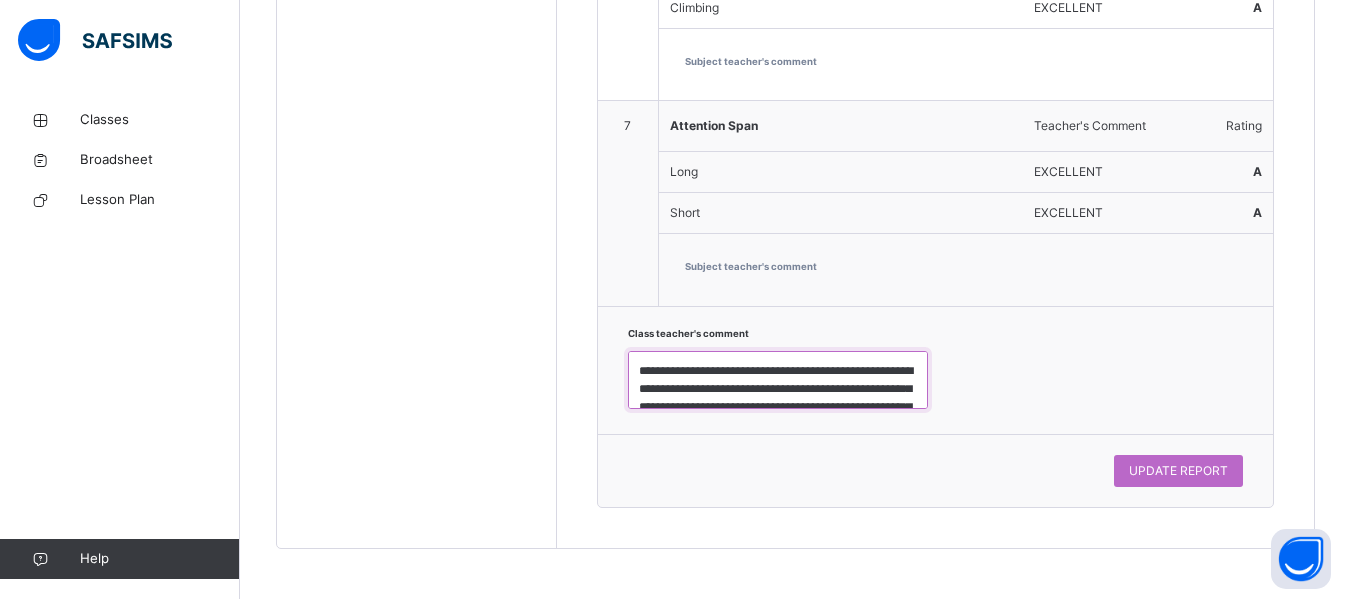 scroll, scrollTop: 79, scrollLeft: 0, axis: vertical 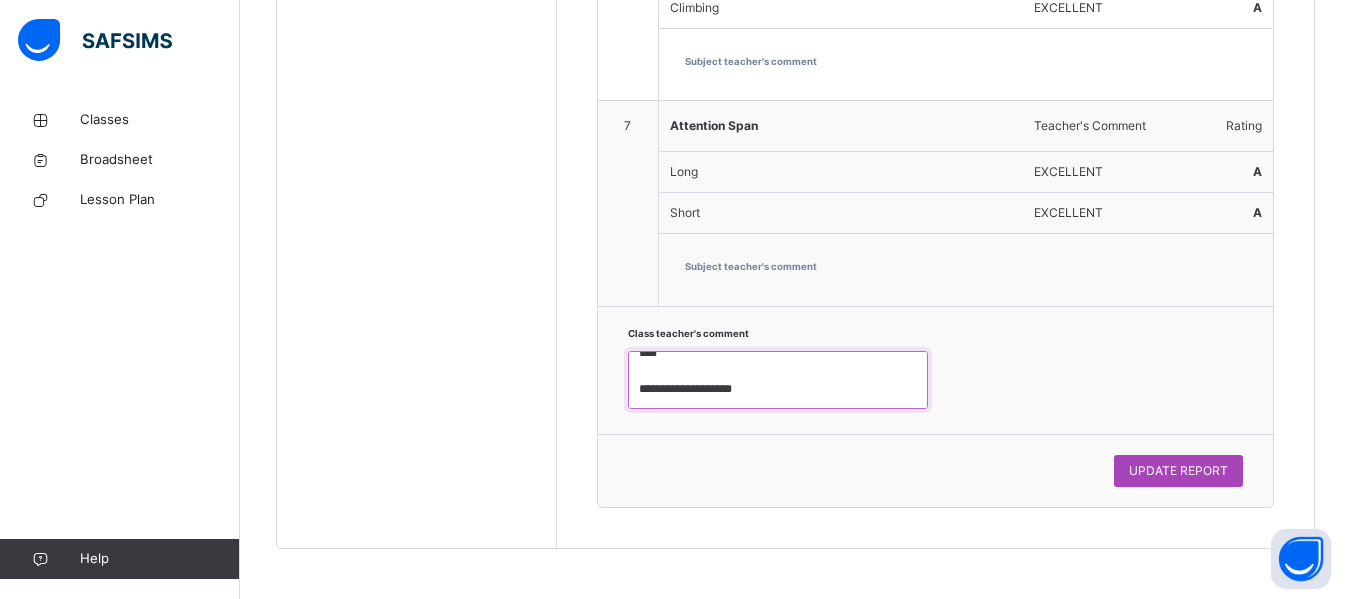 type on "**********" 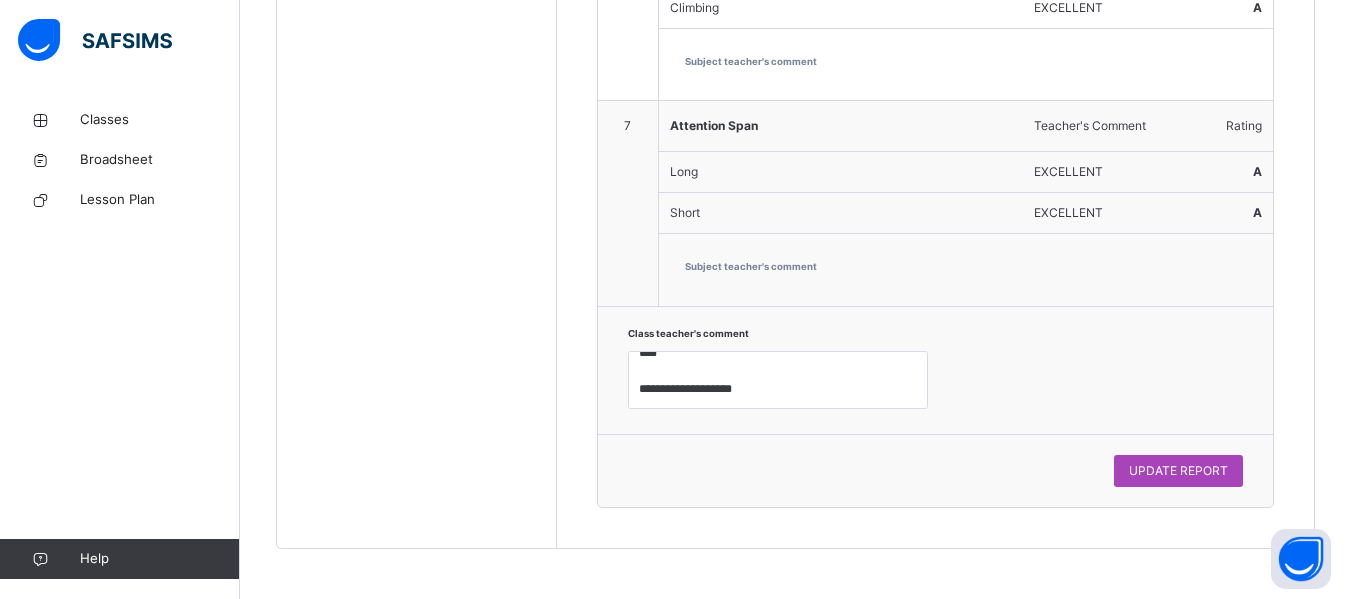 click on "UPDATE REPORT" at bounding box center (1178, 471) 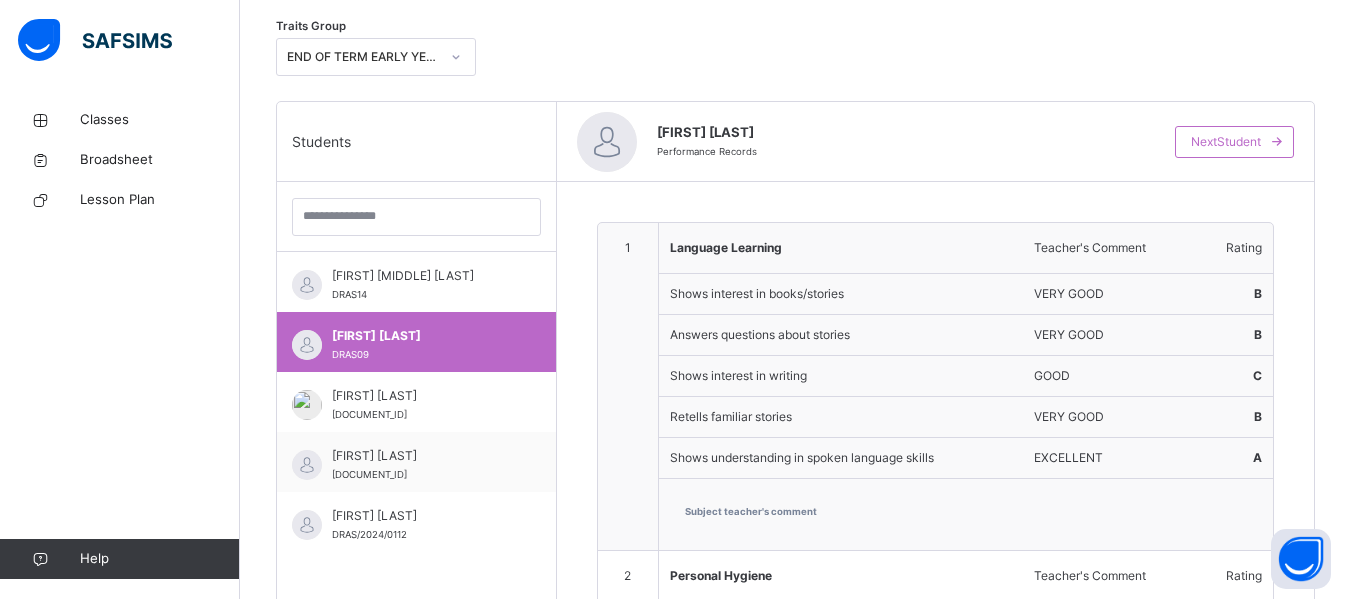 scroll, scrollTop: 425, scrollLeft: 0, axis: vertical 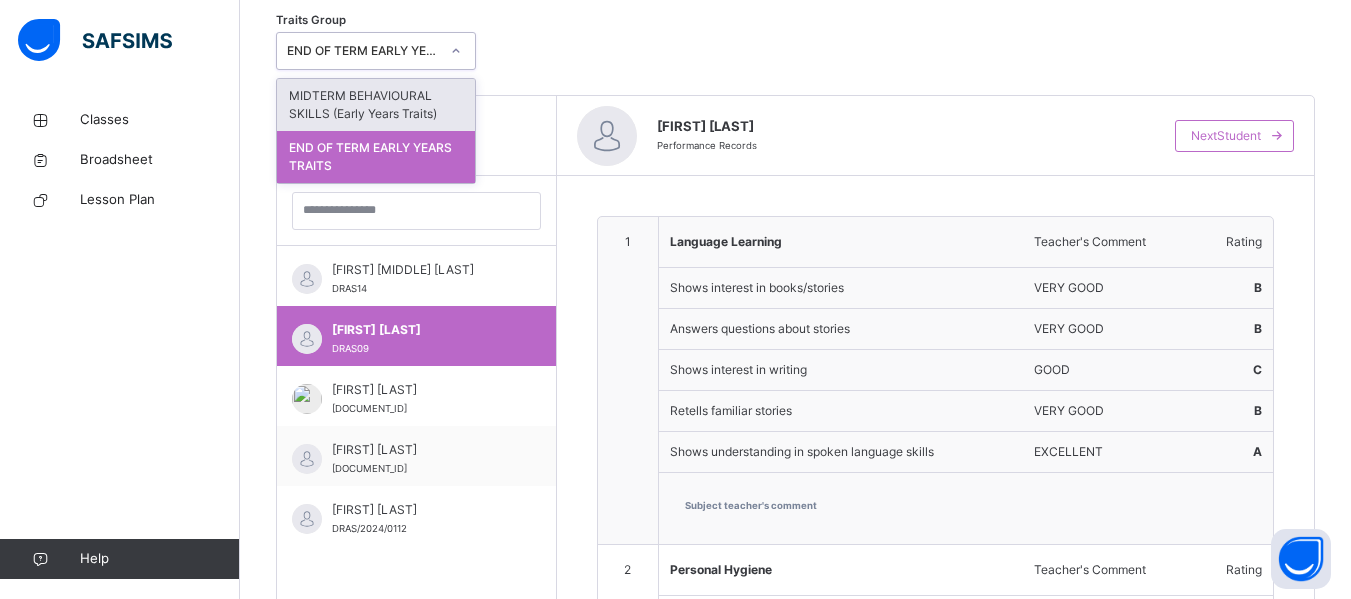 click at bounding box center [456, 51] 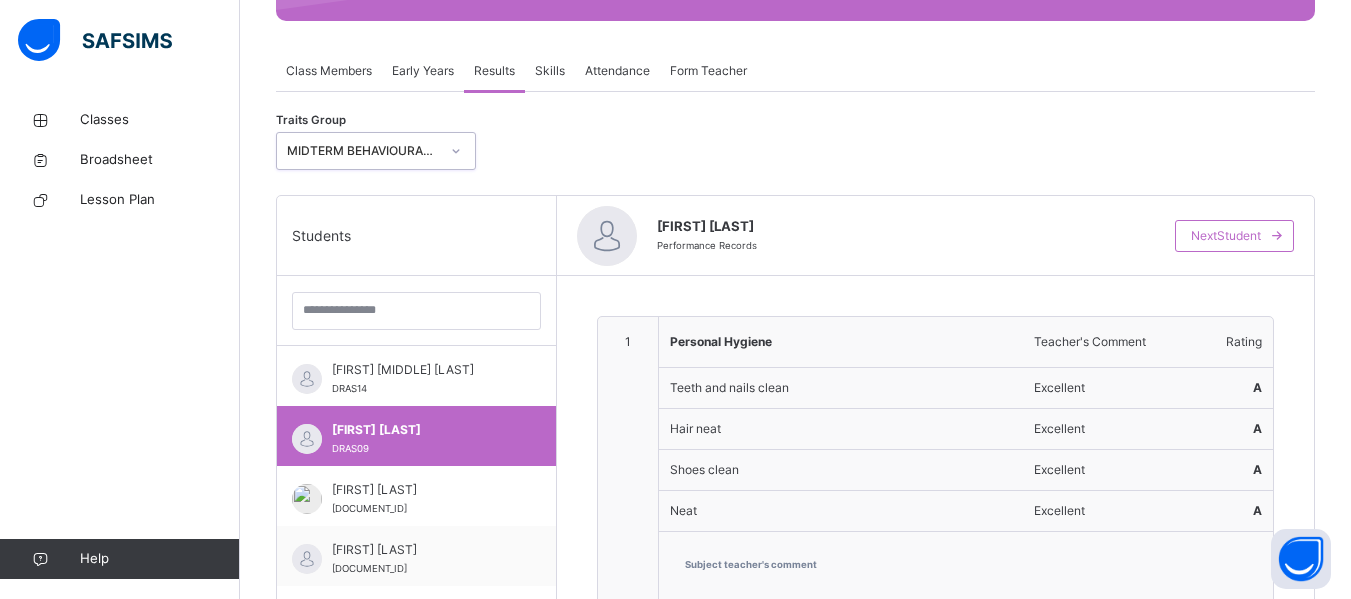scroll, scrollTop: 346, scrollLeft: 0, axis: vertical 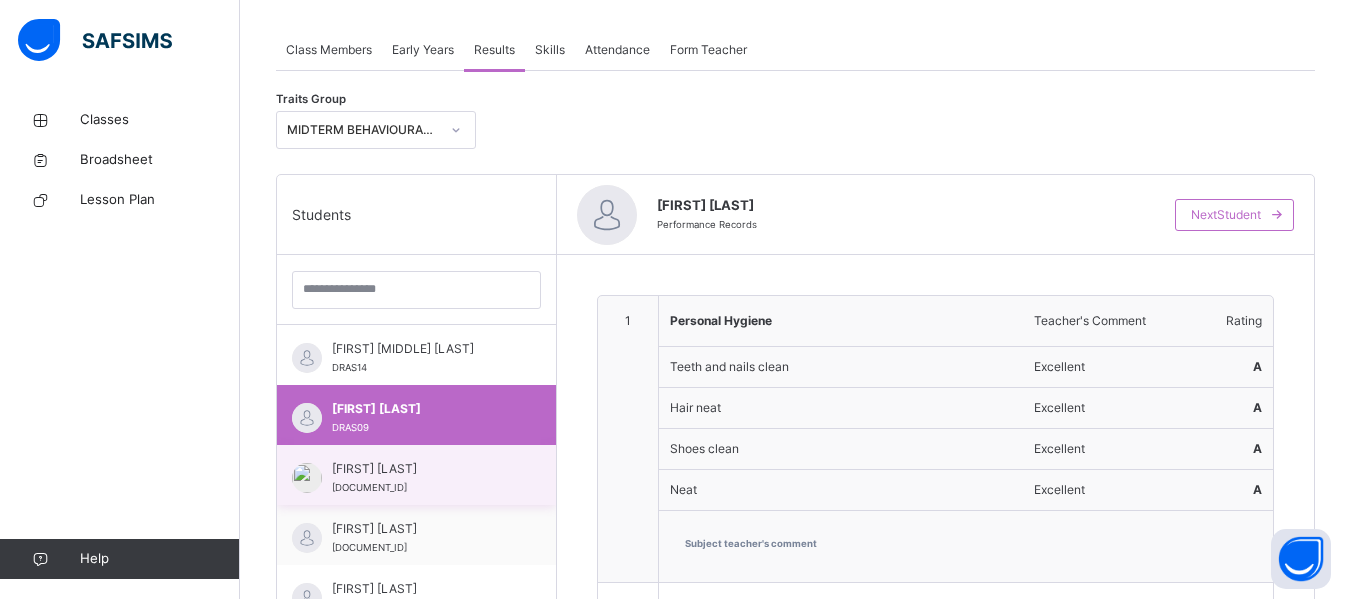 click on "[FIRST] [LAST]" at bounding box center [421, 469] 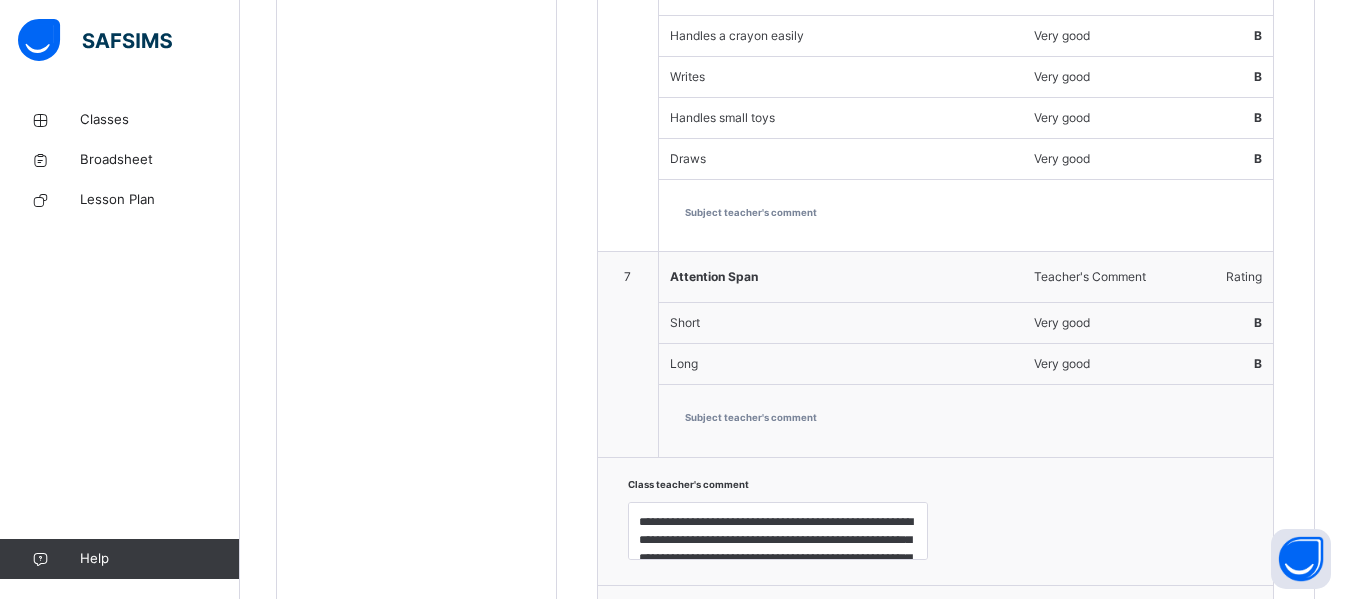 scroll, scrollTop: 2347, scrollLeft: 0, axis: vertical 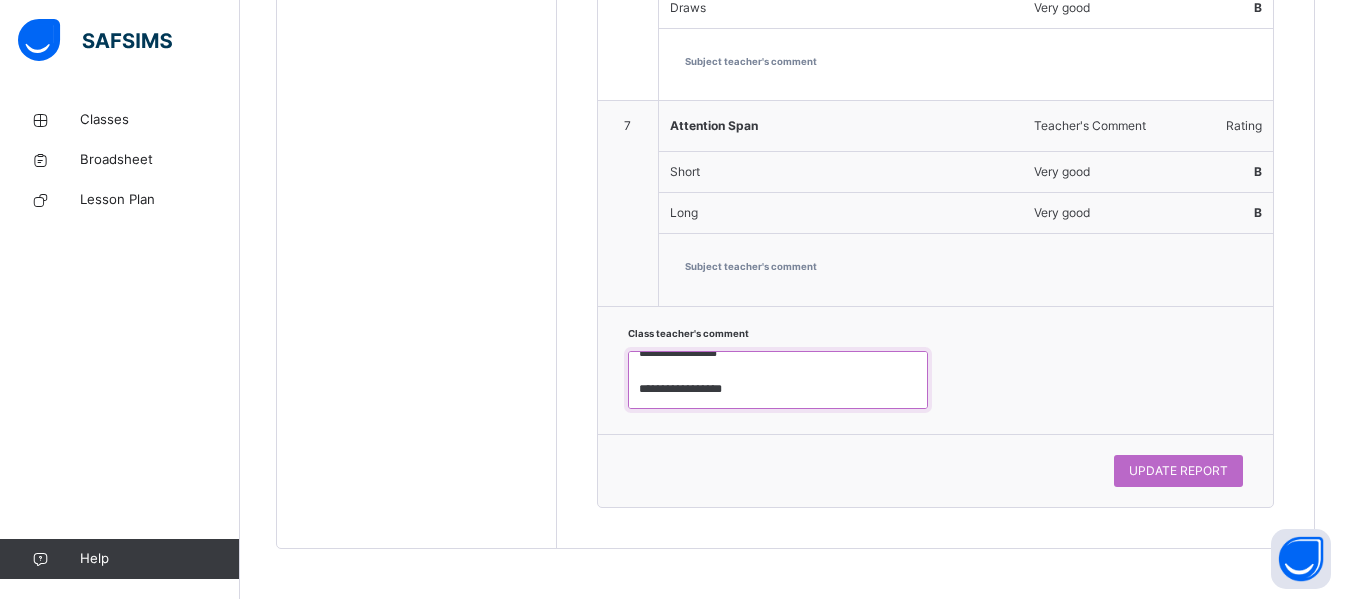drag, startPoint x: 636, startPoint y: 373, endPoint x: 817, endPoint y: 483, distance: 211.80415 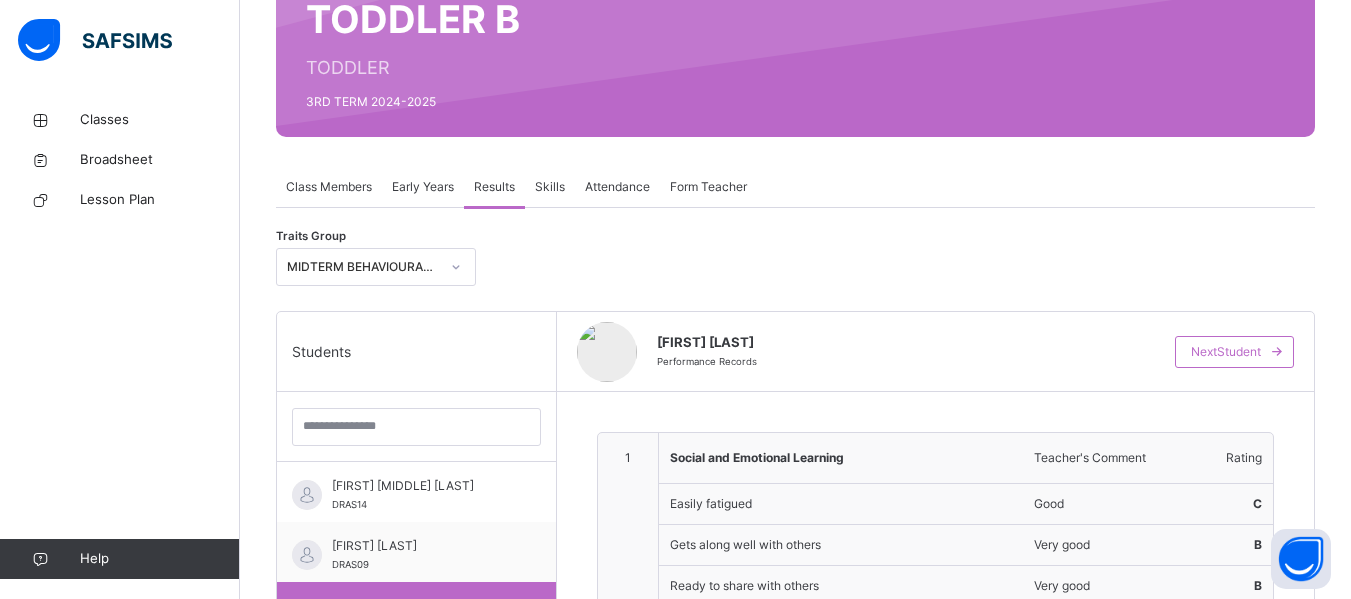 scroll, scrollTop: 345, scrollLeft: 0, axis: vertical 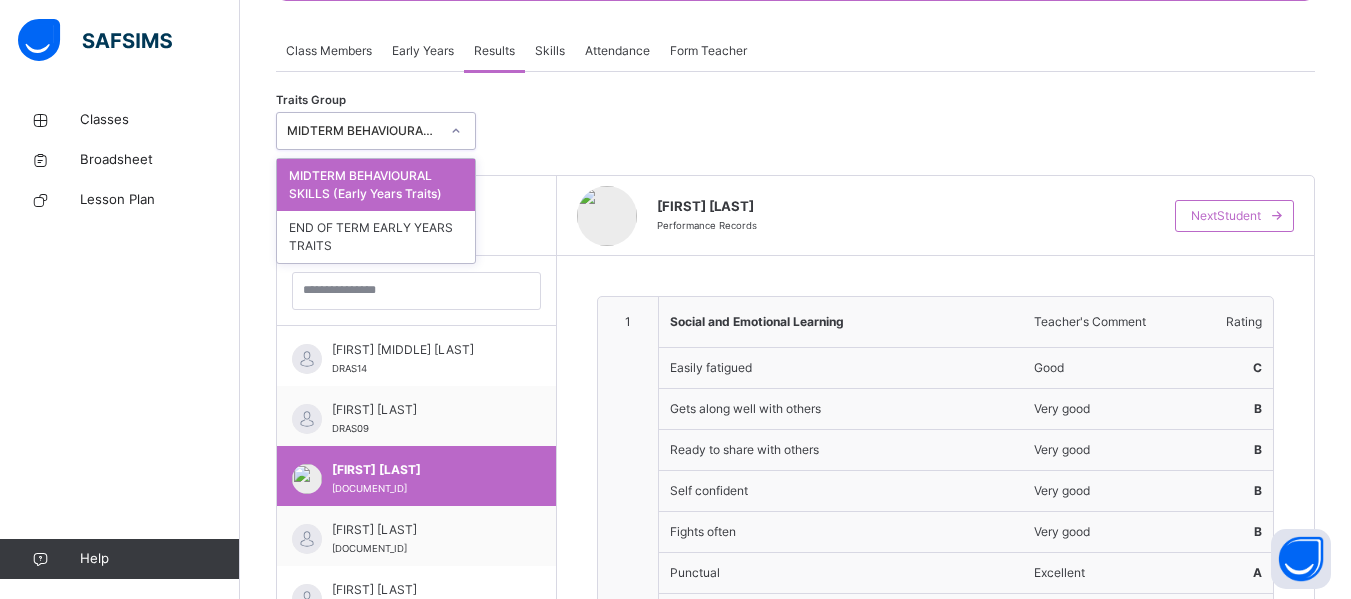 click at bounding box center [456, 131] 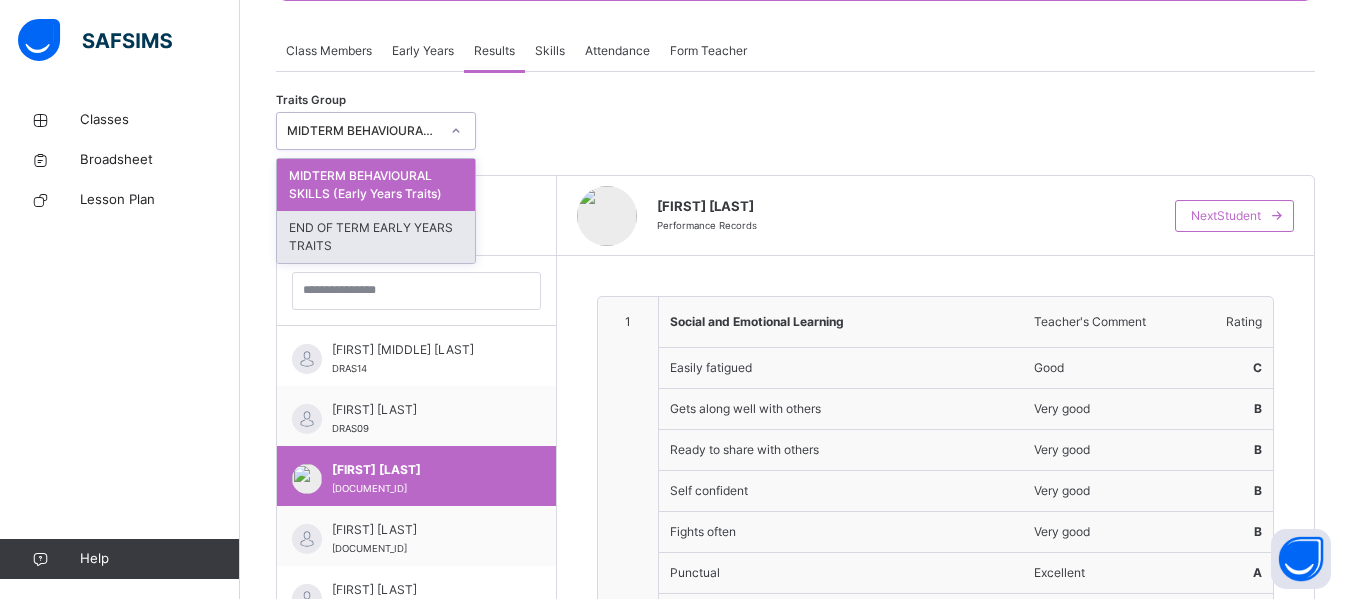 click on "END OF TERM EARLY YEARS TRAITS" at bounding box center [376, 237] 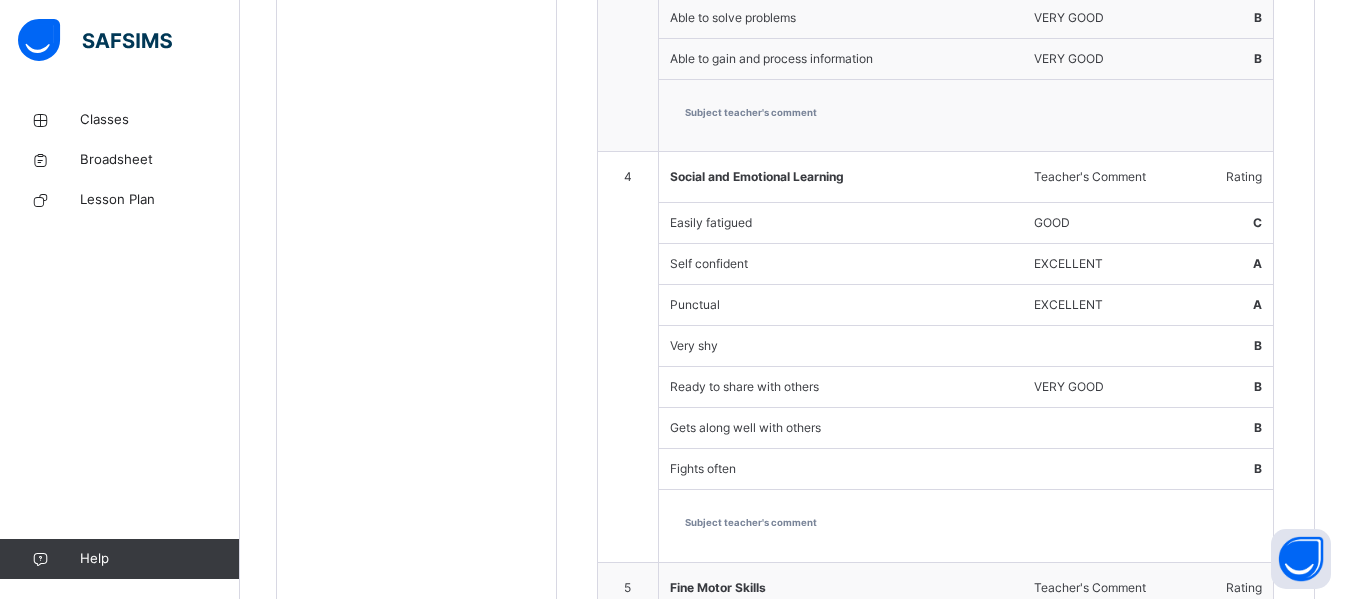 scroll, scrollTop: 2093, scrollLeft: 0, axis: vertical 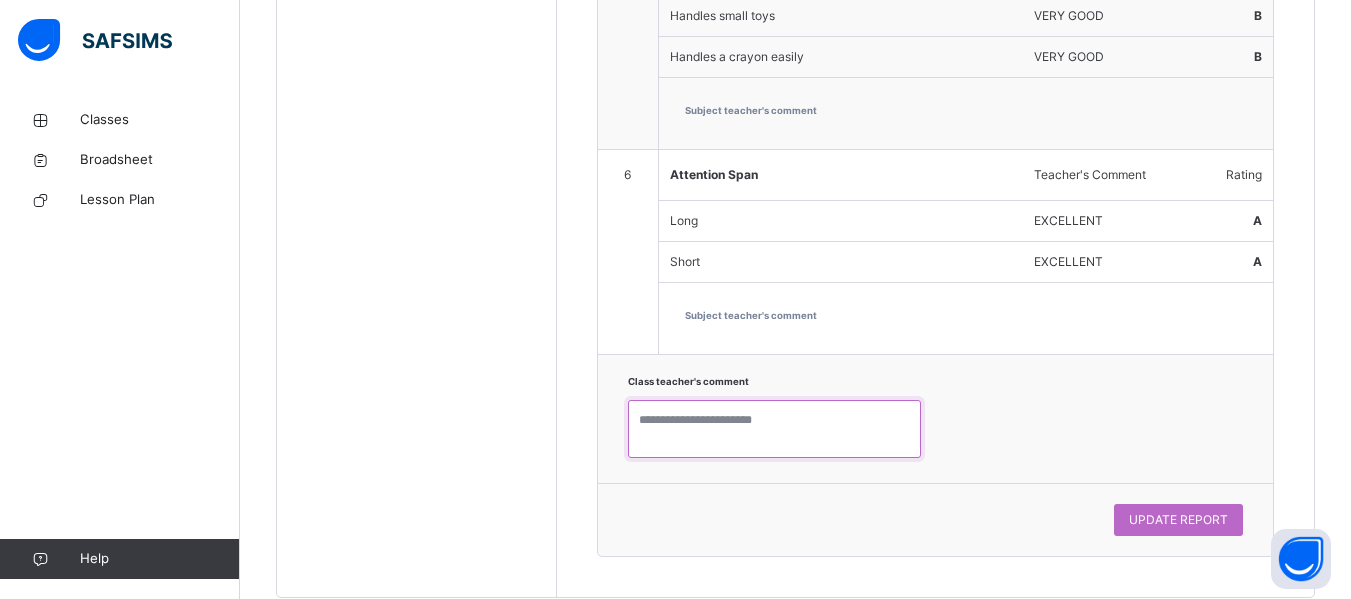 click at bounding box center [774, 429] 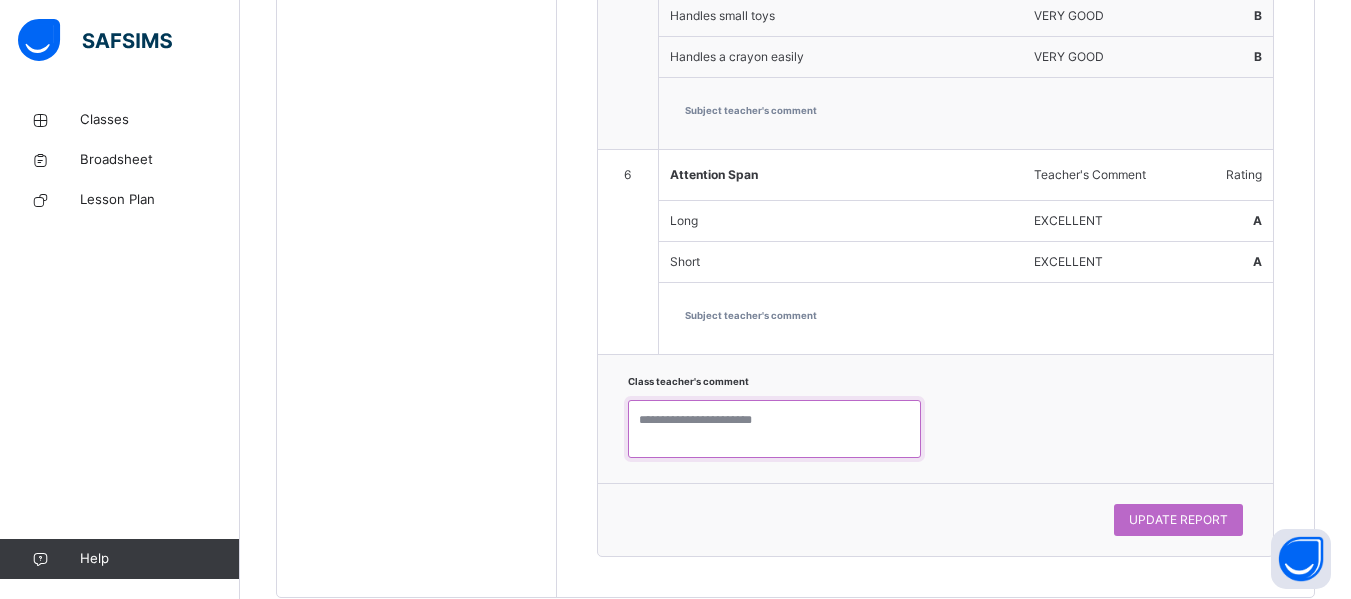 paste on "**********" 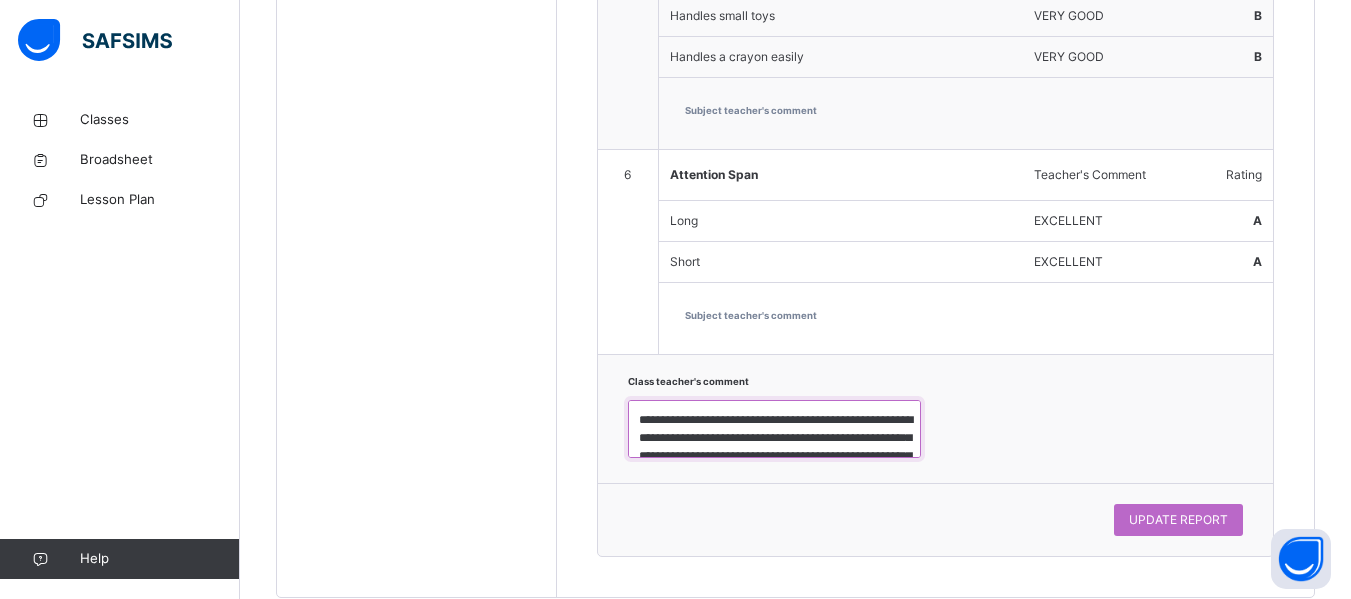 scroll, scrollTop: 96, scrollLeft: 0, axis: vertical 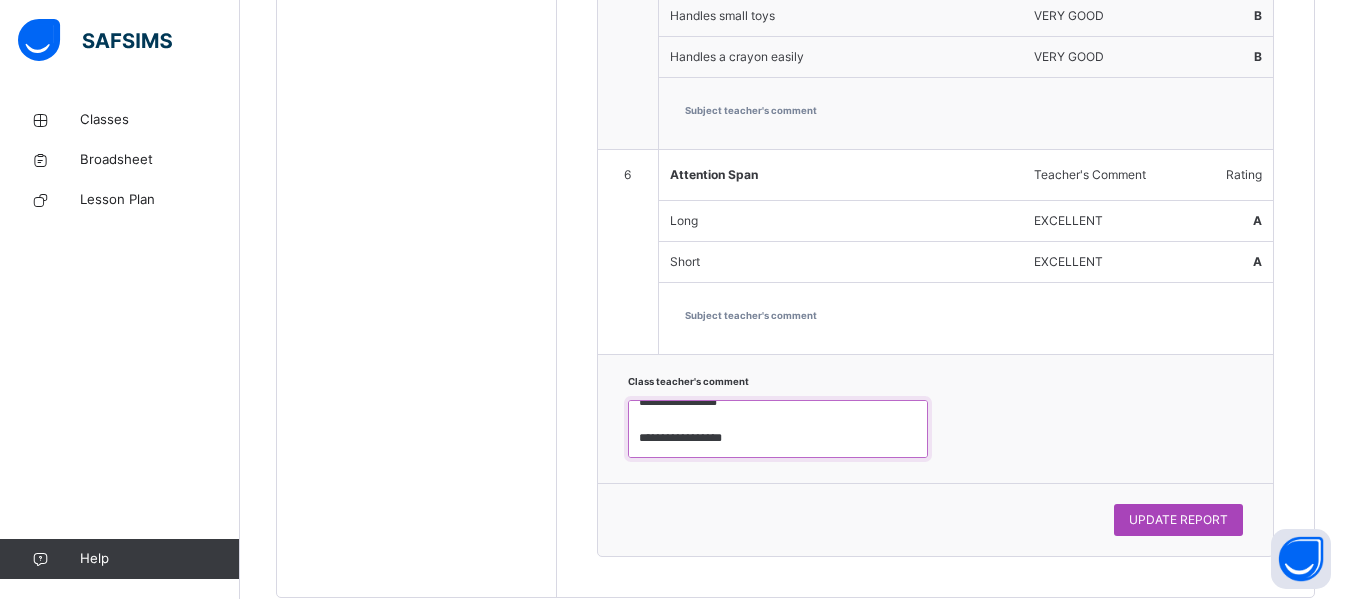 type on "**********" 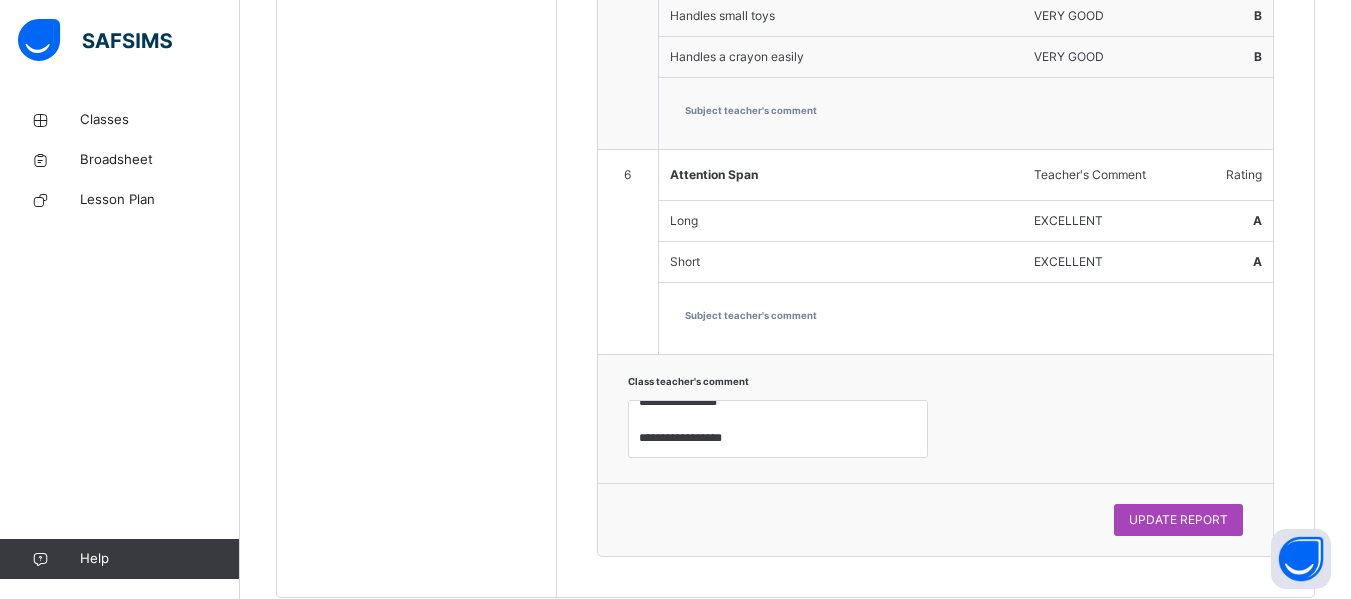 click on "UPDATE REPORT" at bounding box center [1178, 520] 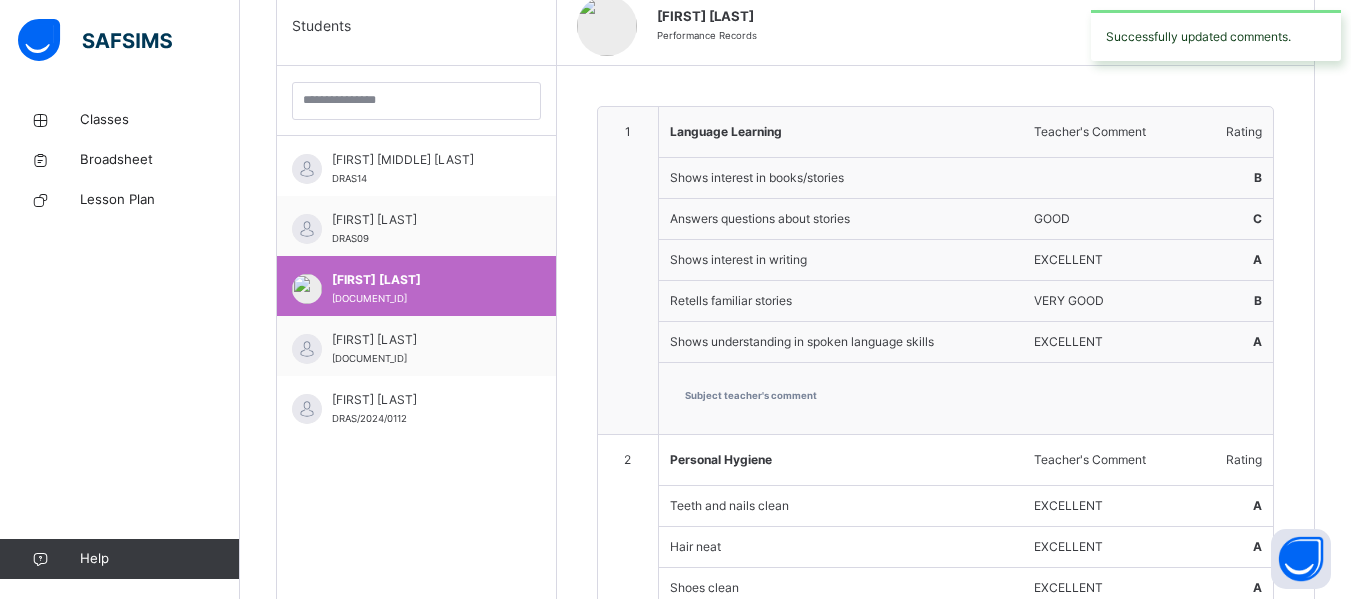 scroll, scrollTop: 447, scrollLeft: 0, axis: vertical 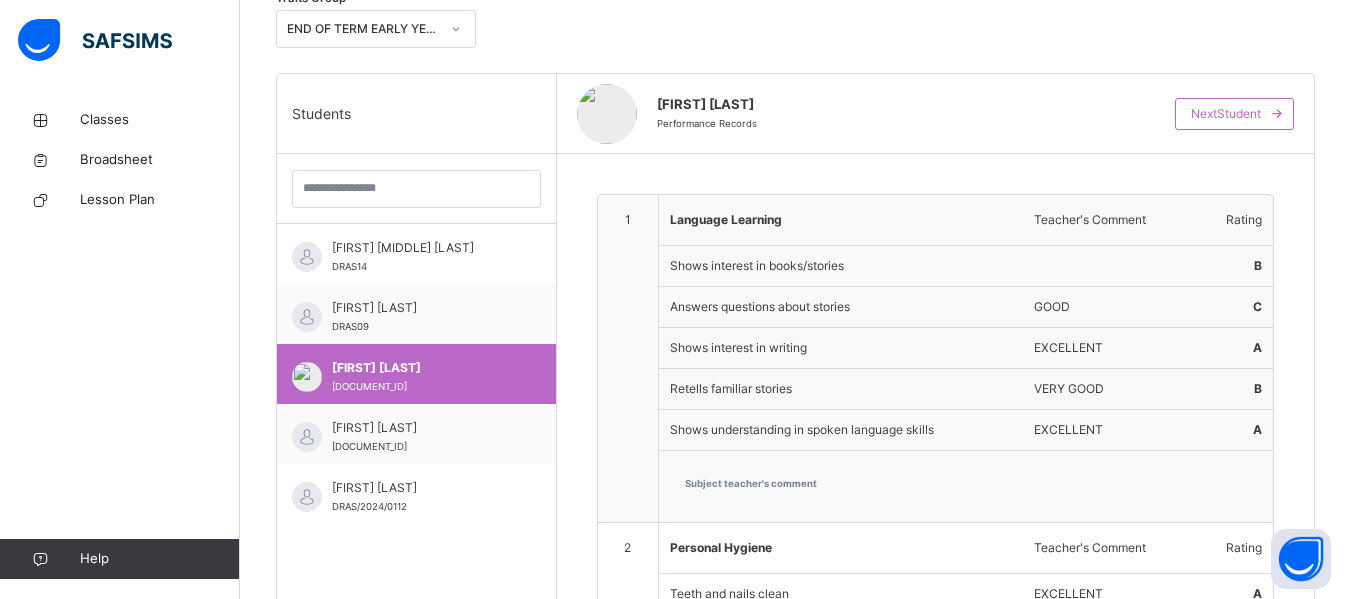 click 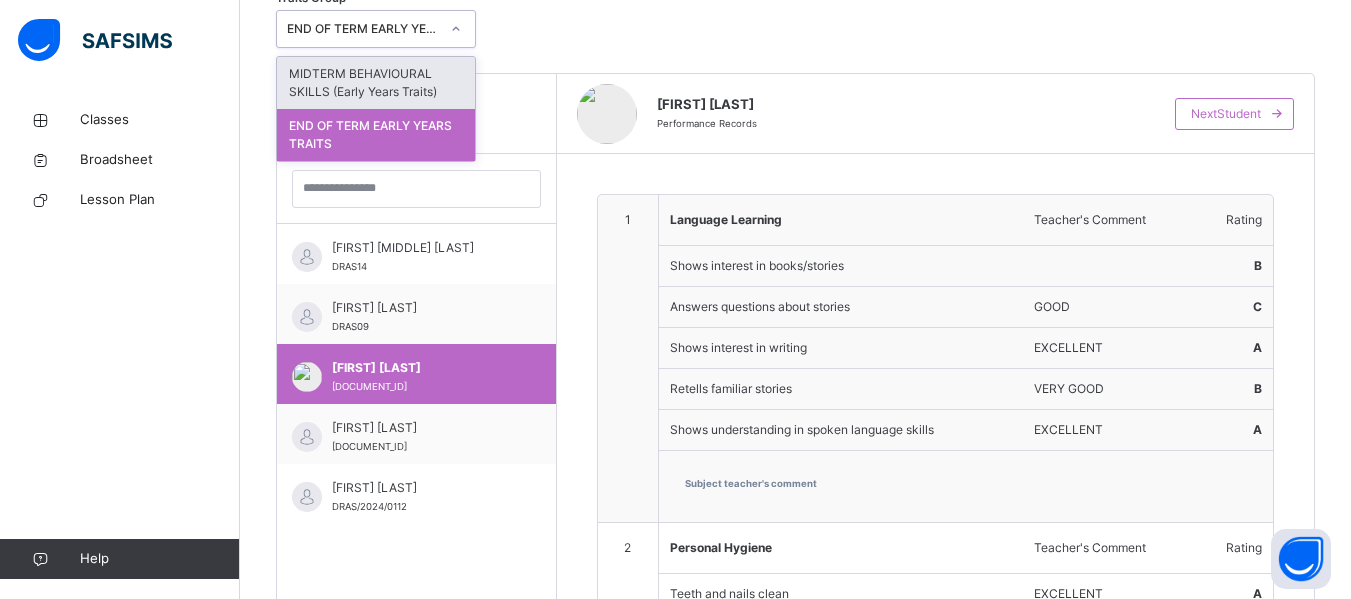 click on "MIDTERM BEHAVIOURAL SKILLS (Early Years Traits)" at bounding box center [376, 83] 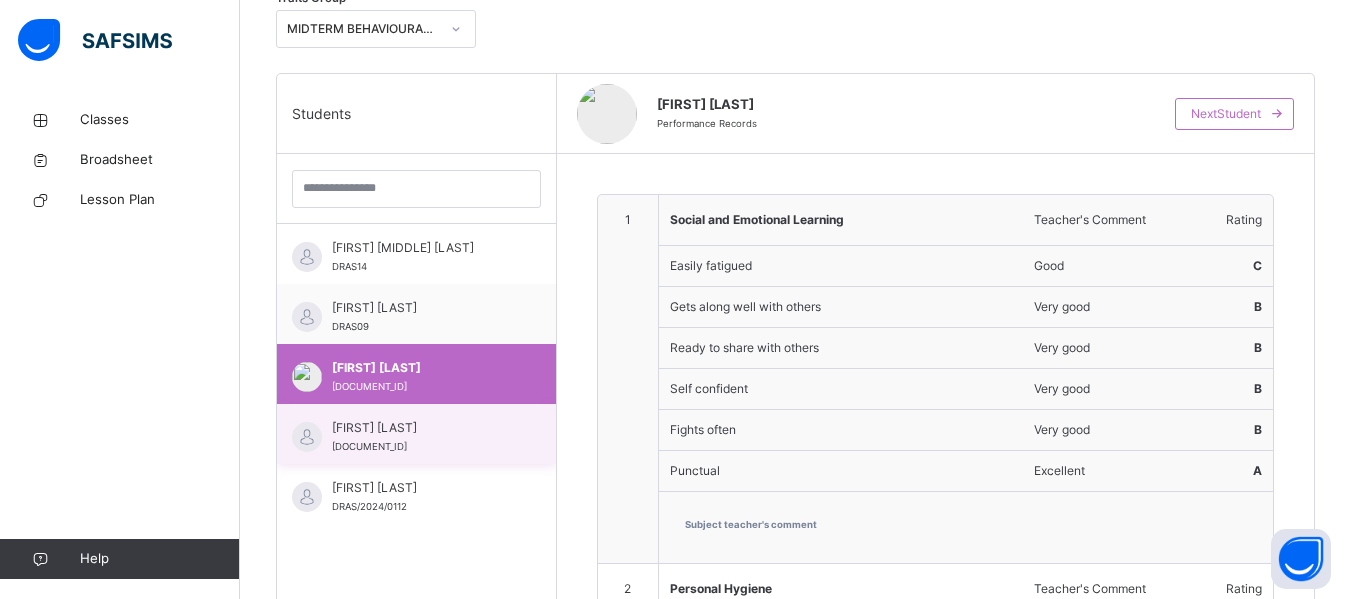 click on "[FIRST] [LAST]/[NUMBER]" at bounding box center [421, 437] 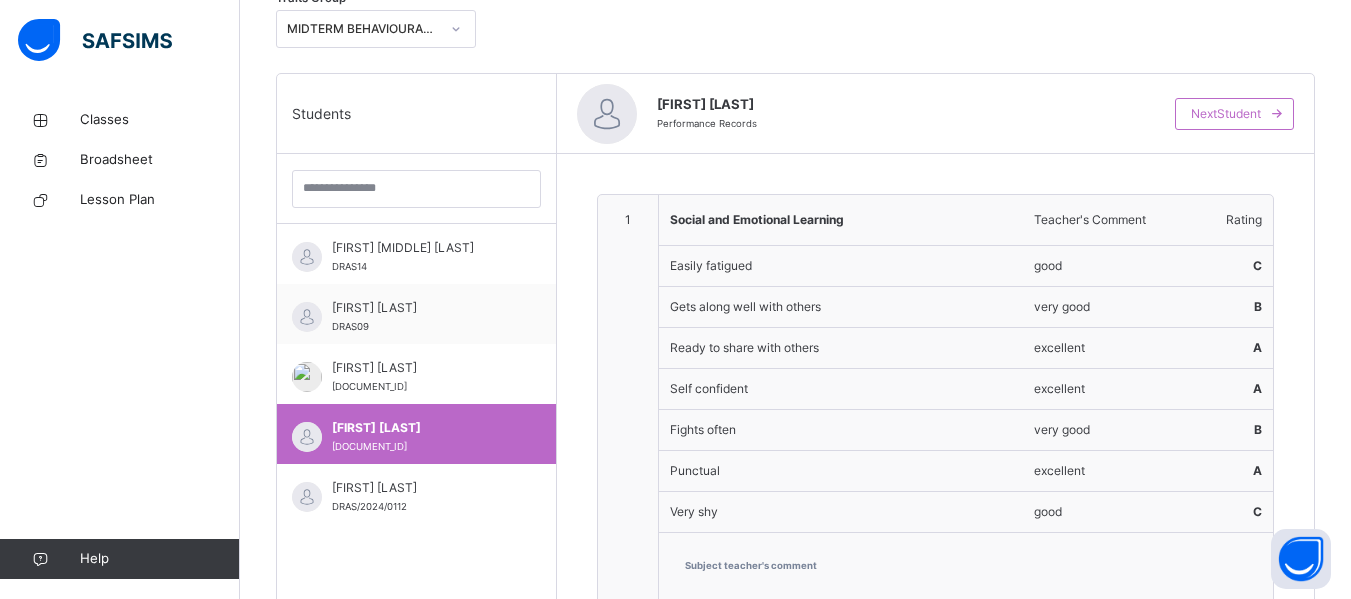type on "**********" 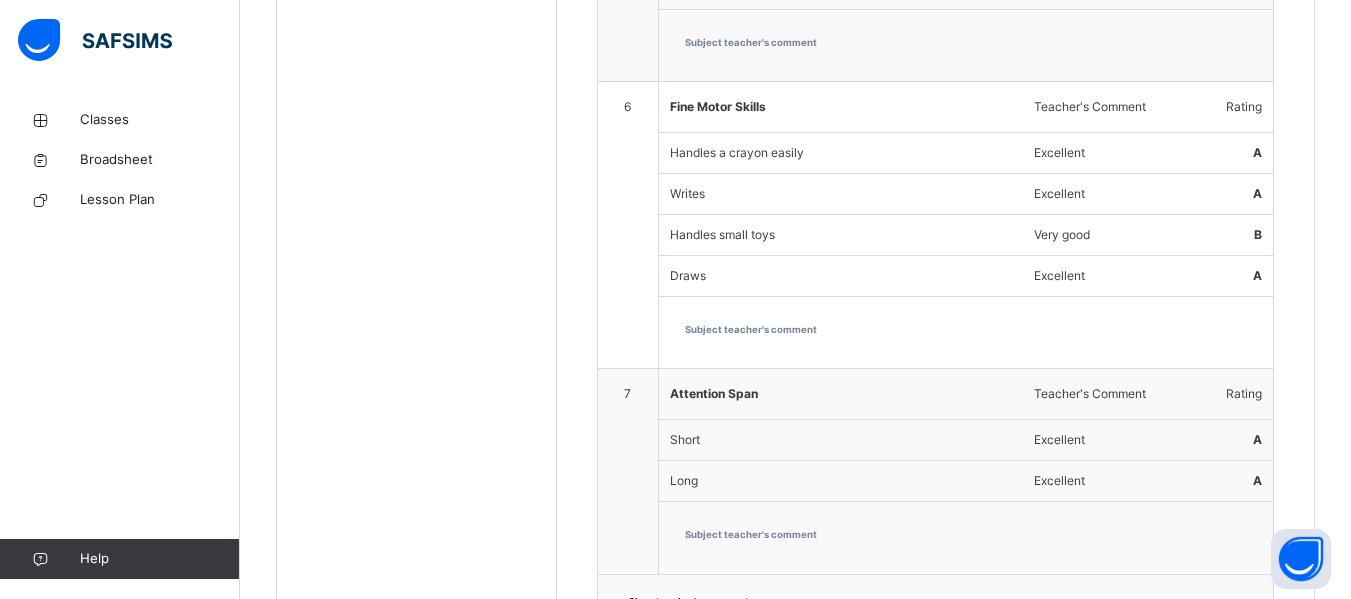 scroll, scrollTop: 2429, scrollLeft: 0, axis: vertical 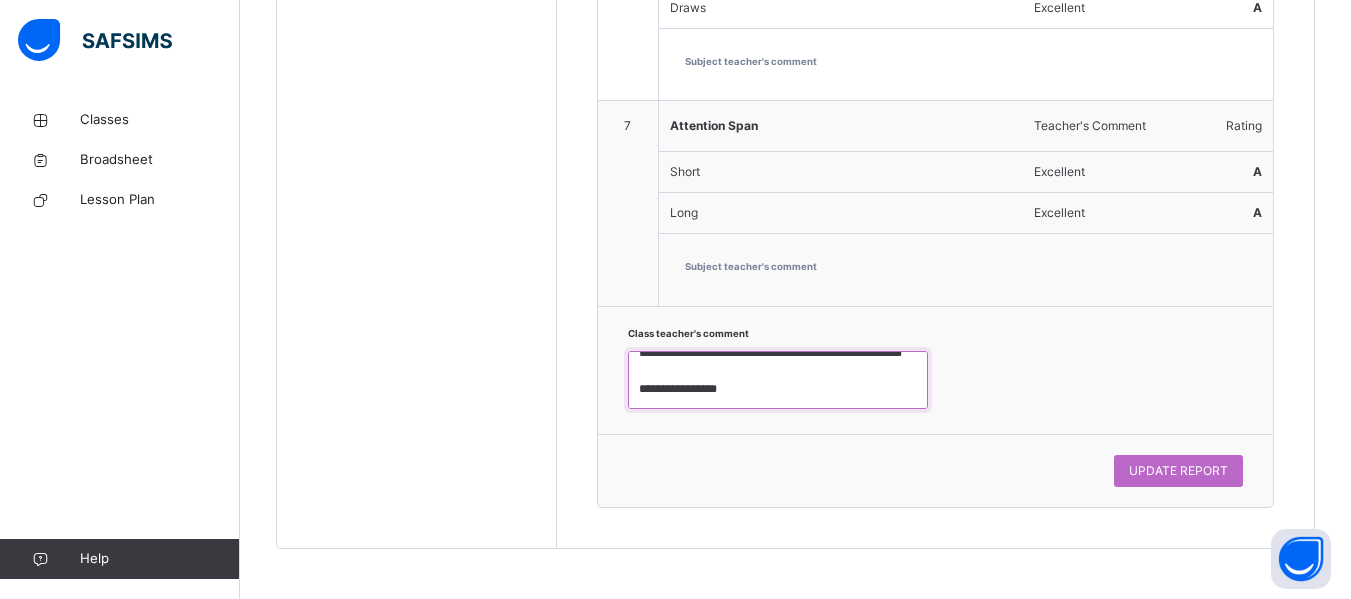drag, startPoint x: 641, startPoint y: 361, endPoint x: 828, endPoint y: 471, distance: 216.95392 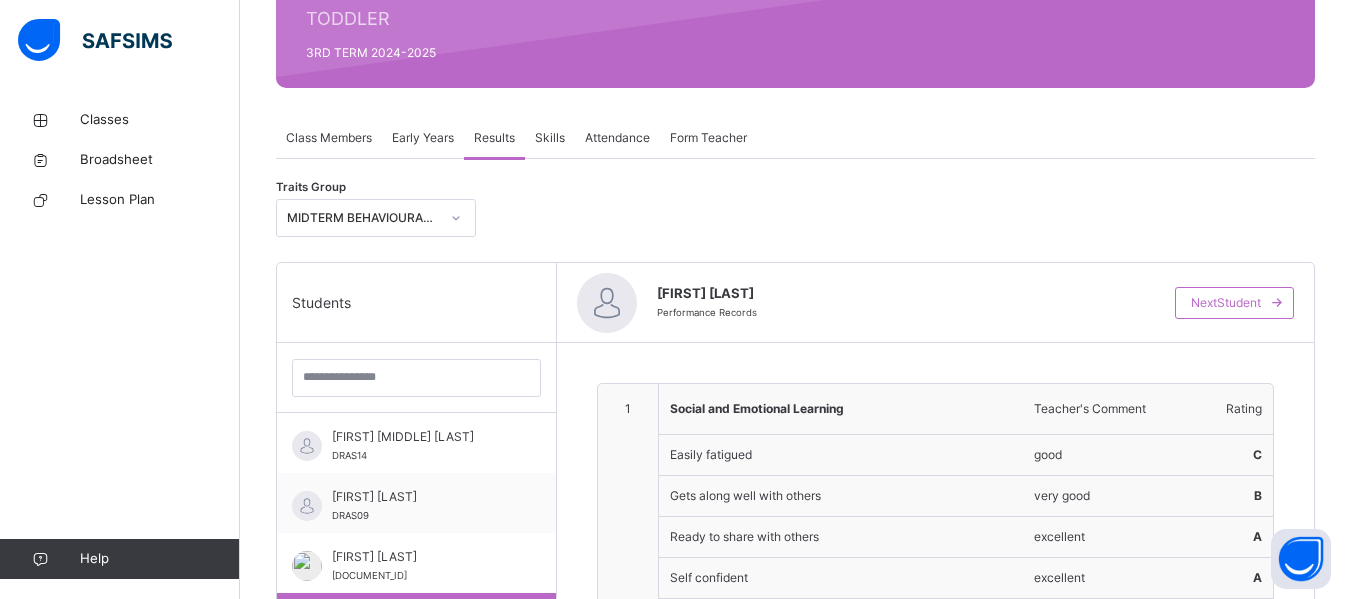 scroll, scrollTop: 91, scrollLeft: 0, axis: vertical 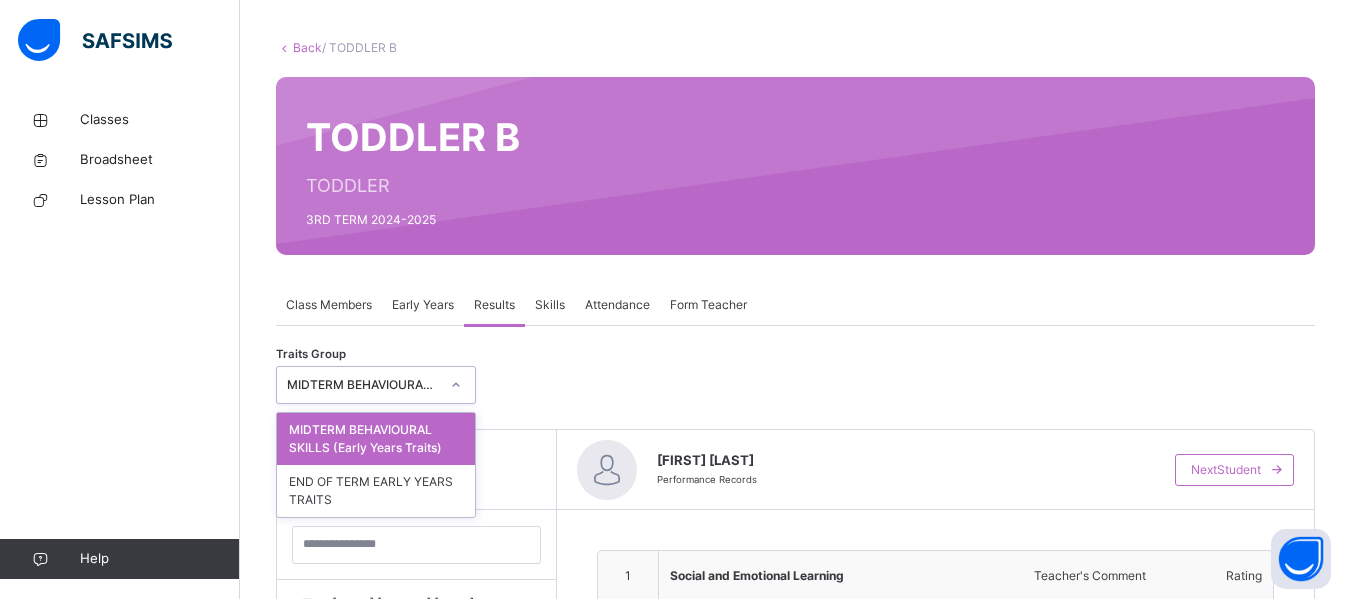 click at bounding box center (456, 385) 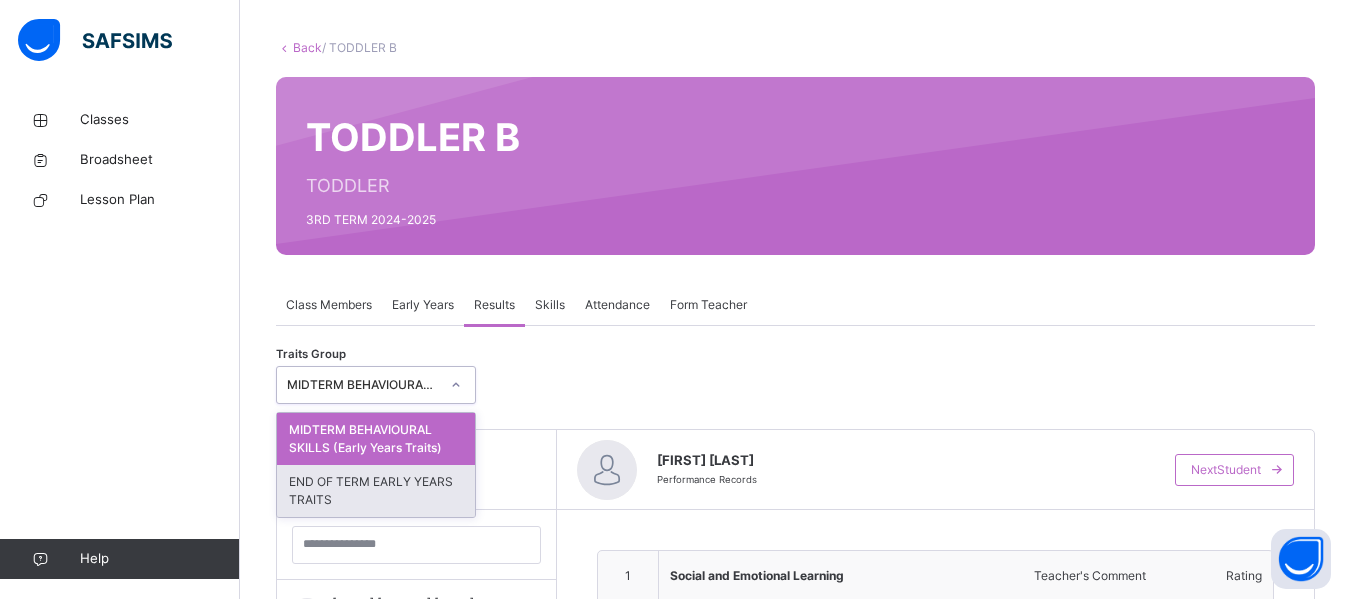 click on "END OF TERM EARLY YEARS TRAITS" at bounding box center [376, 491] 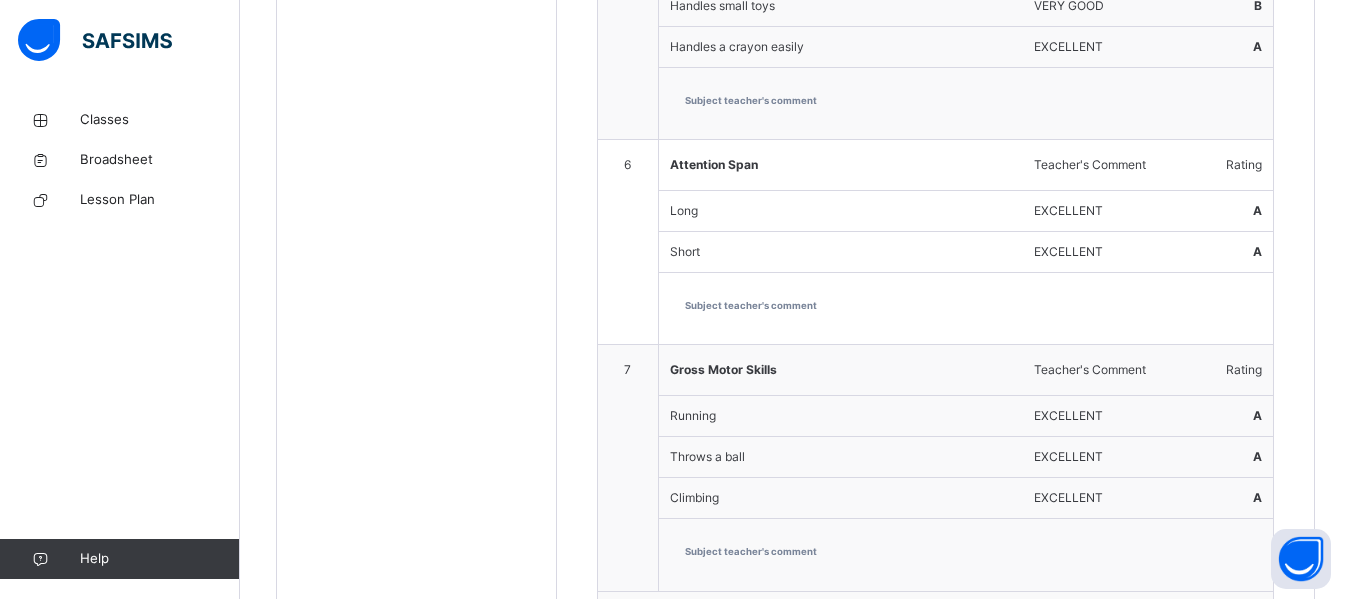 scroll, scrollTop: 2388, scrollLeft: 0, axis: vertical 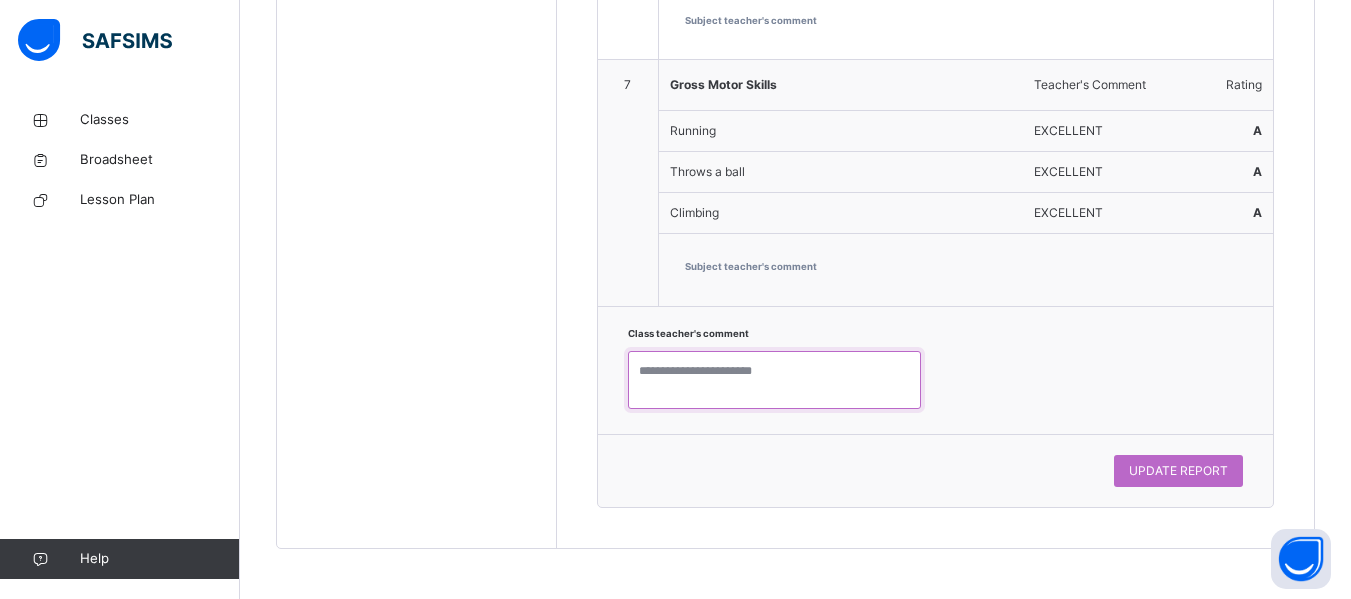 click at bounding box center [774, 380] 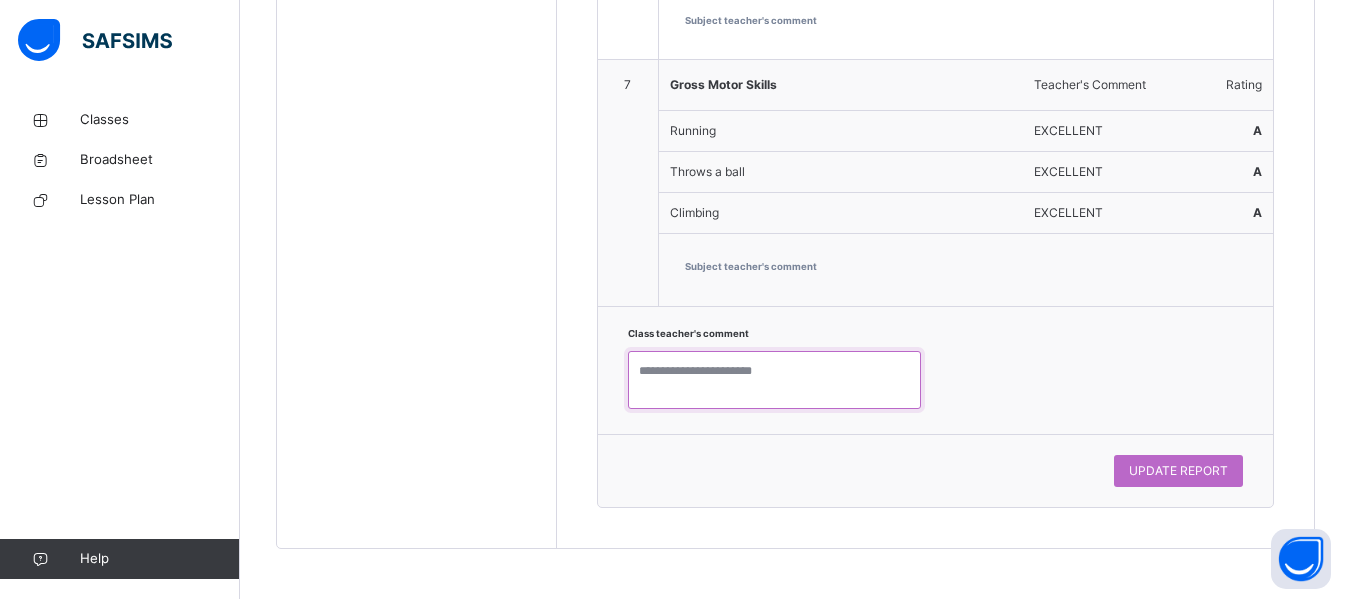 paste on "**********" 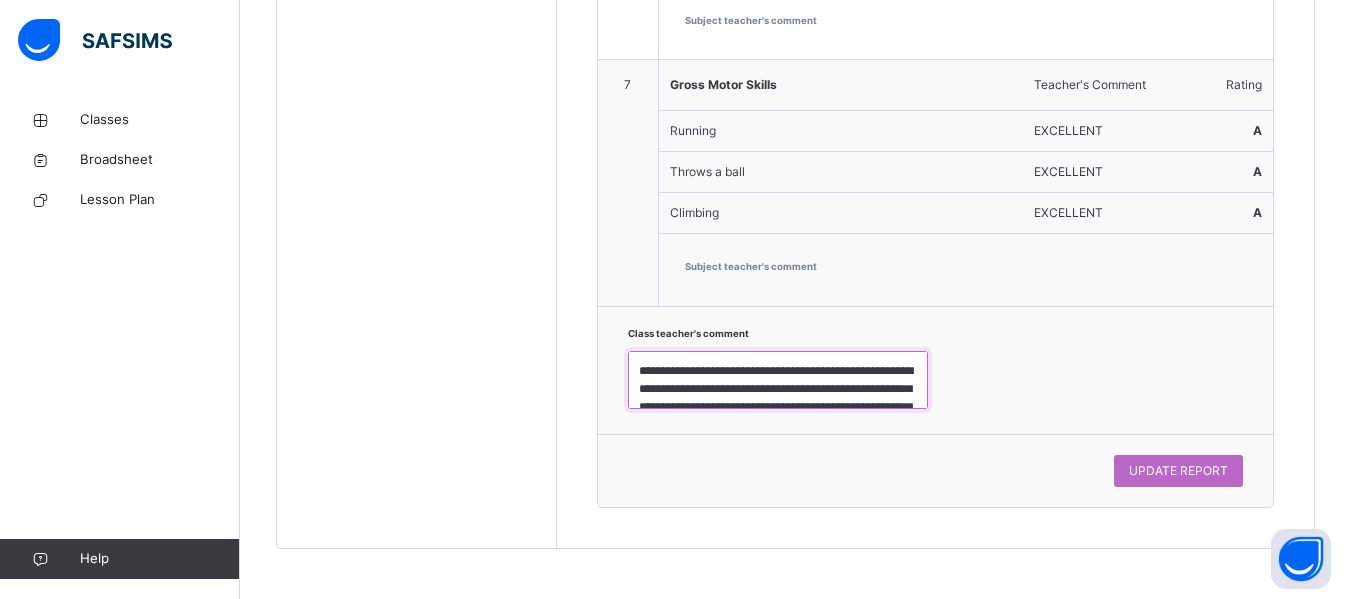 scroll, scrollTop: 115, scrollLeft: 0, axis: vertical 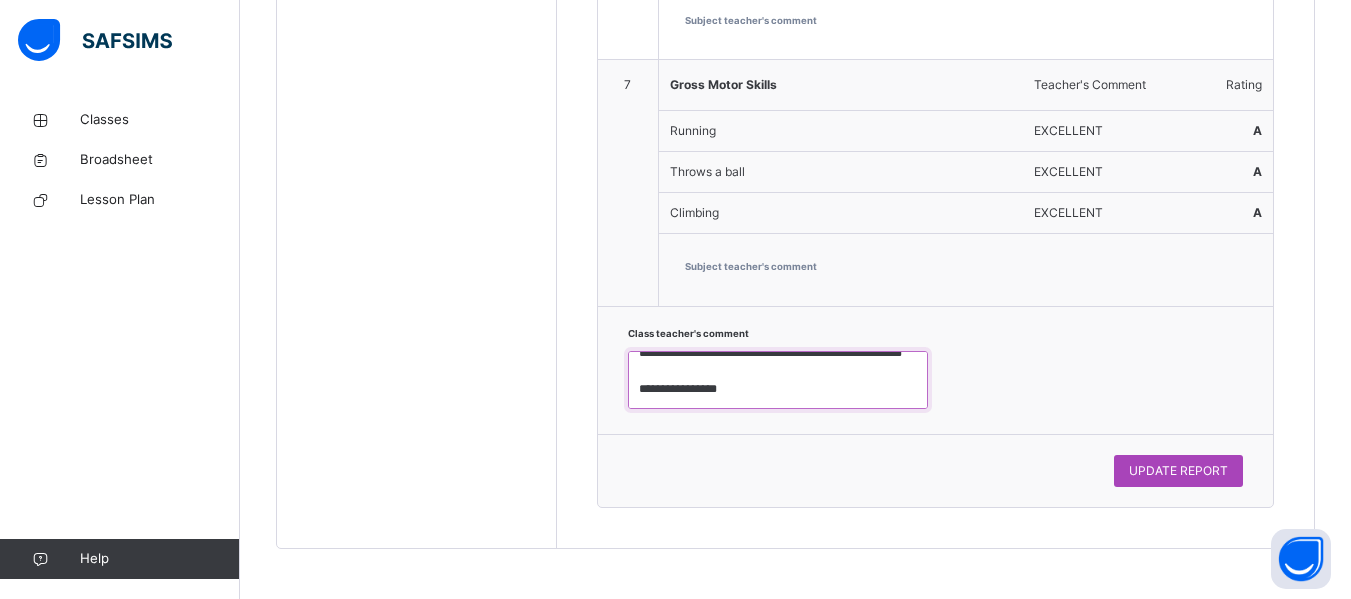 type on "**********" 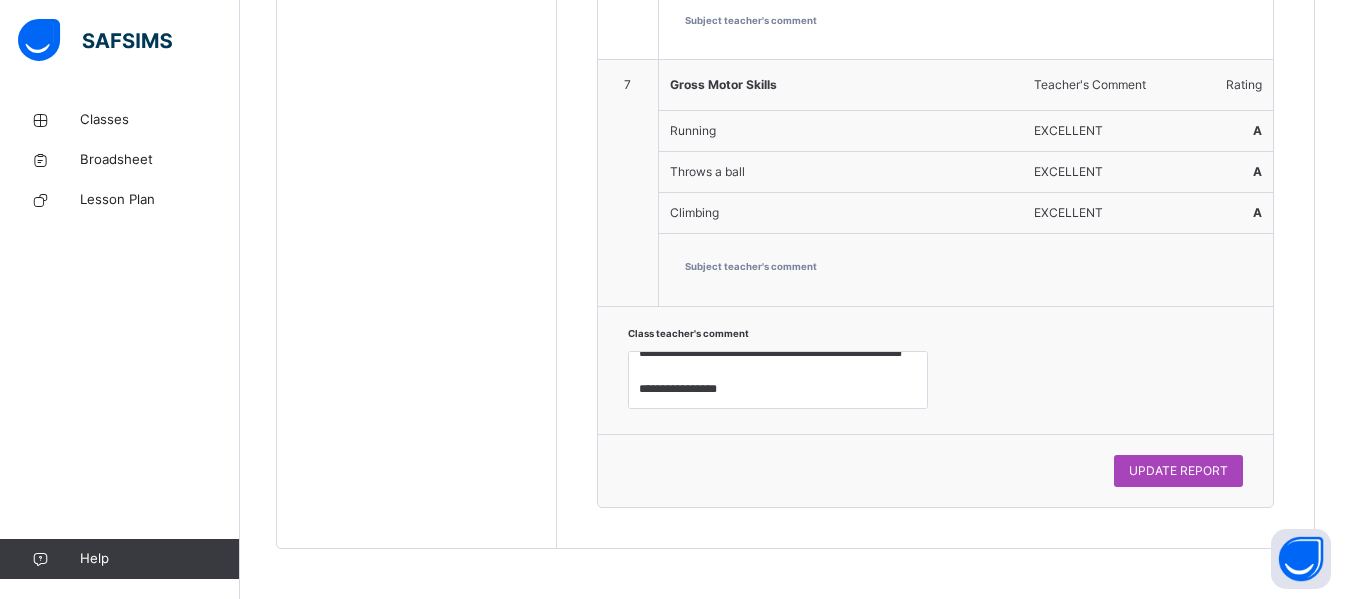 click on "UPDATE REPORT" at bounding box center [1178, 471] 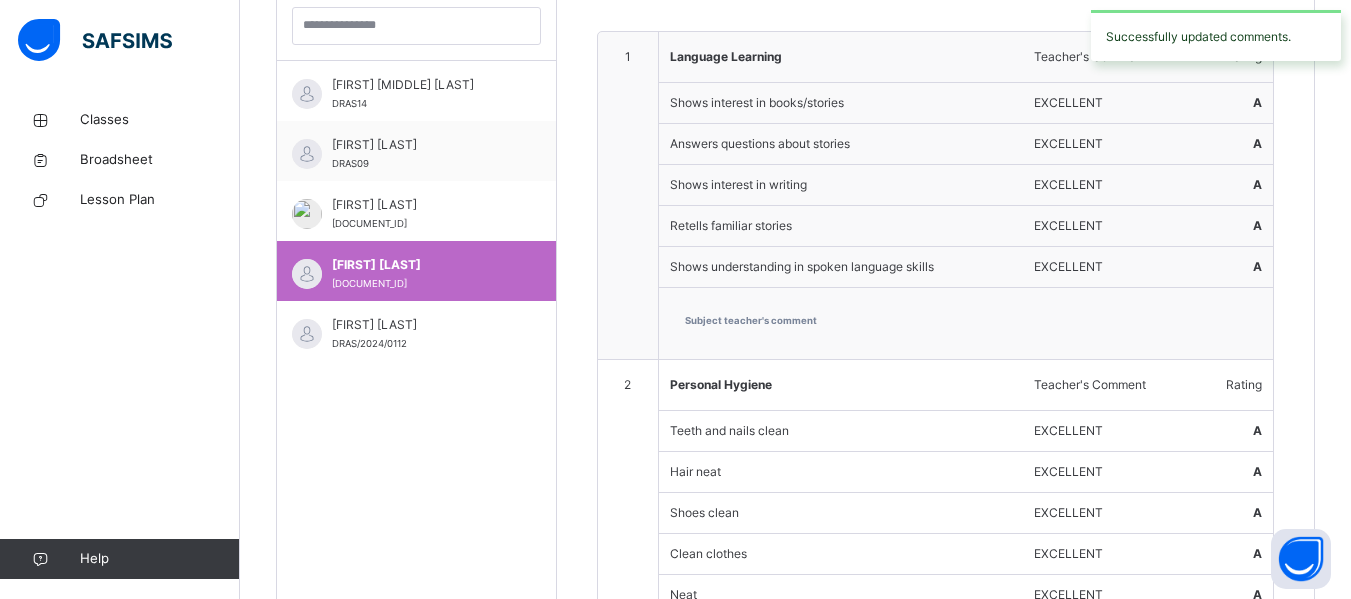 scroll, scrollTop: 616, scrollLeft: 0, axis: vertical 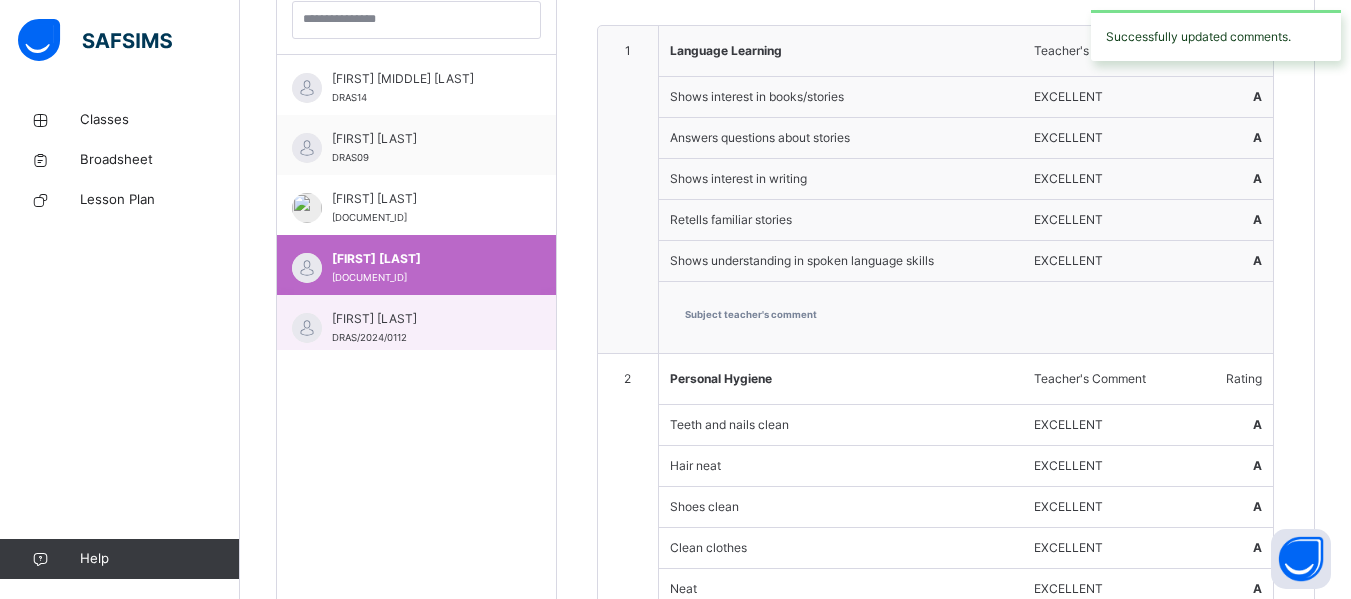 click on "[FIRST] [LAST]" at bounding box center (421, 319) 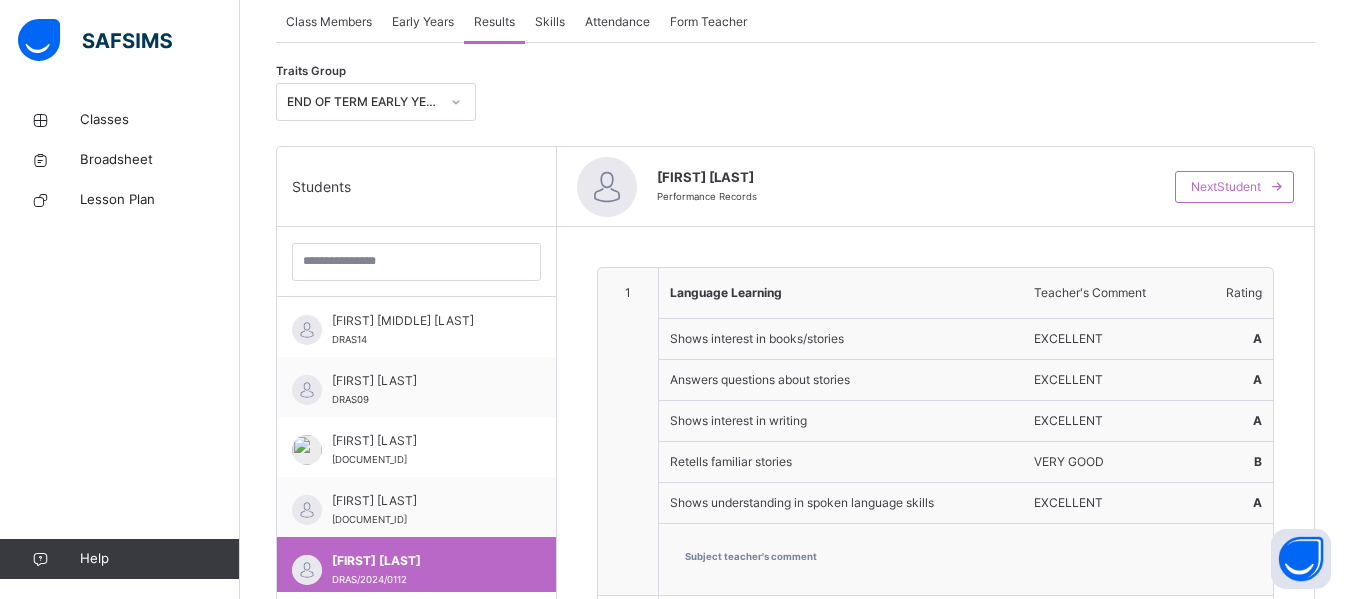scroll, scrollTop: 137, scrollLeft: 0, axis: vertical 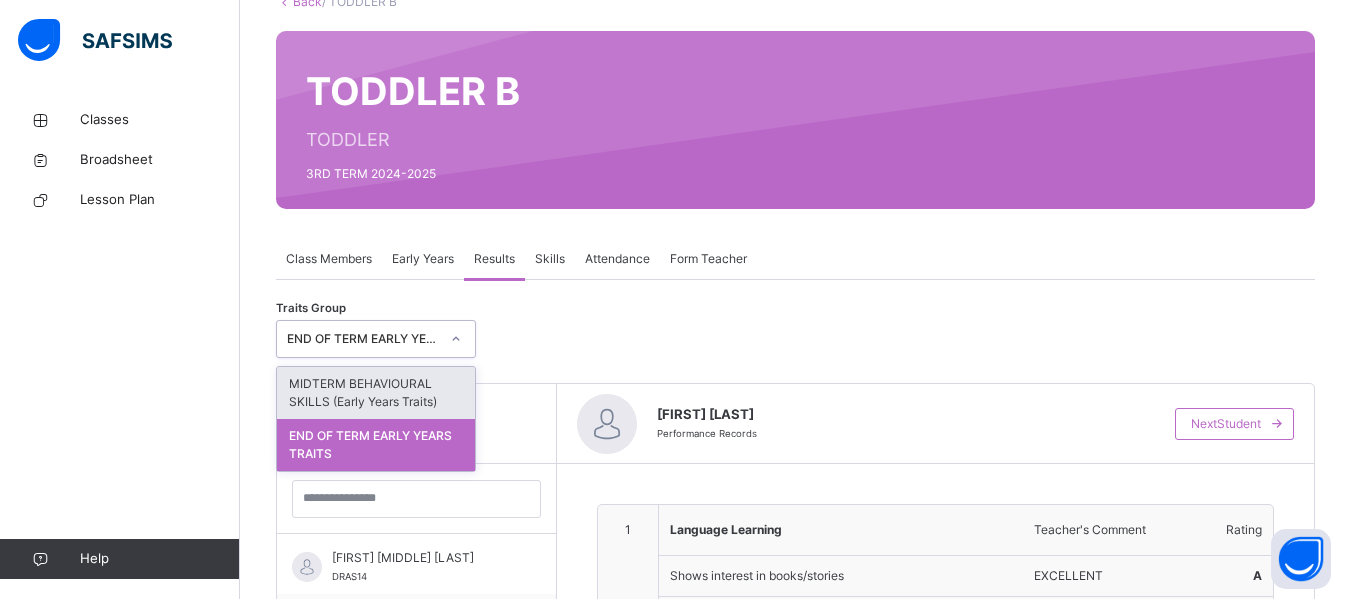 click at bounding box center (456, 339) 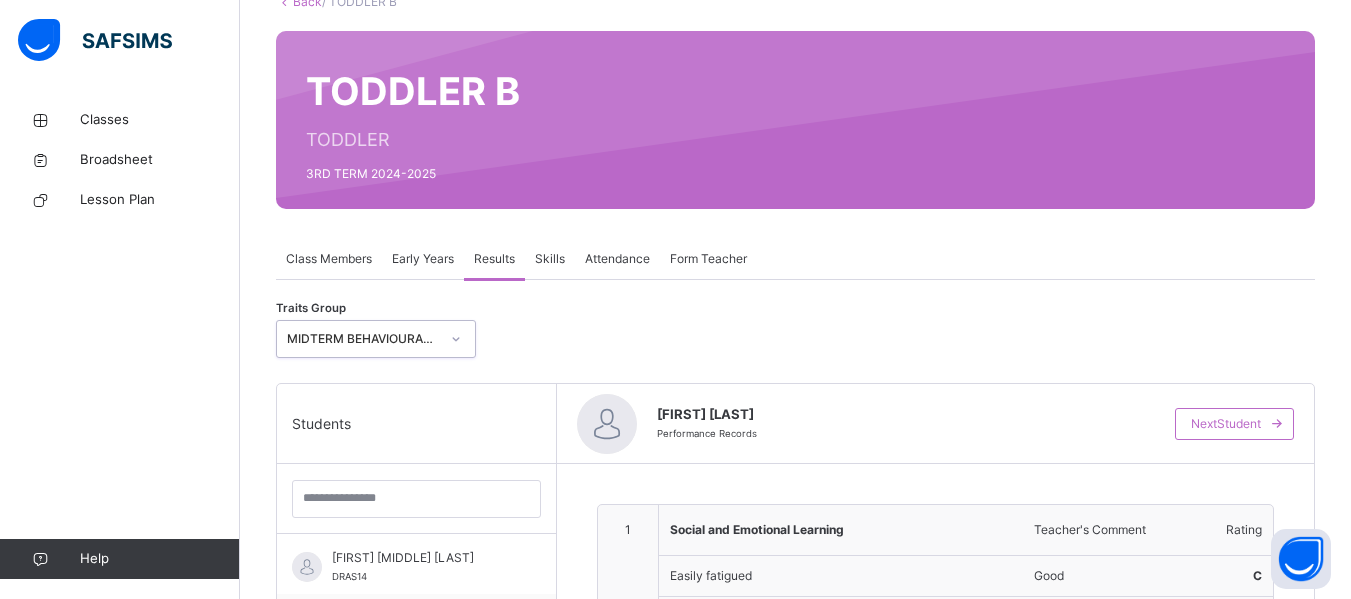 type on "**********" 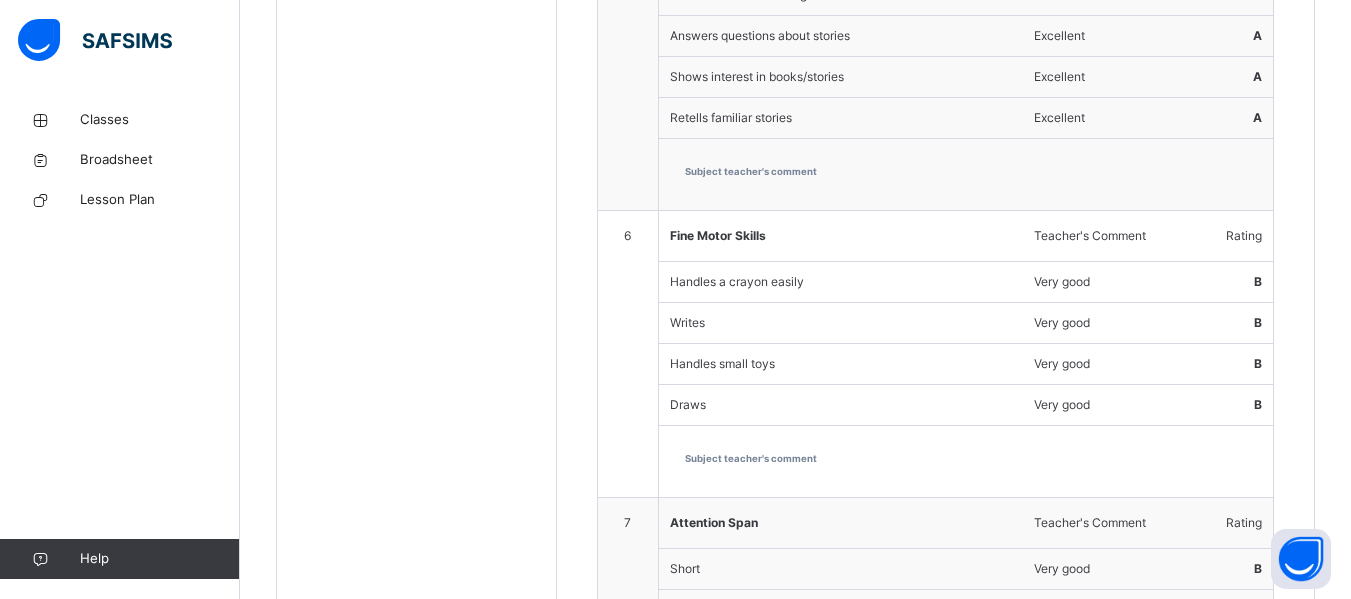 scroll, scrollTop: 2429, scrollLeft: 0, axis: vertical 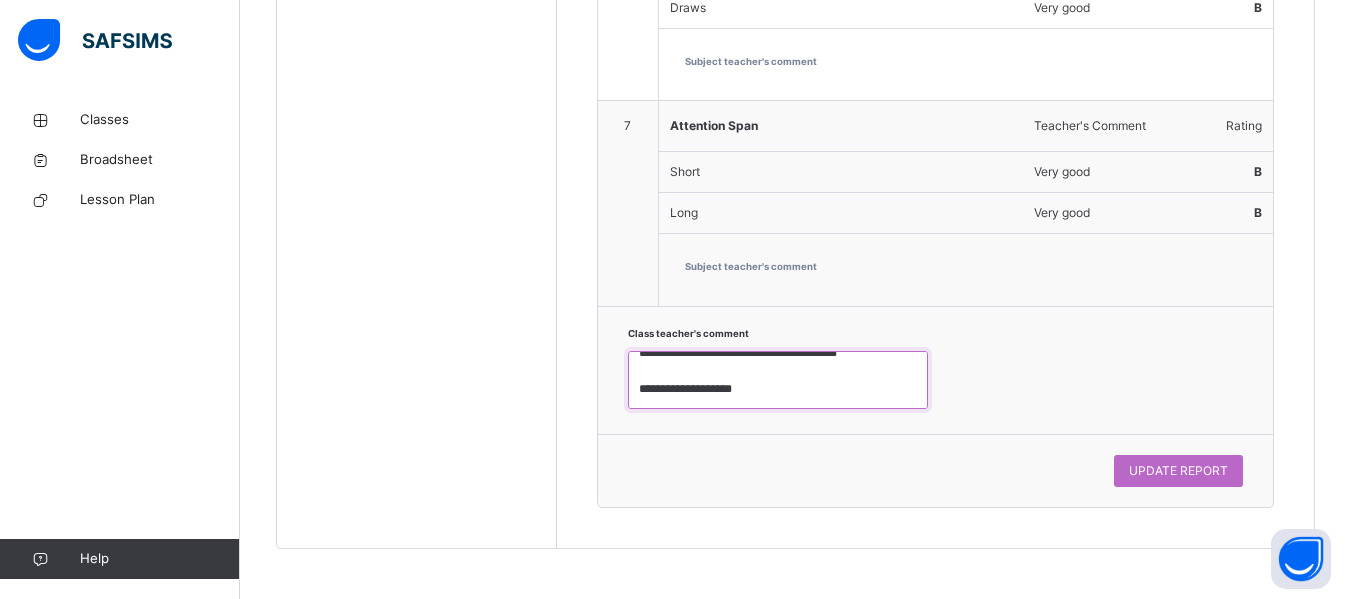 drag, startPoint x: 640, startPoint y: 364, endPoint x: 882, endPoint y: 428, distance: 250.3198 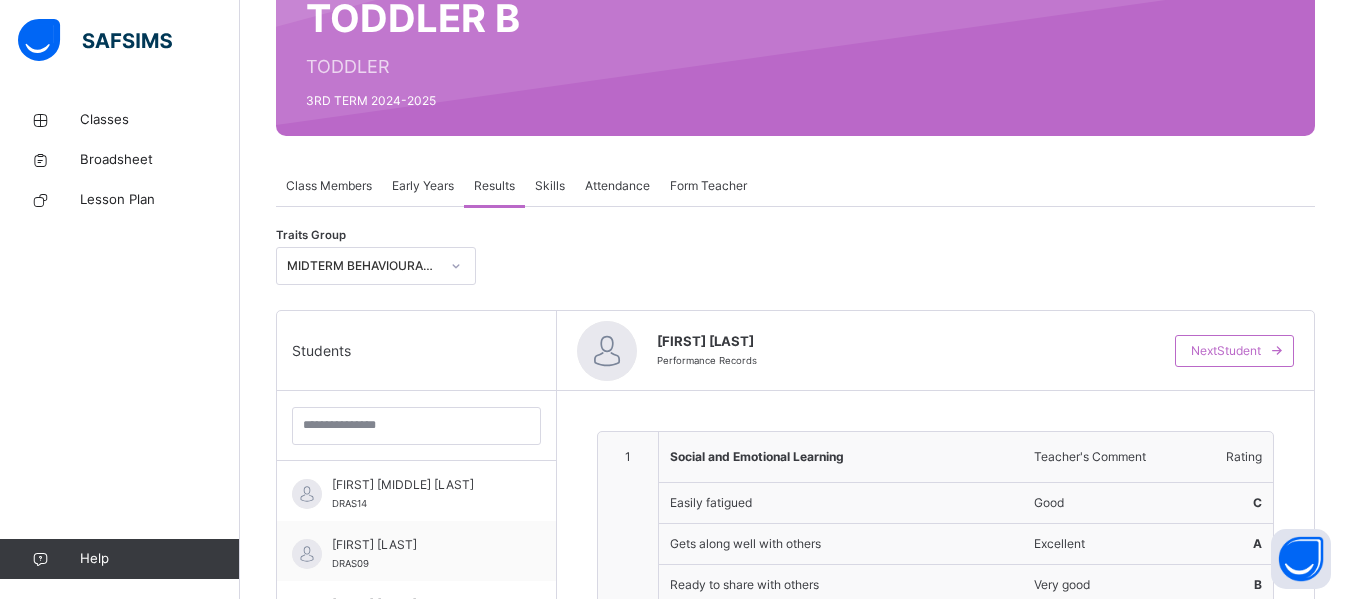 scroll, scrollTop: 220, scrollLeft: 0, axis: vertical 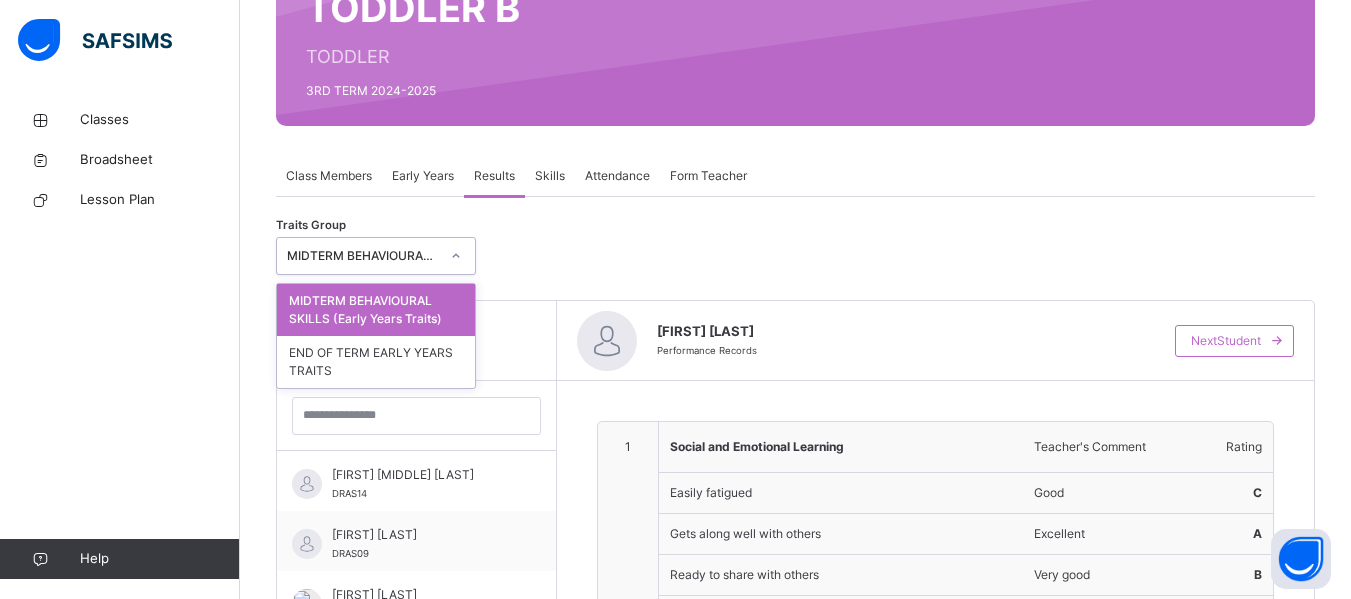 click 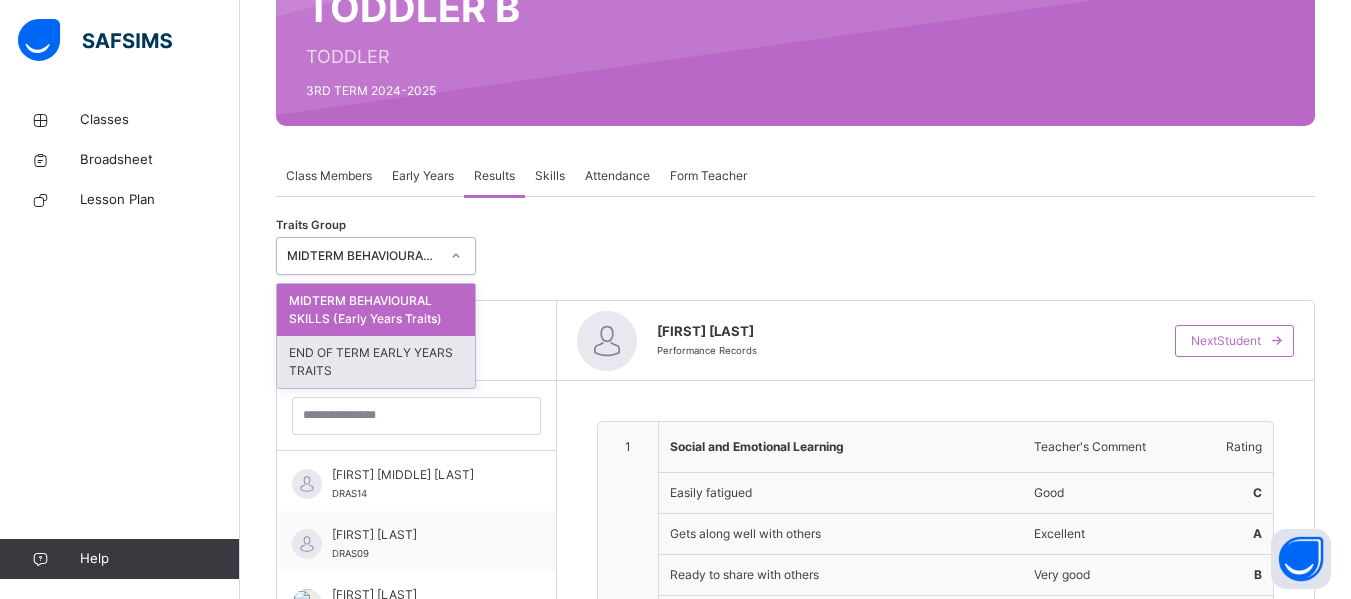 click on "END OF TERM EARLY YEARS TRAITS" at bounding box center (376, 362) 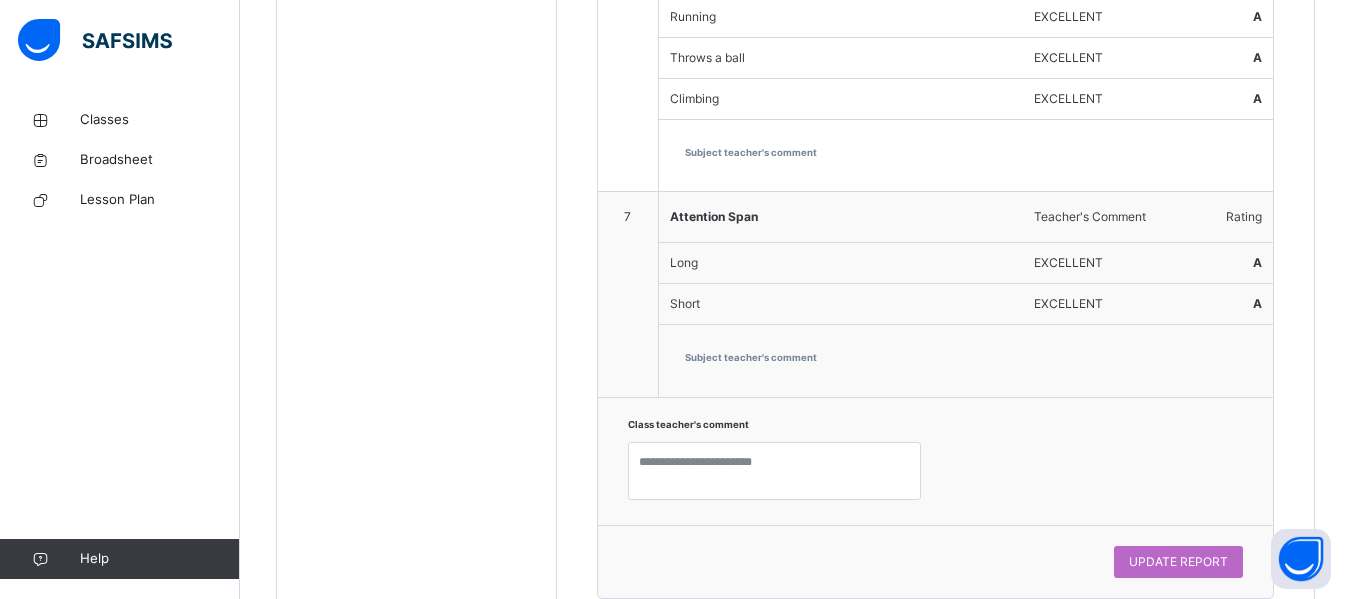 scroll, scrollTop: 2413, scrollLeft: 0, axis: vertical 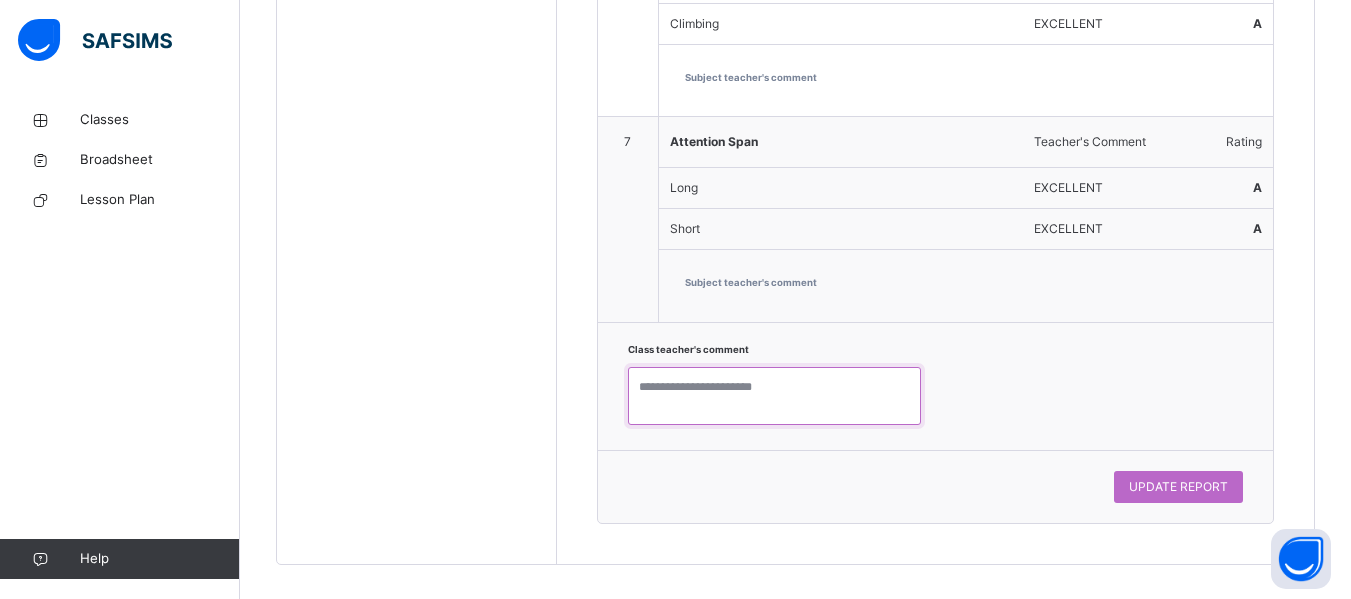 click at bounding box center (774, 396) 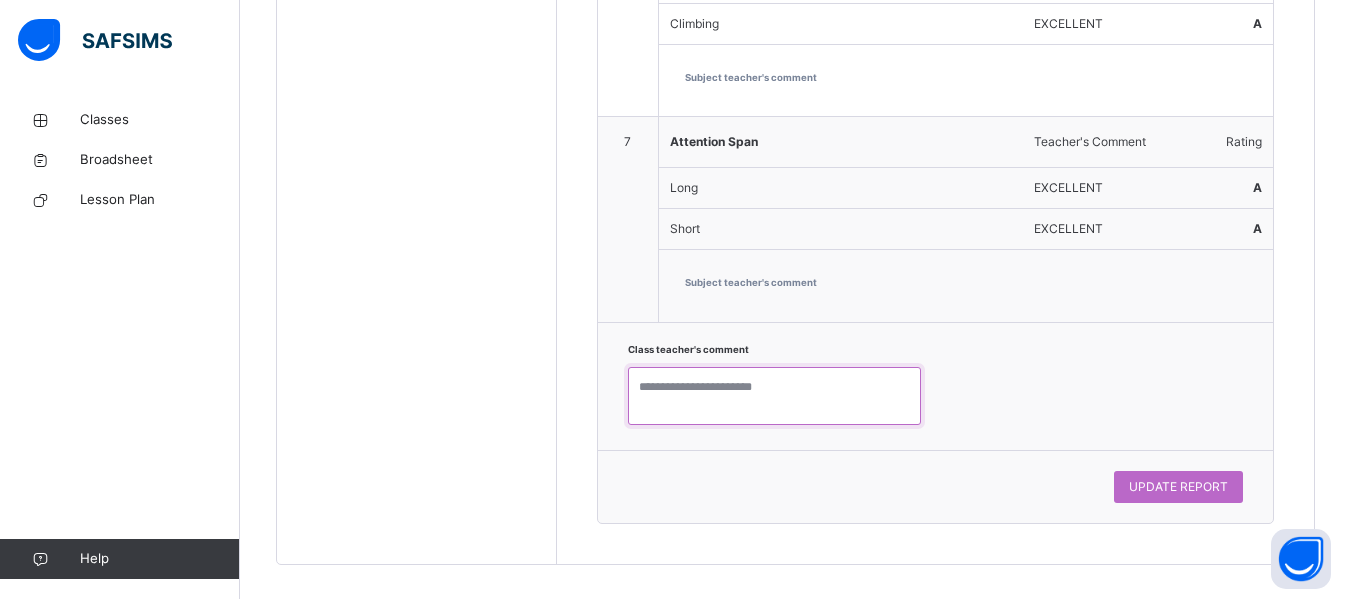 paste on "**********" 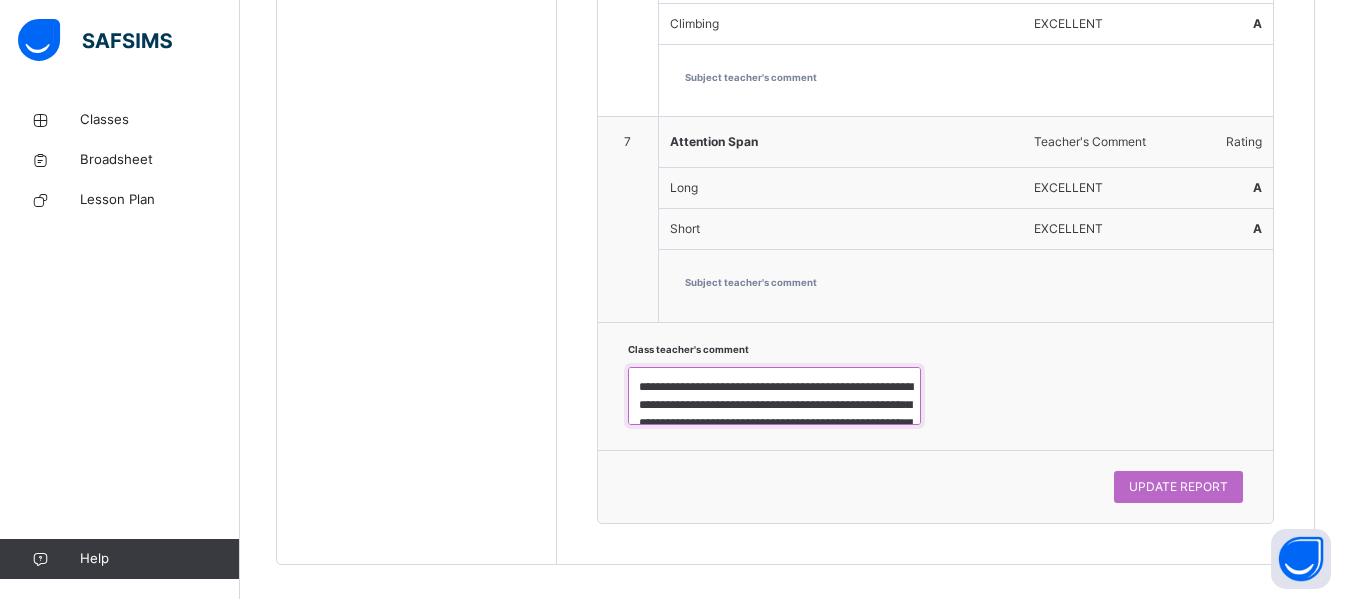 scroll, scrollTop: 133, scrollLeft: 0, axis: vertical 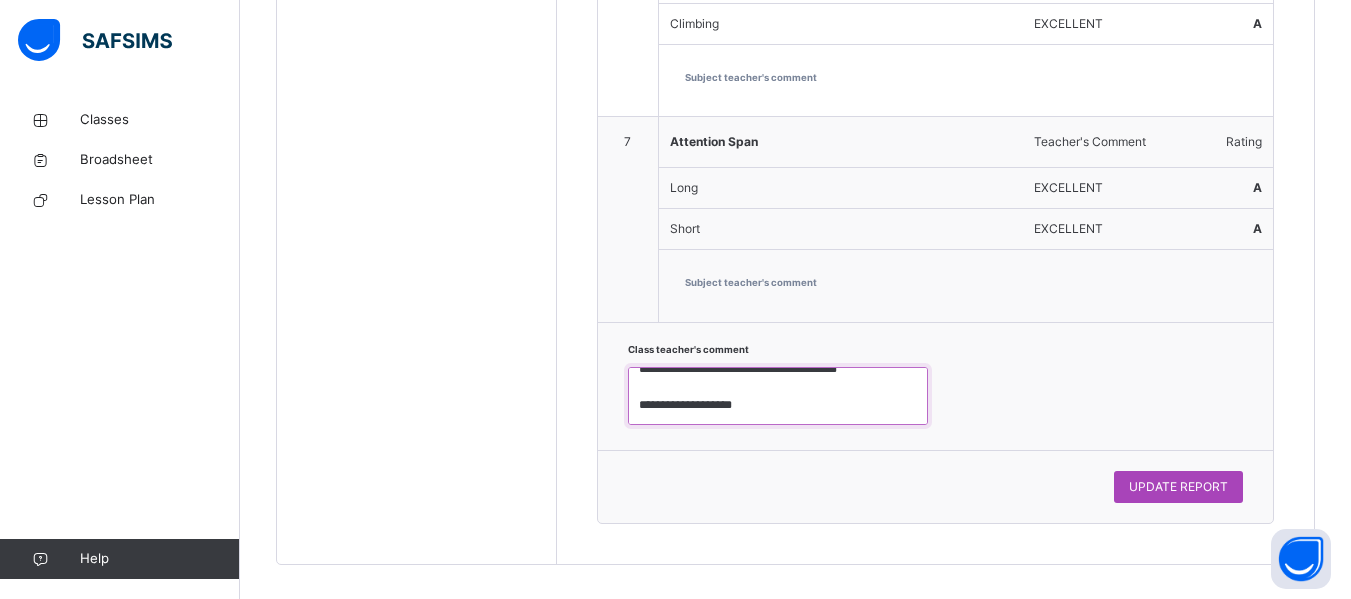 type on "**********" 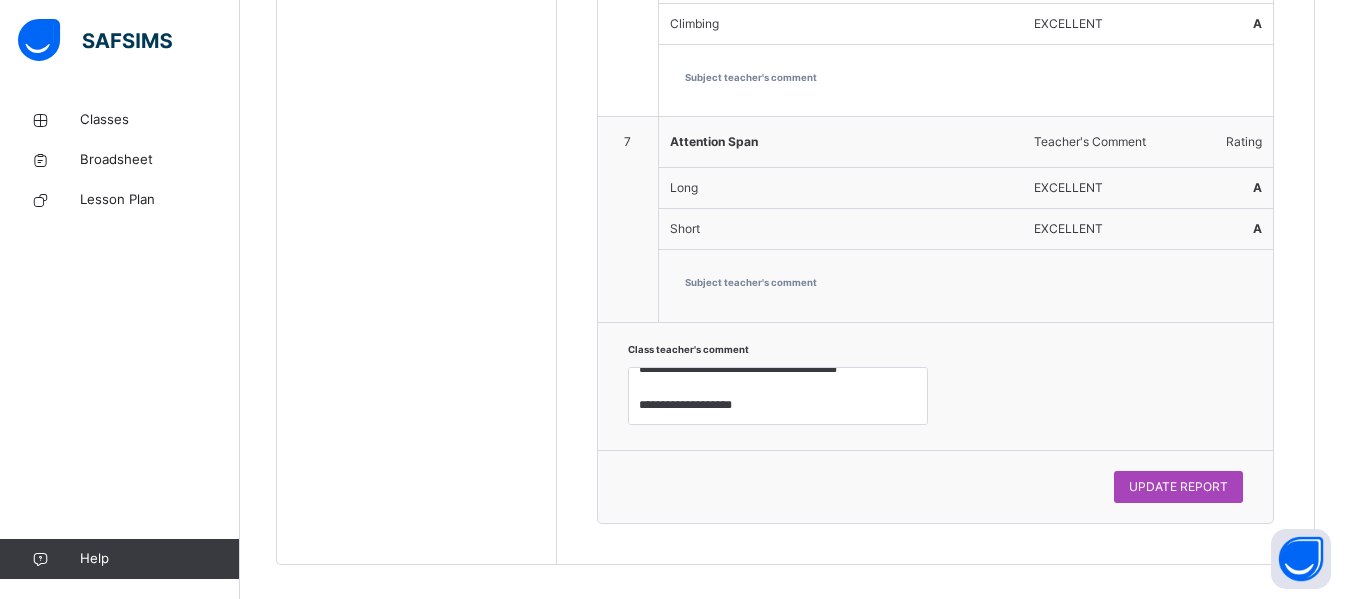 click on "UPDATE REPORT" at bounding box center (1178, 487) 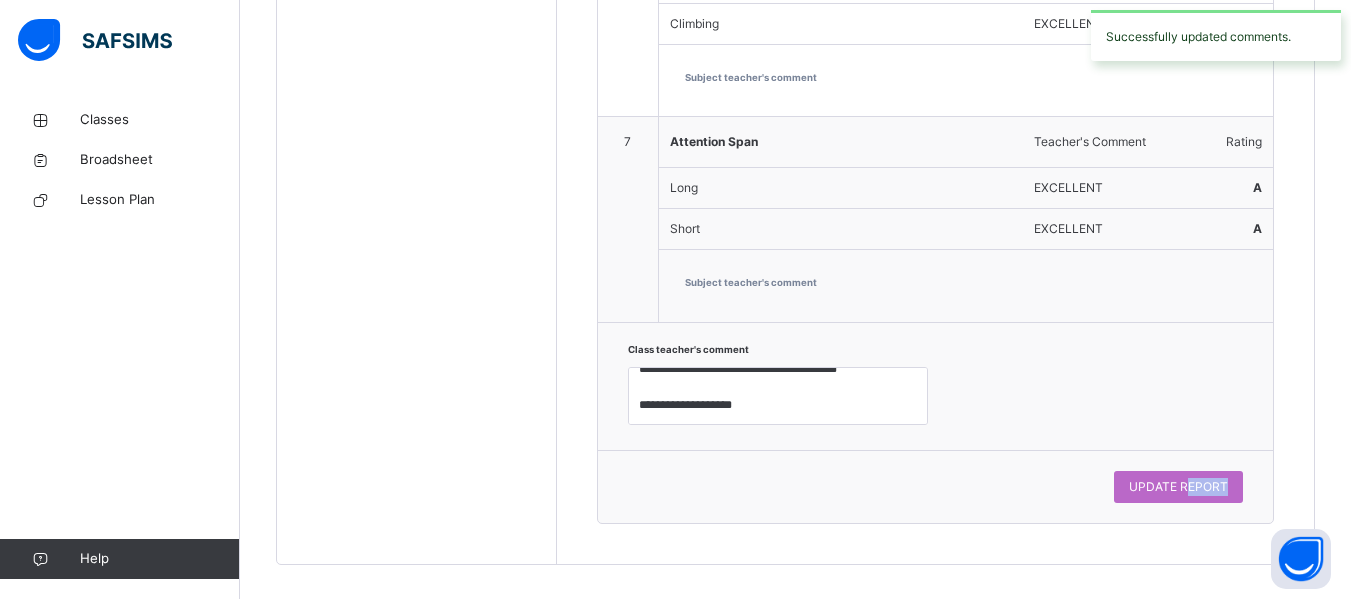 drag, startPoint x: 1204, startPoint y: 487, endPoint x: 1359, endPoint y: 528, distance: 160.3309 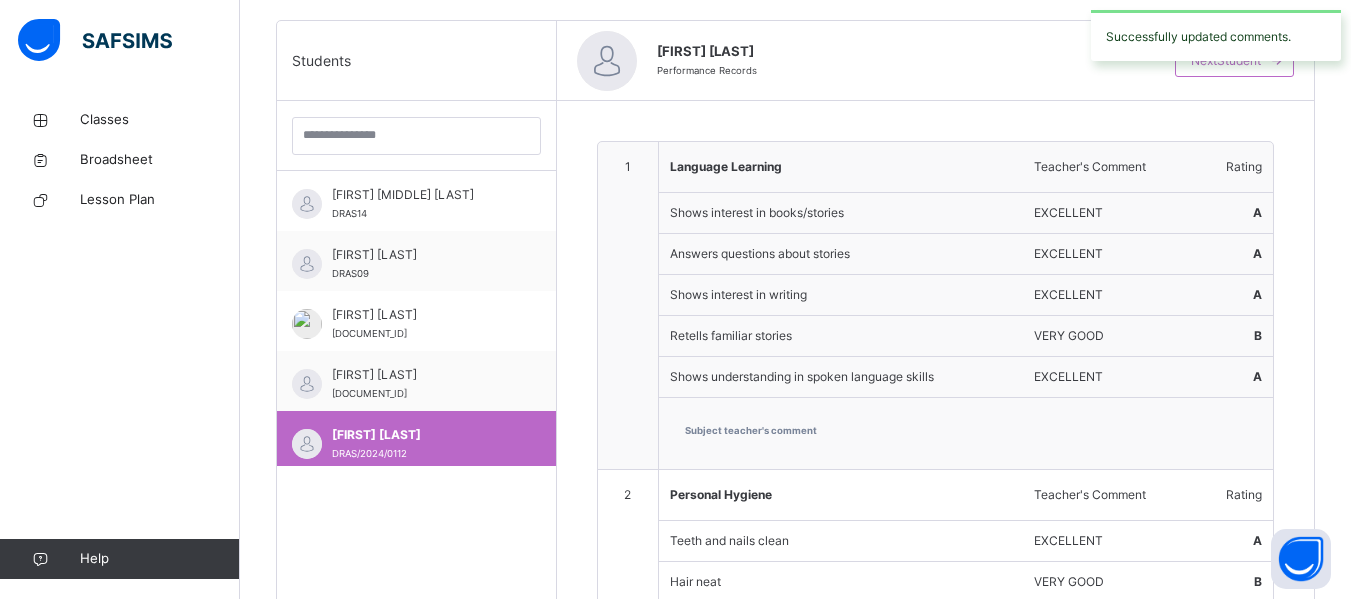 scroll, scrollTop: 527, scrollLeft: 0, axis: vertical 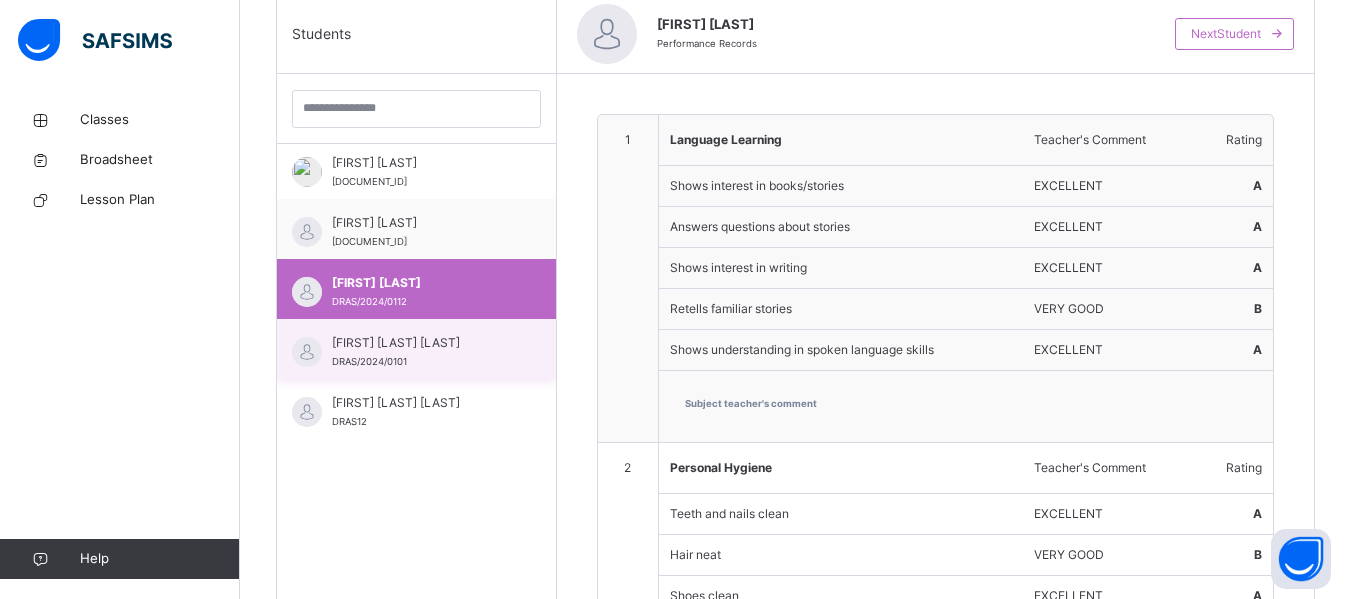 click on "[FIRST] [LAST] [LAST]" at bounding box center [421, 343] 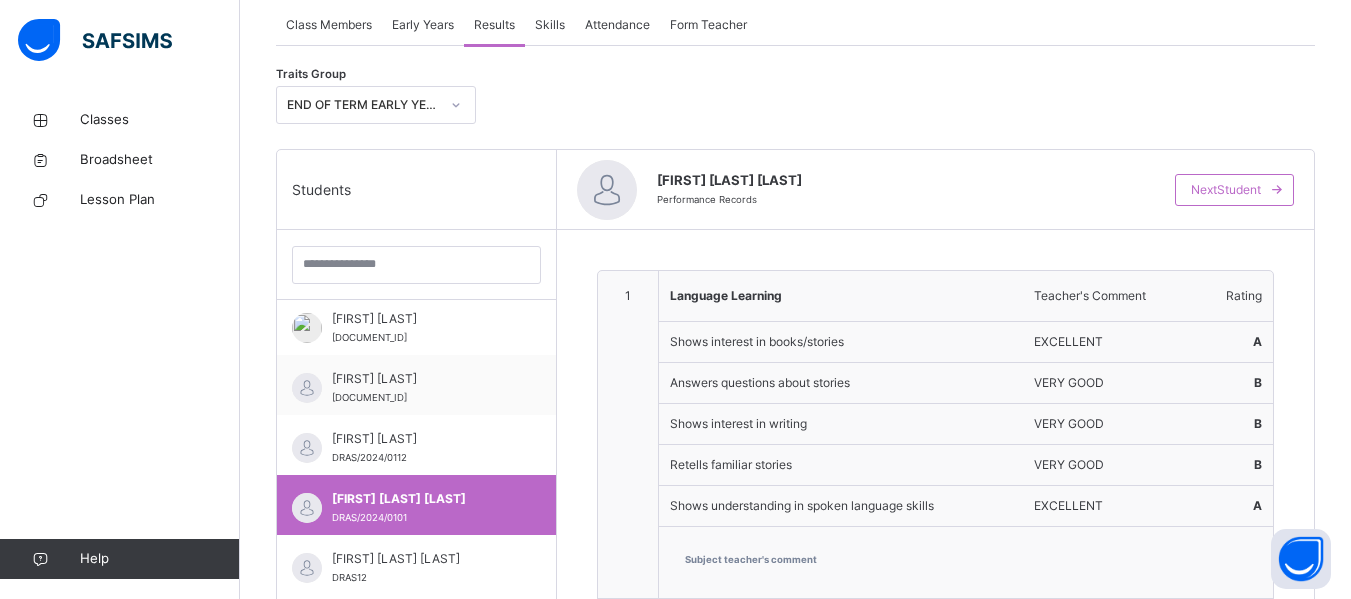 scroll, scrollTop: 339, scrollLeft: 0, axis: vertical 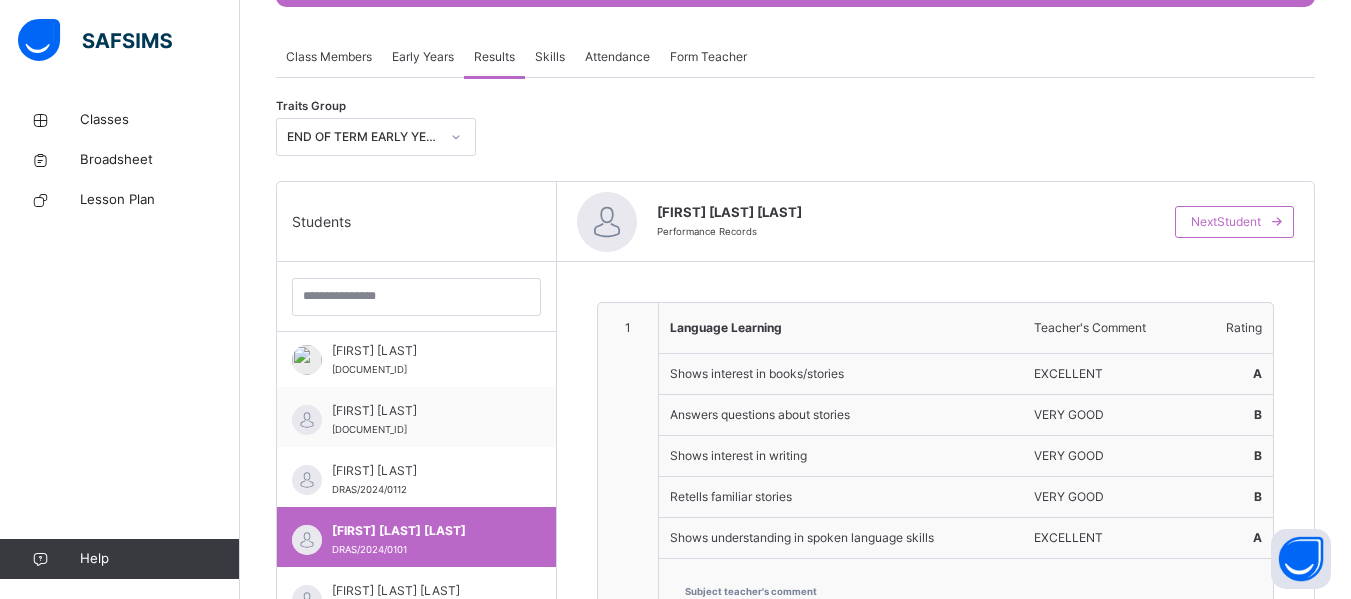 click 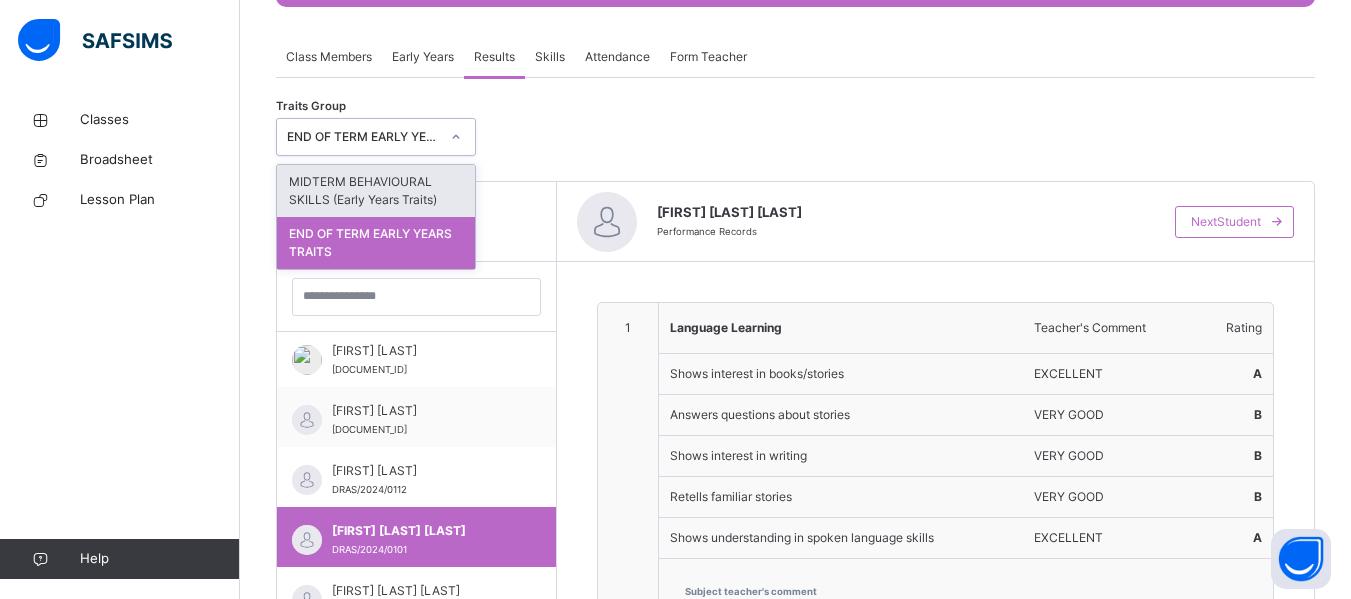 click on "MIDTERM BEHAVIOURAL SKILLS (Early Years Traits)" at bounding box center [376, 191] 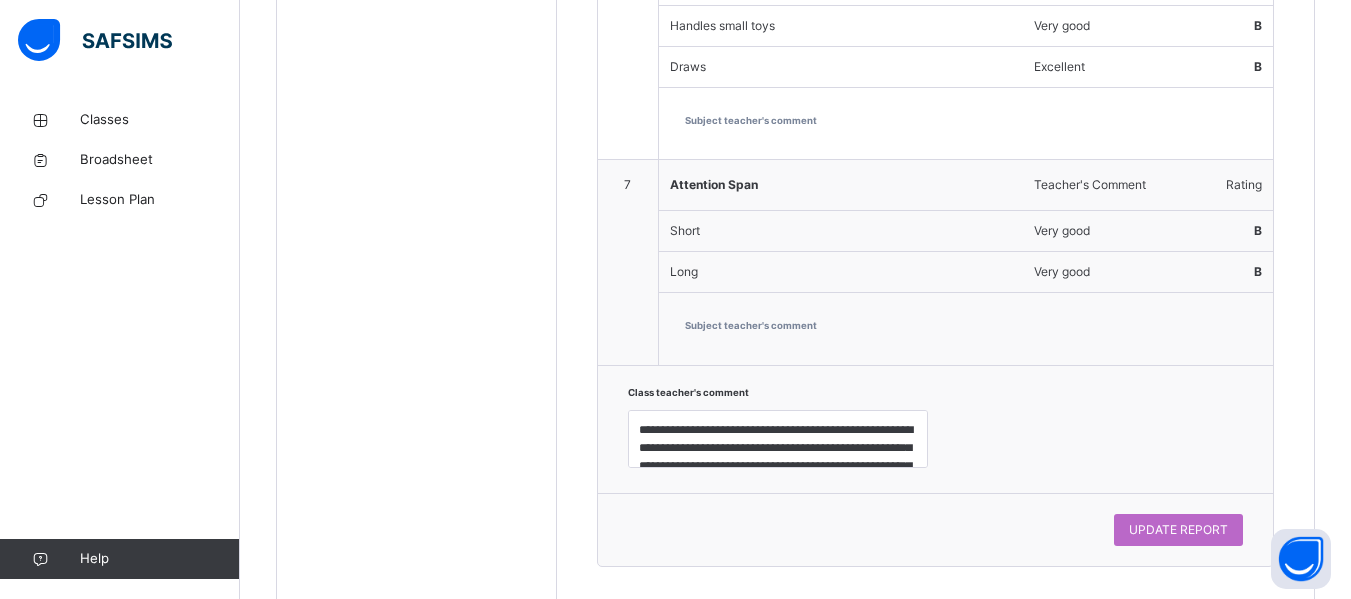 scroll, scrollTop: 2429, scrollLeft: 0, axis: vertical 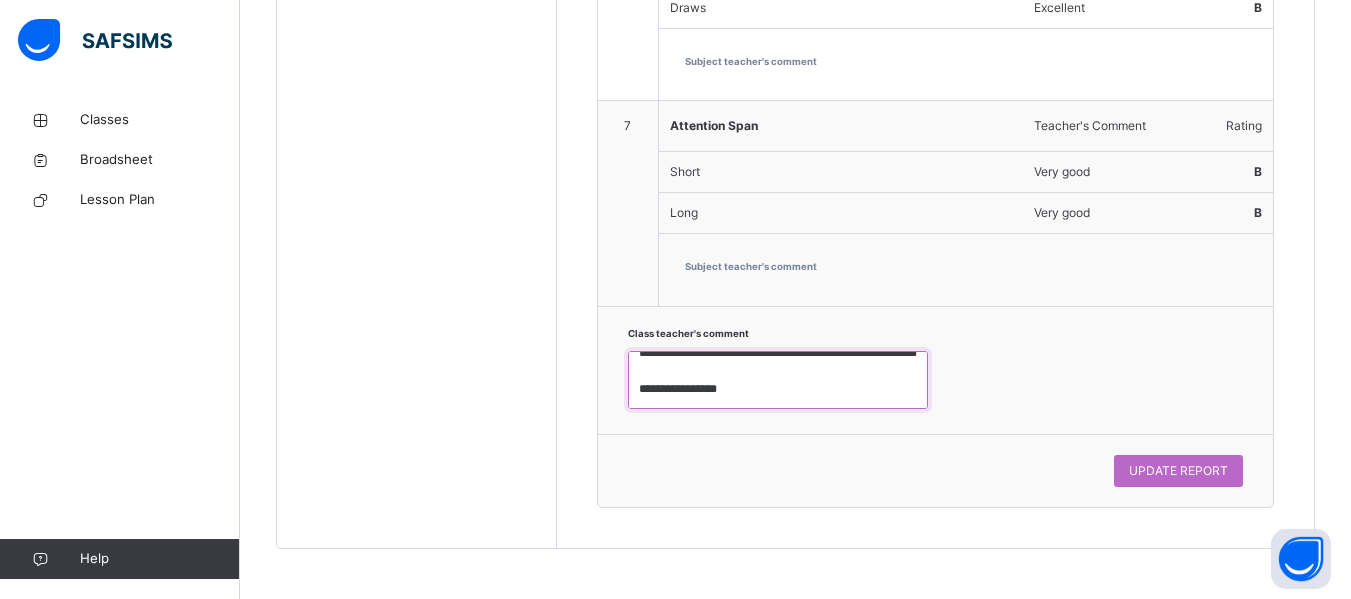 drag, startPoint x: 639, startPoint y: 371, endPoint x: 887, endPoint y: 478, distance: 270.09814 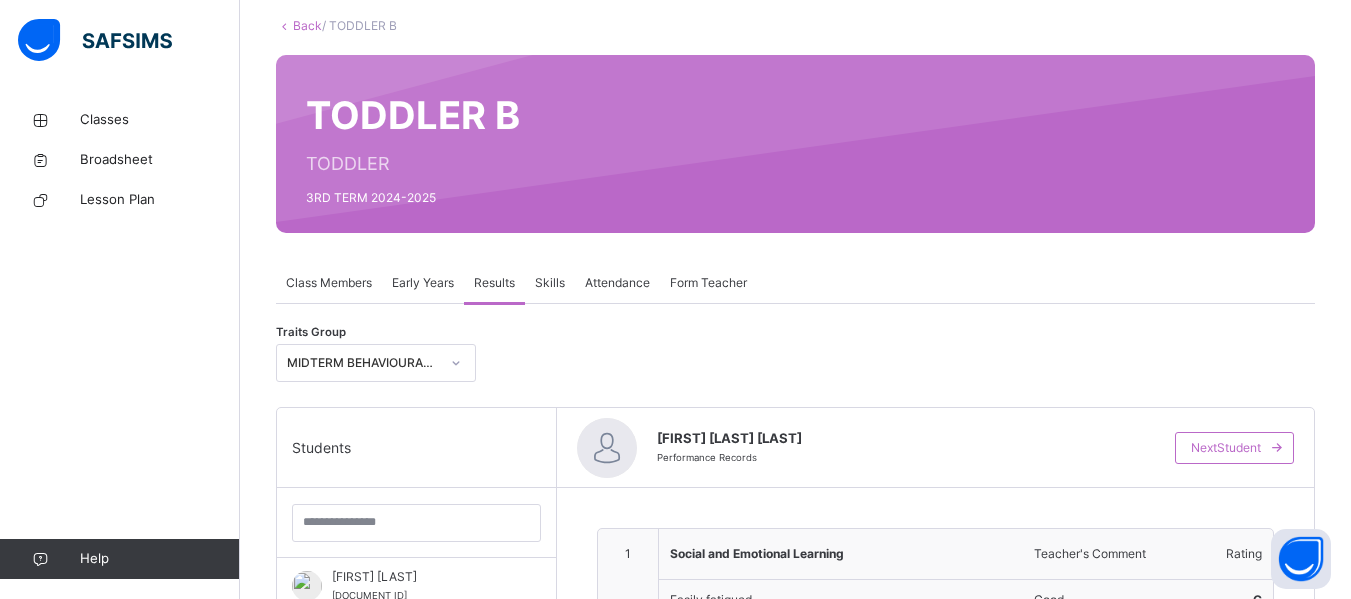 scroll, scrollTop: 64, scrollLeft: 0, axis: vertical 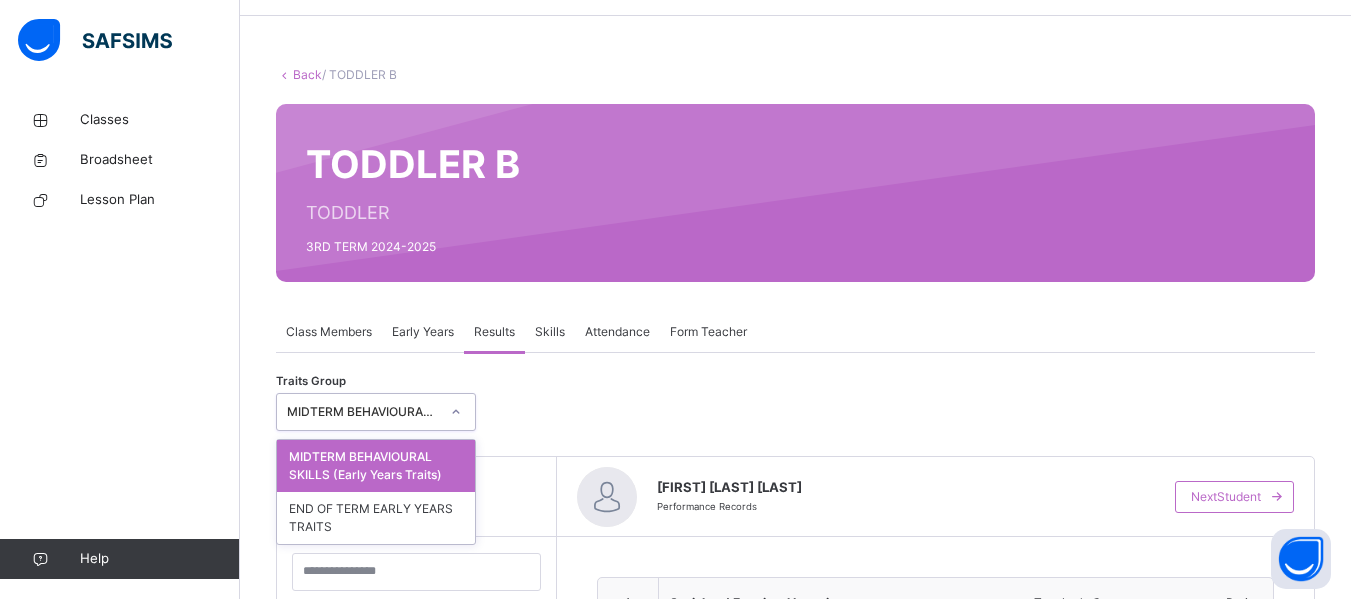 click 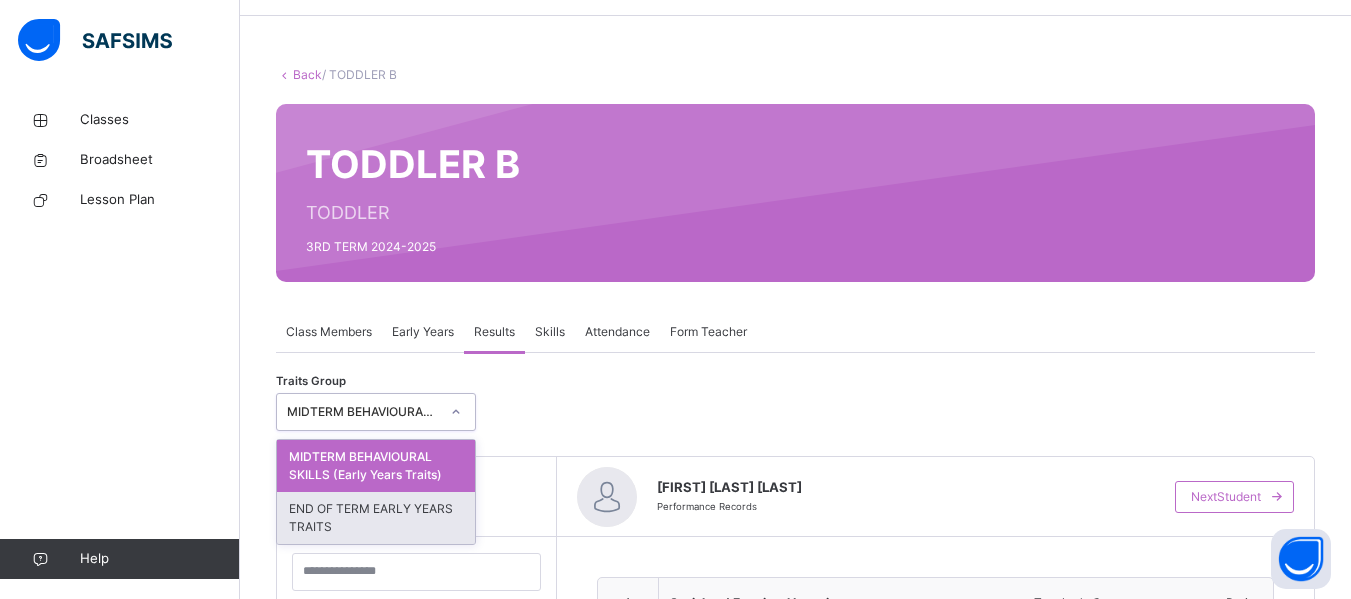 click on "END OF TERM EARLY YEARS TRAITS" at bounding box center (376, 518) 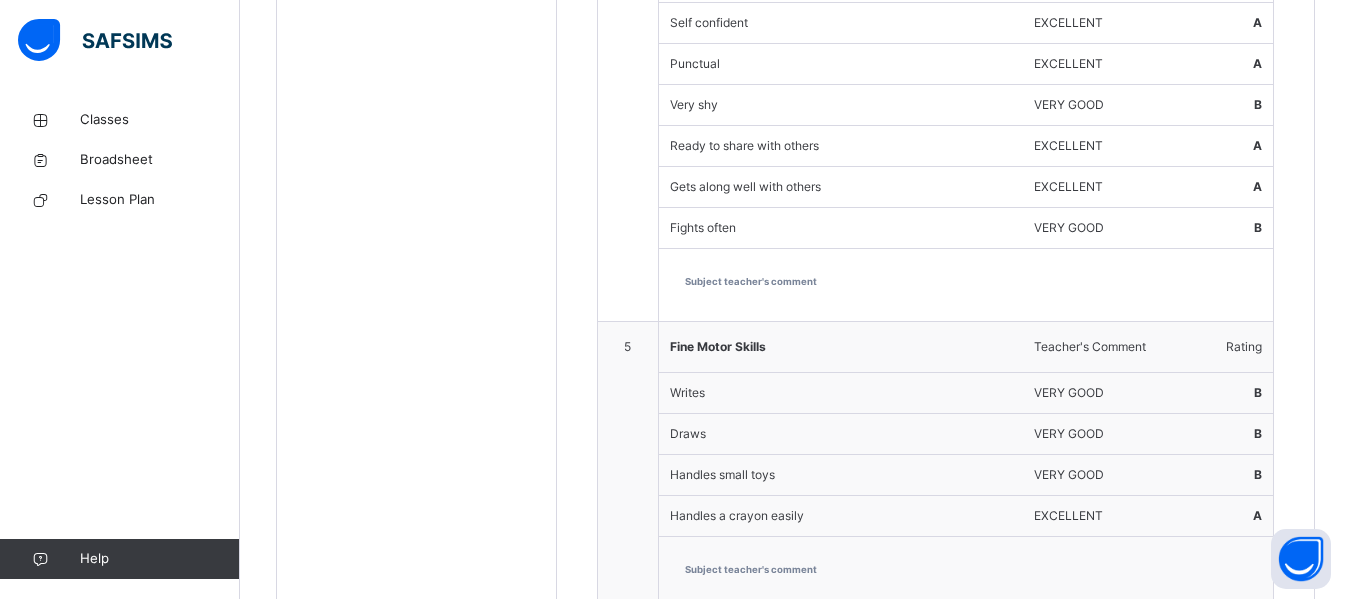 scroll, scrollTop: 2429, scrollLeft: 0, axis: vertical 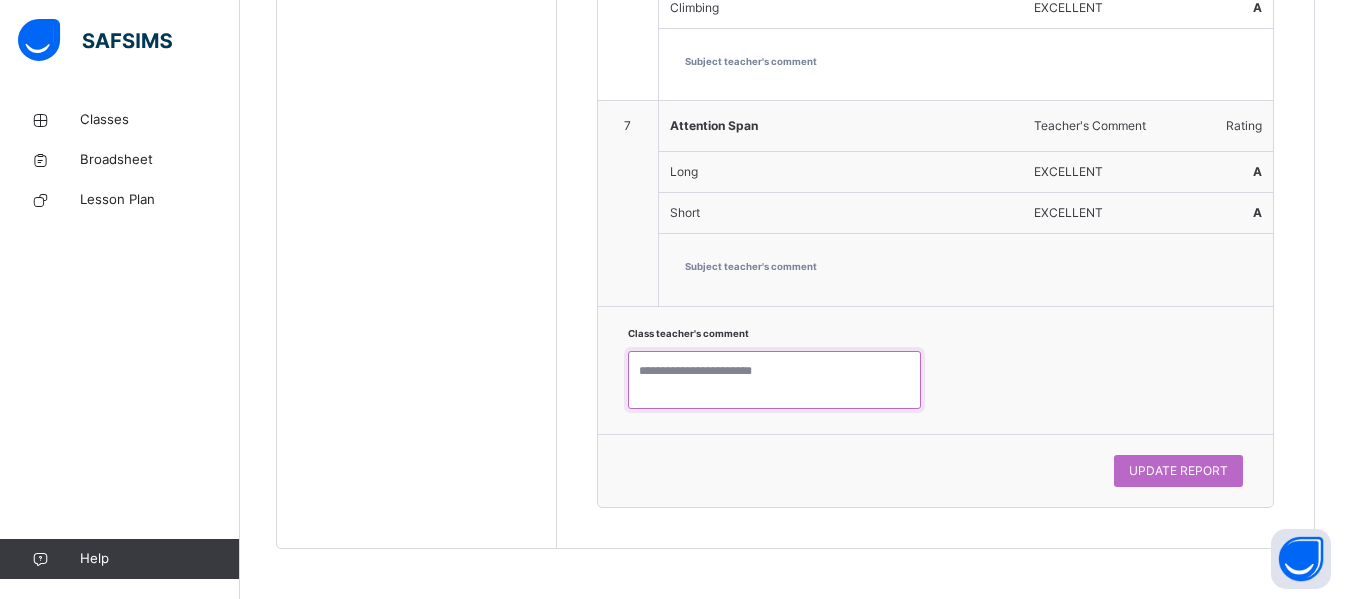 click at bounding box center (774, 380) 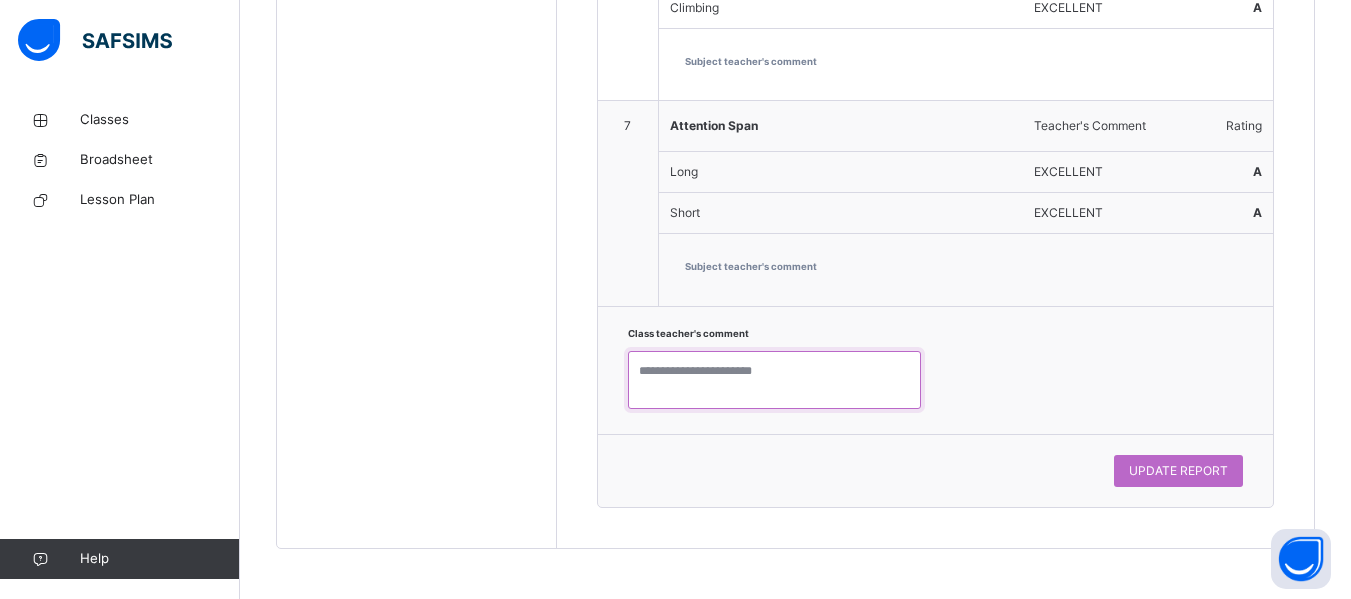 paste on "**********" 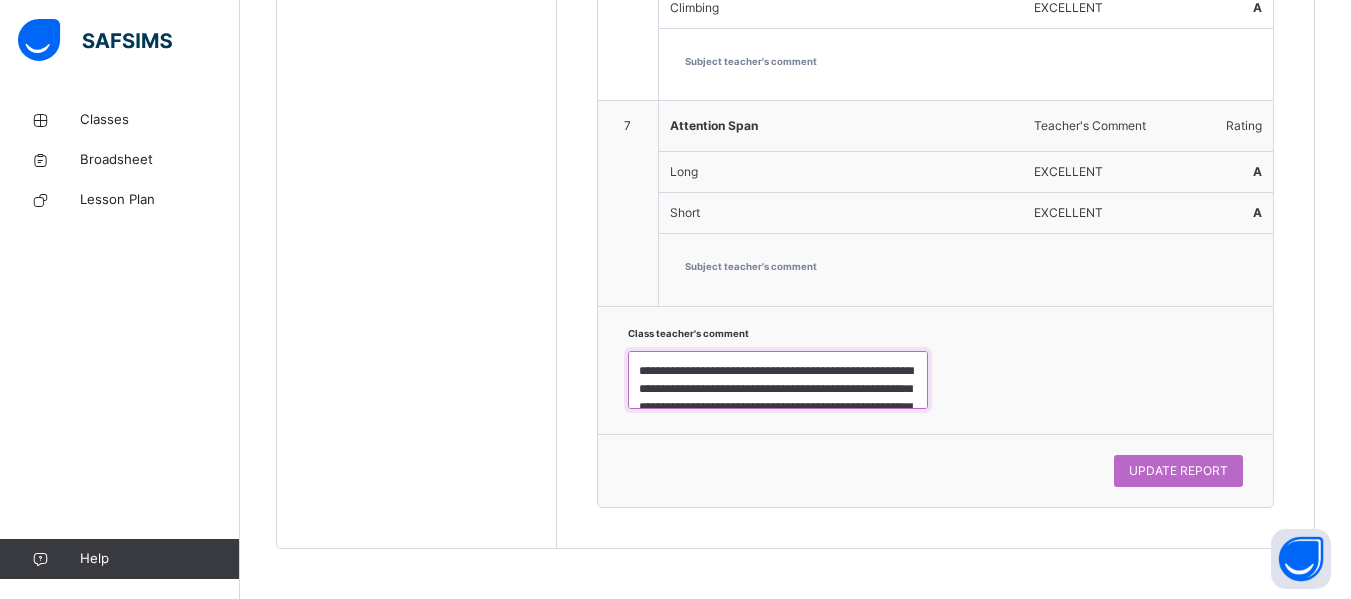 scroll, scrollTop: 79, scrollLeft: 0, axis: vertical 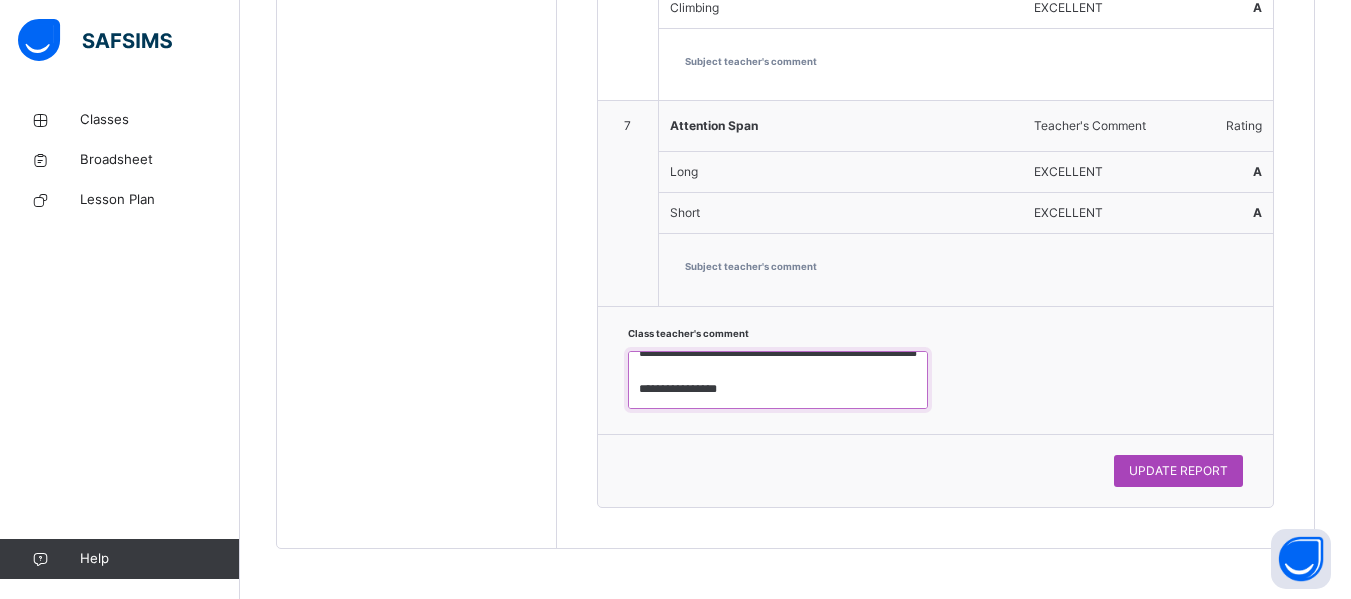 type on "**********" 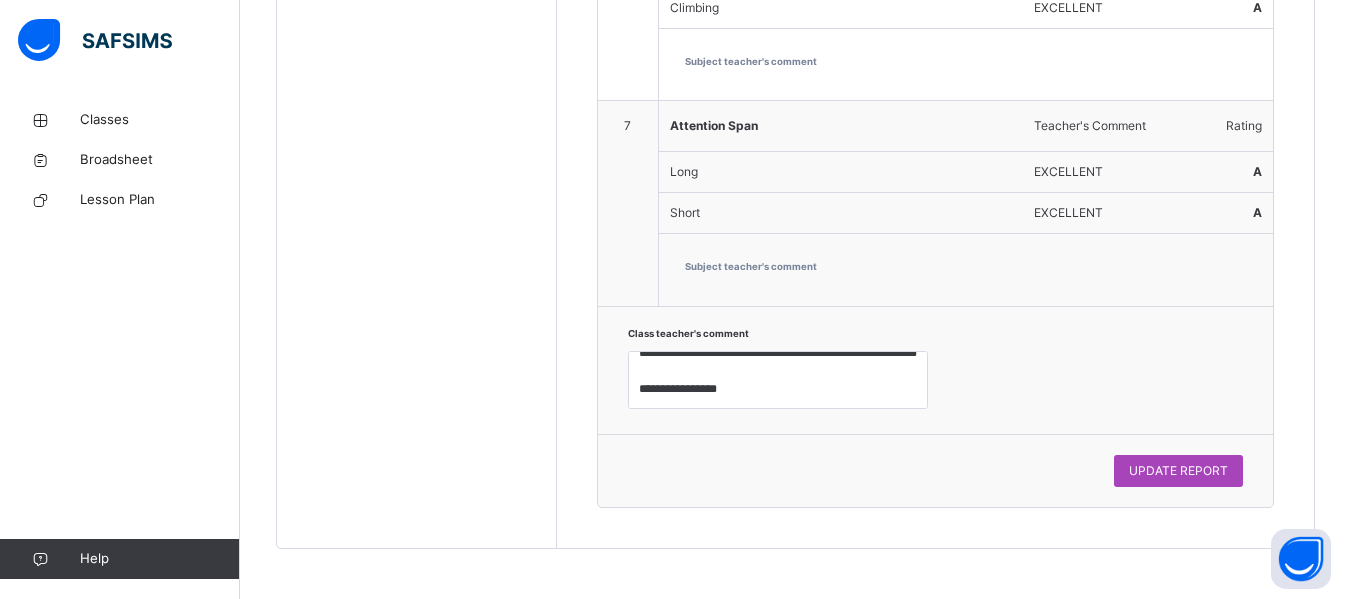 click on "UPDATE REPORT" at bounding box center [1178, 471] 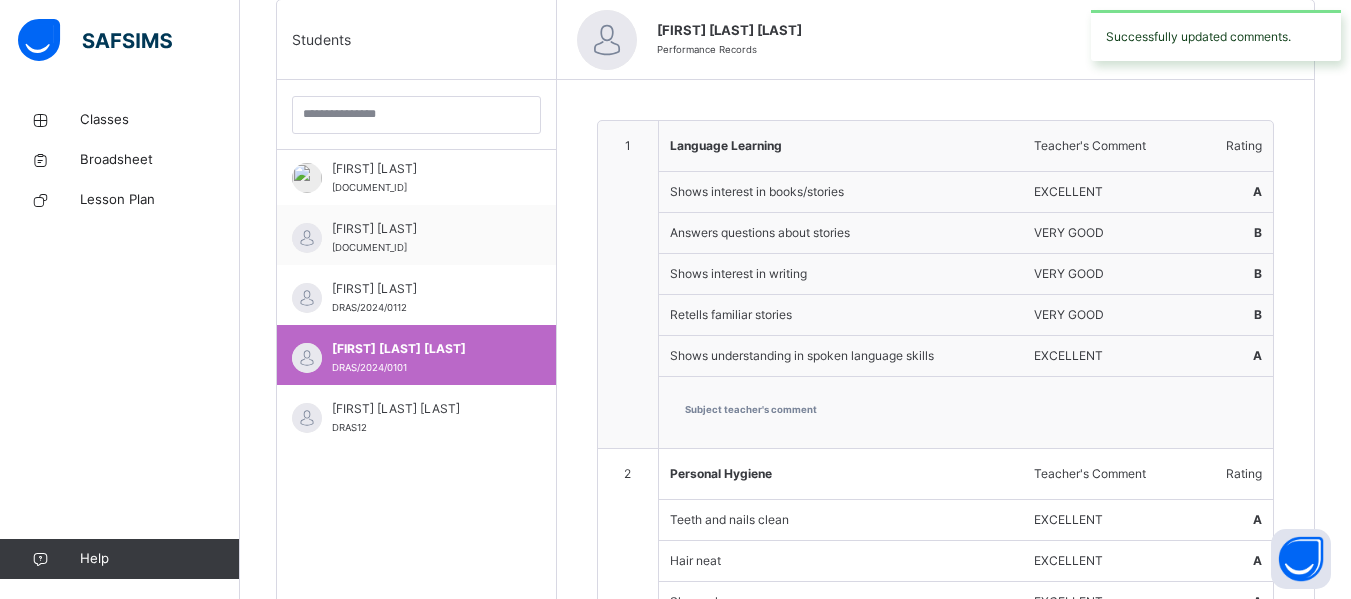 scroll, scrollTop: 537, scrollLeft: 0, axis: vertical 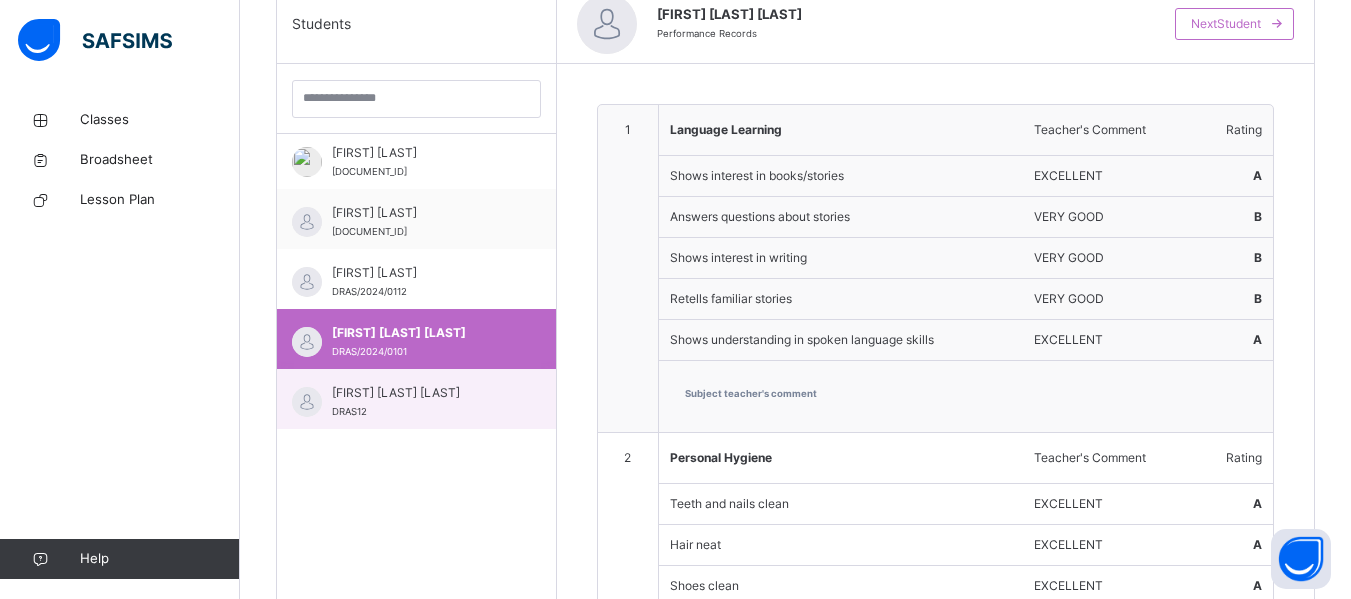 click on "[FIRST] [LAST] [LAST] [DOCUMENT_ID]" at bounding box center (416, 399) 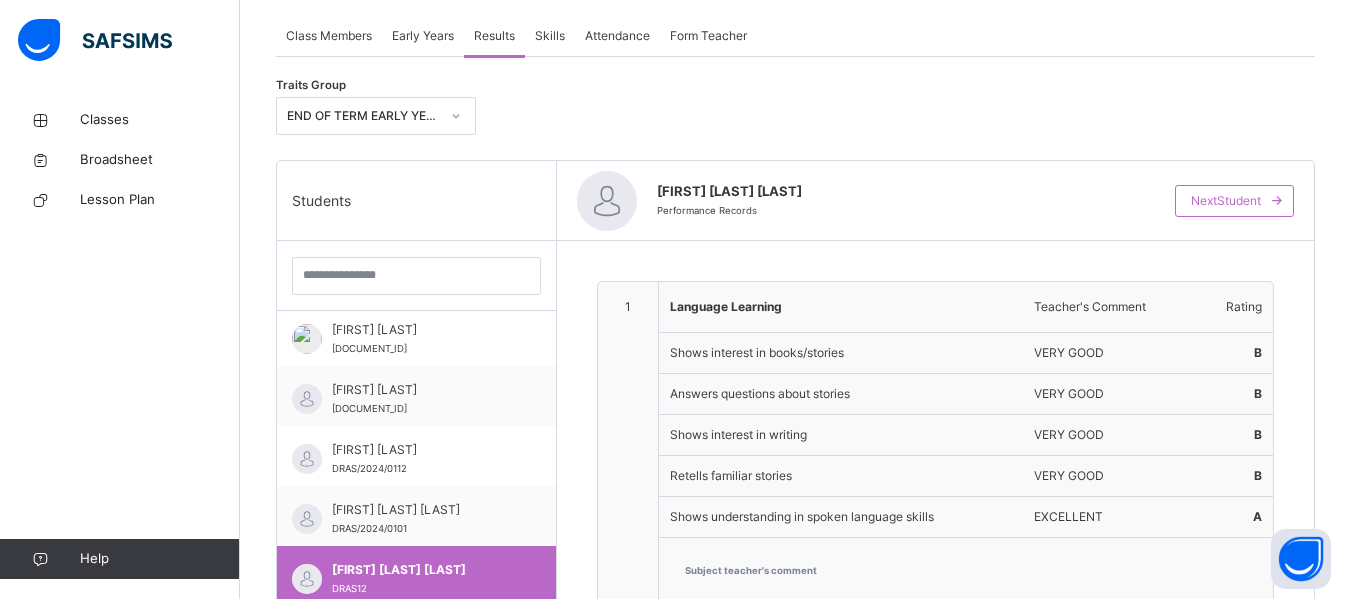 scroll, scrollTop: 339, scrollLeft: 0, axis: vertical 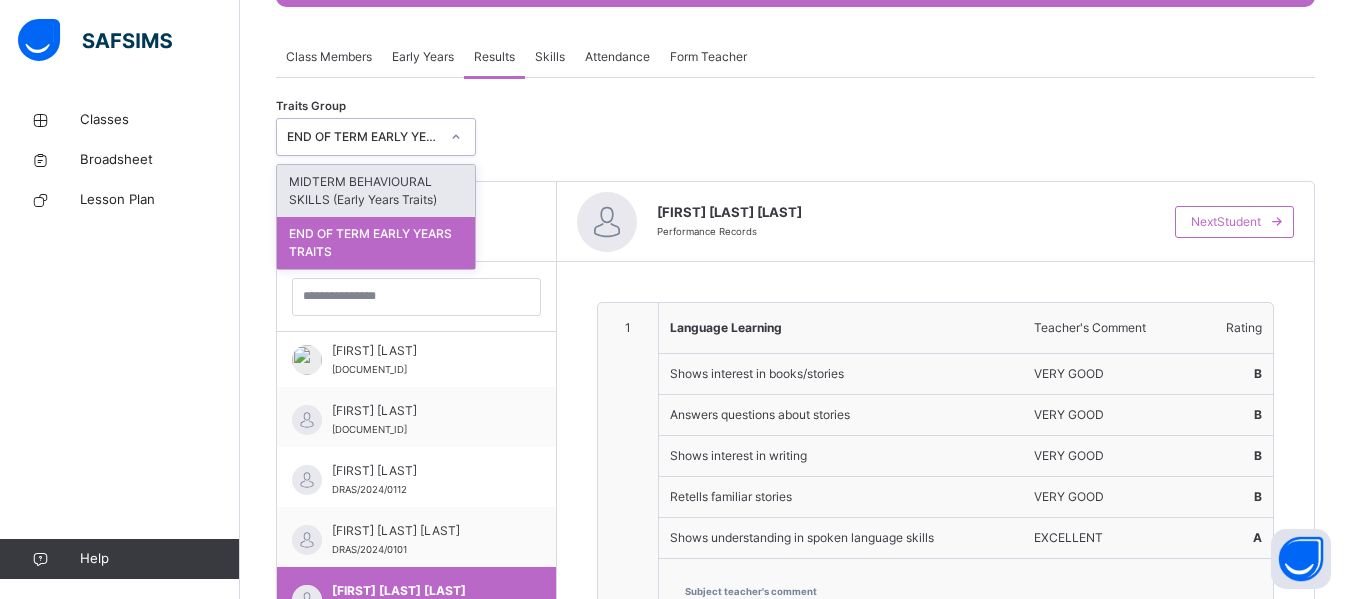 click 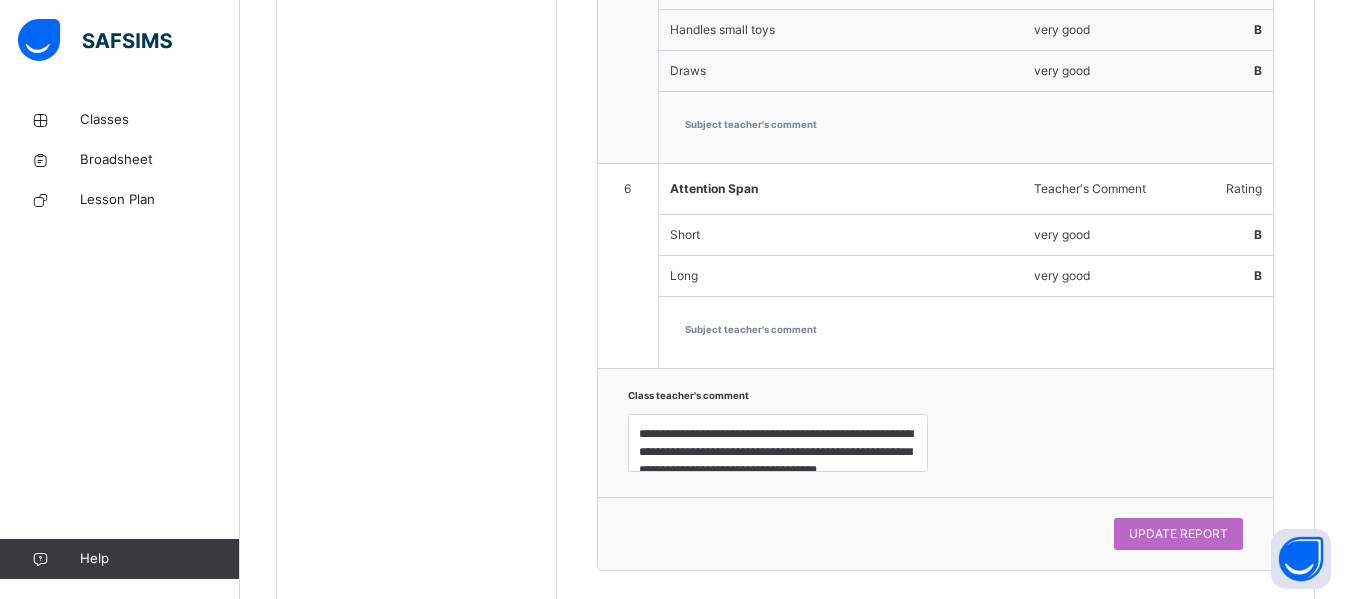 scroll, scrollTop: 2060, scrollLeft: 0, axis: vertical 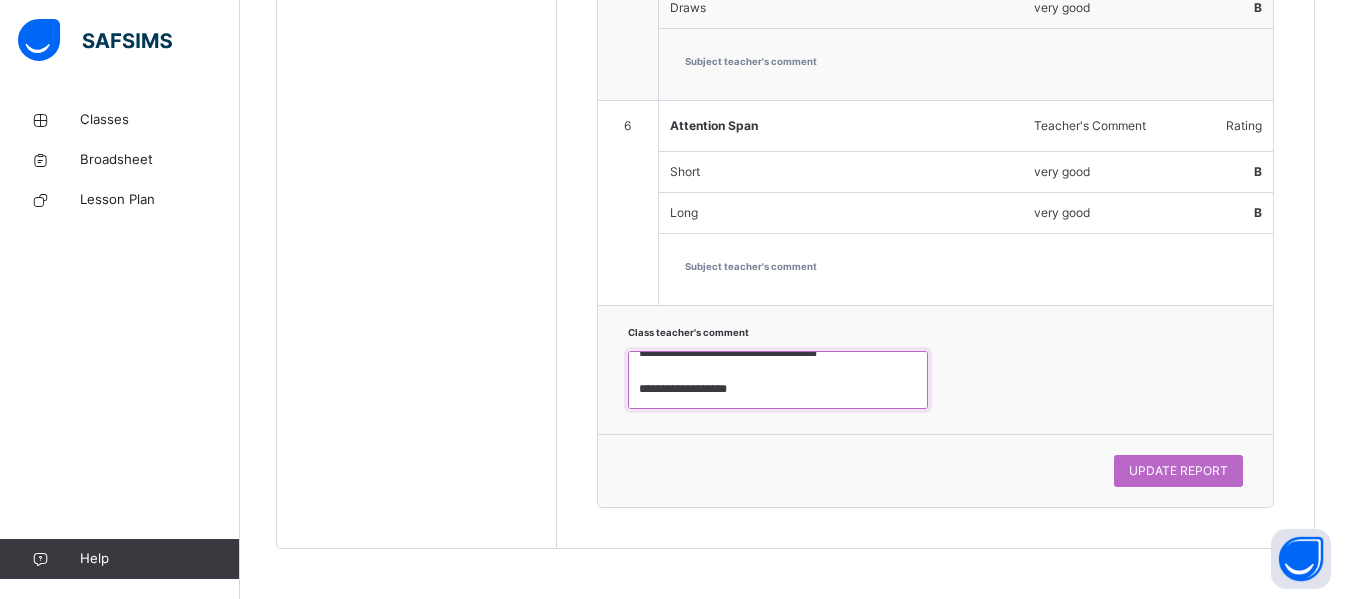 drag, startPoint x: 635, startPoint y: 371, endPoint x: 813, endPoint y: 468, distance: 202.71408 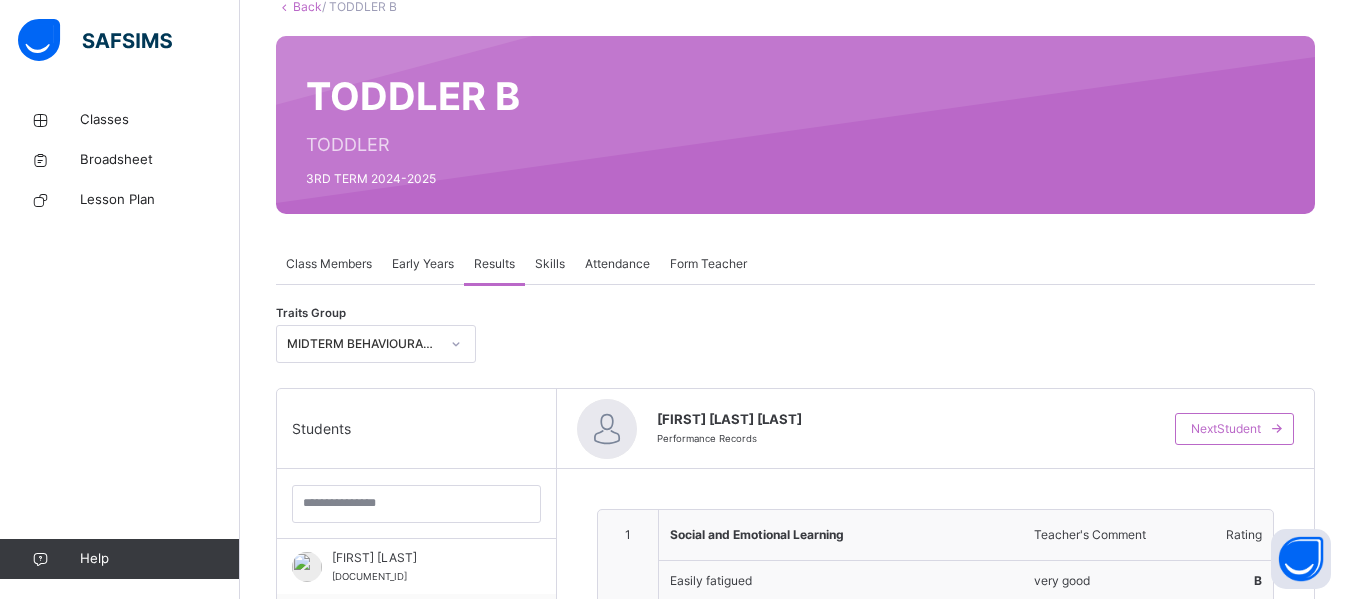 scroll, scrollTop: 142, scrollLeft: 0, axis: vertical 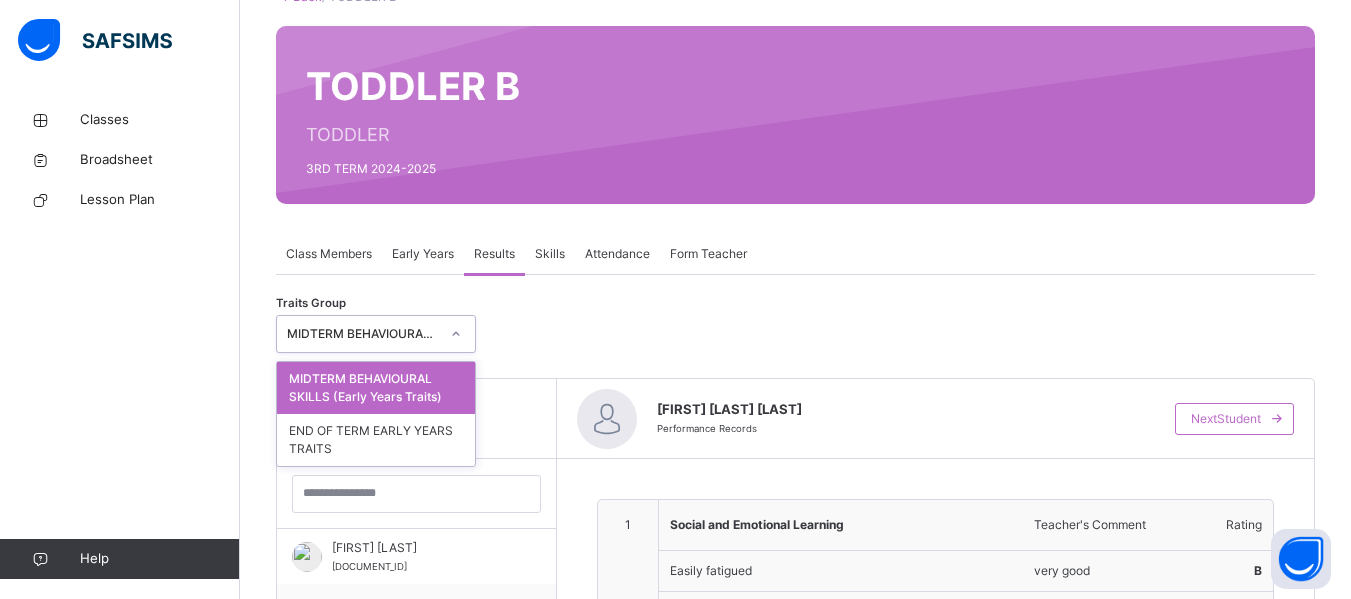 click 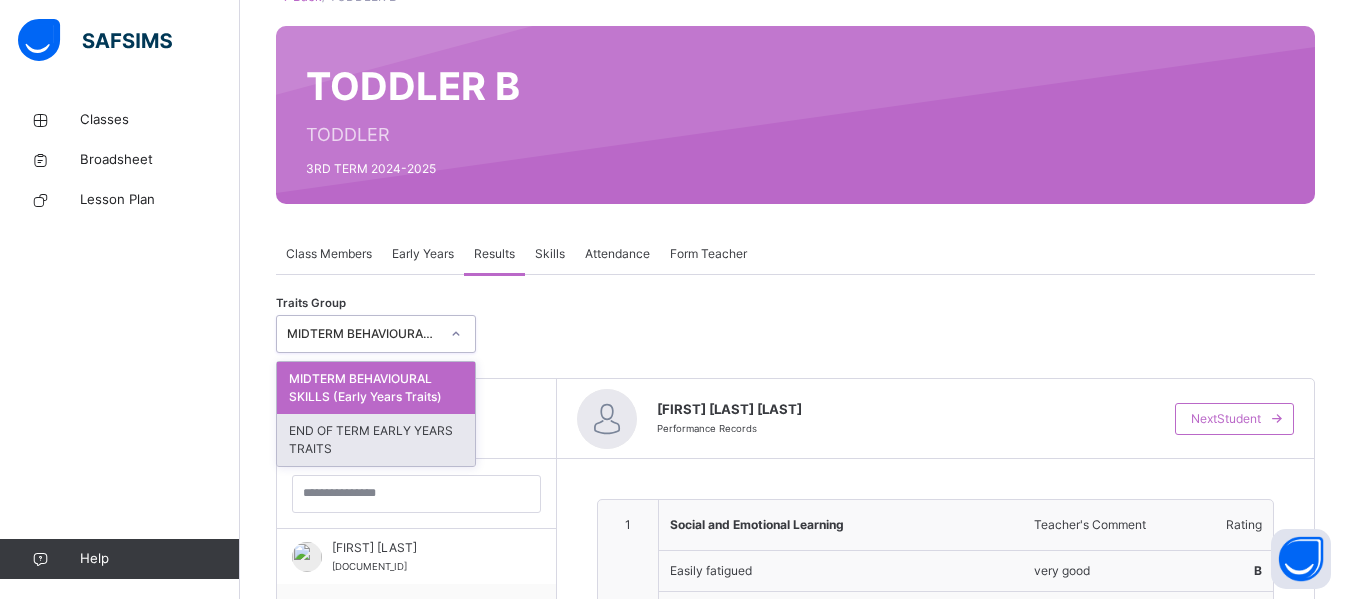 click on "END OF TERM EARLY YEARS TRAITS" at bounding box center [376, 440] 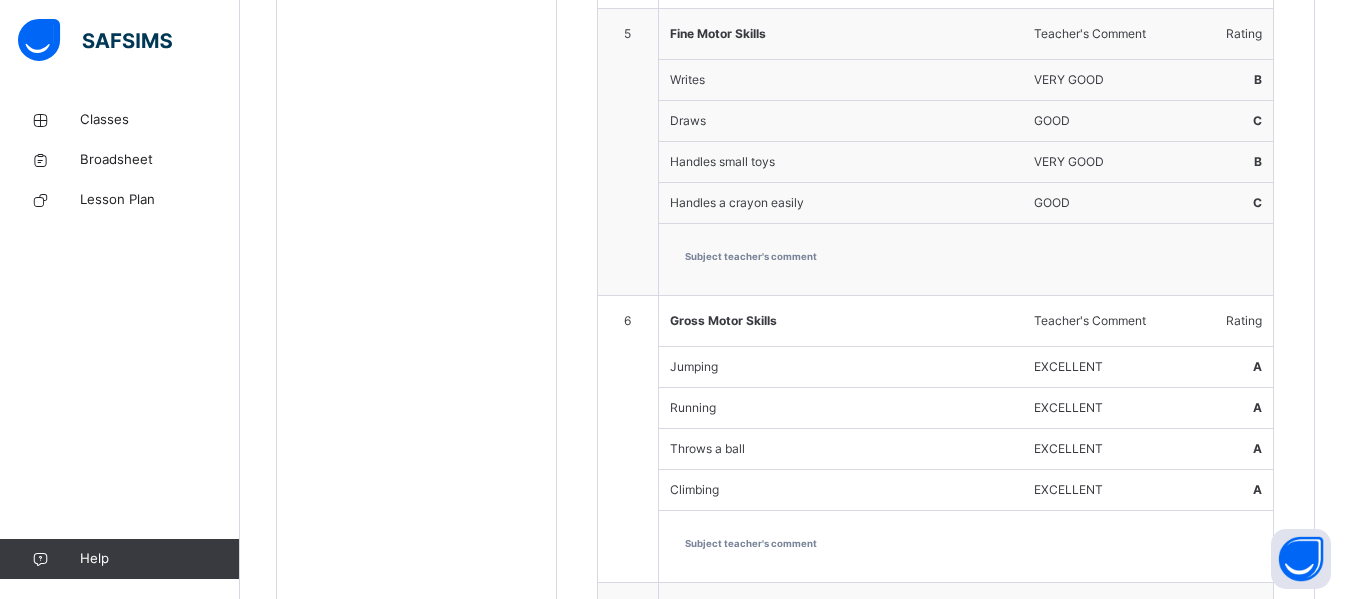 scroll, scrollTop: 2429, scrollLeft: 0, axis: vertical 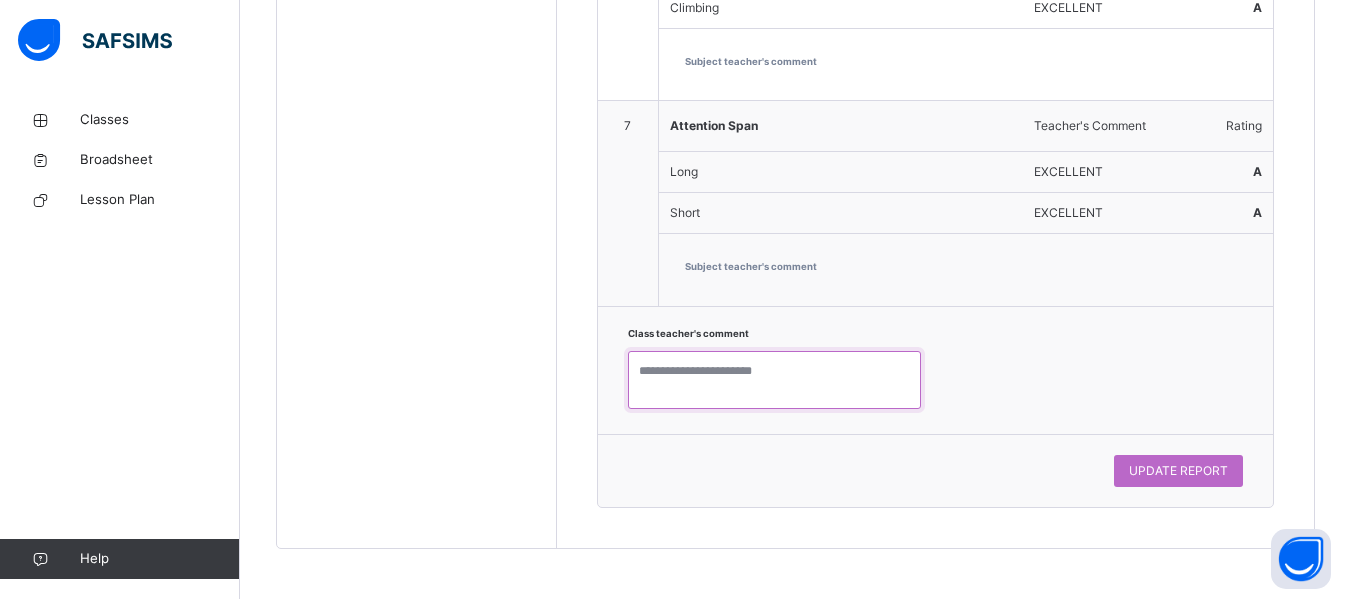 click at bounding box center [774, 380] 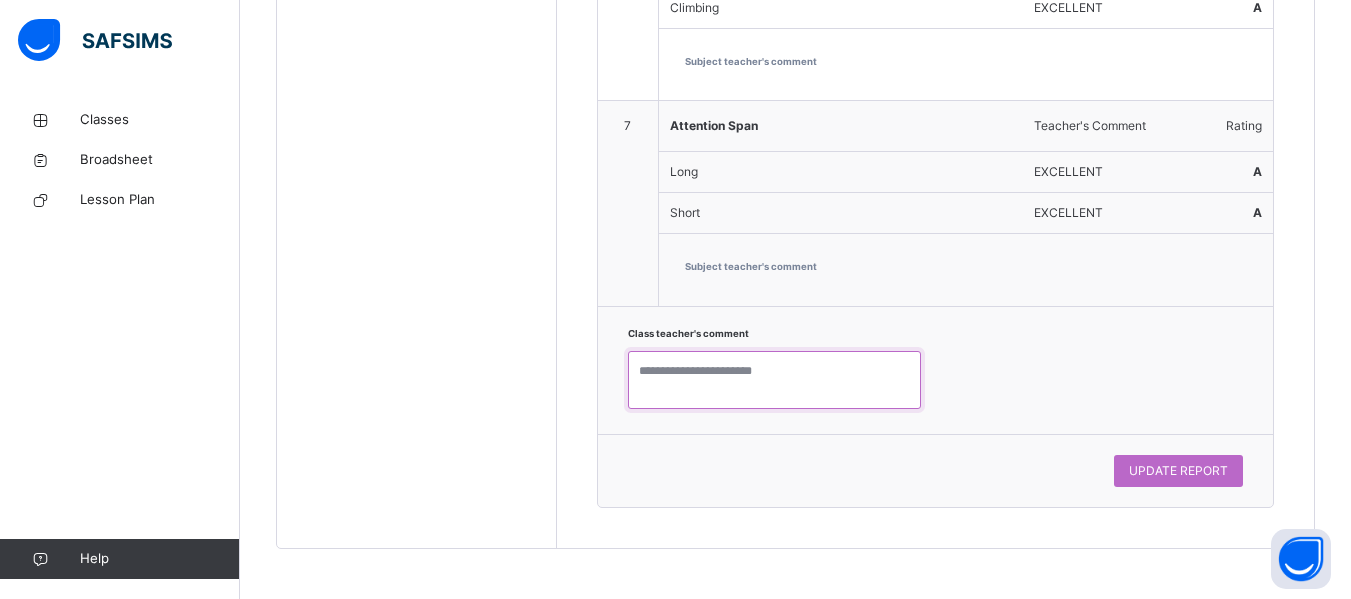 paste on "**********" 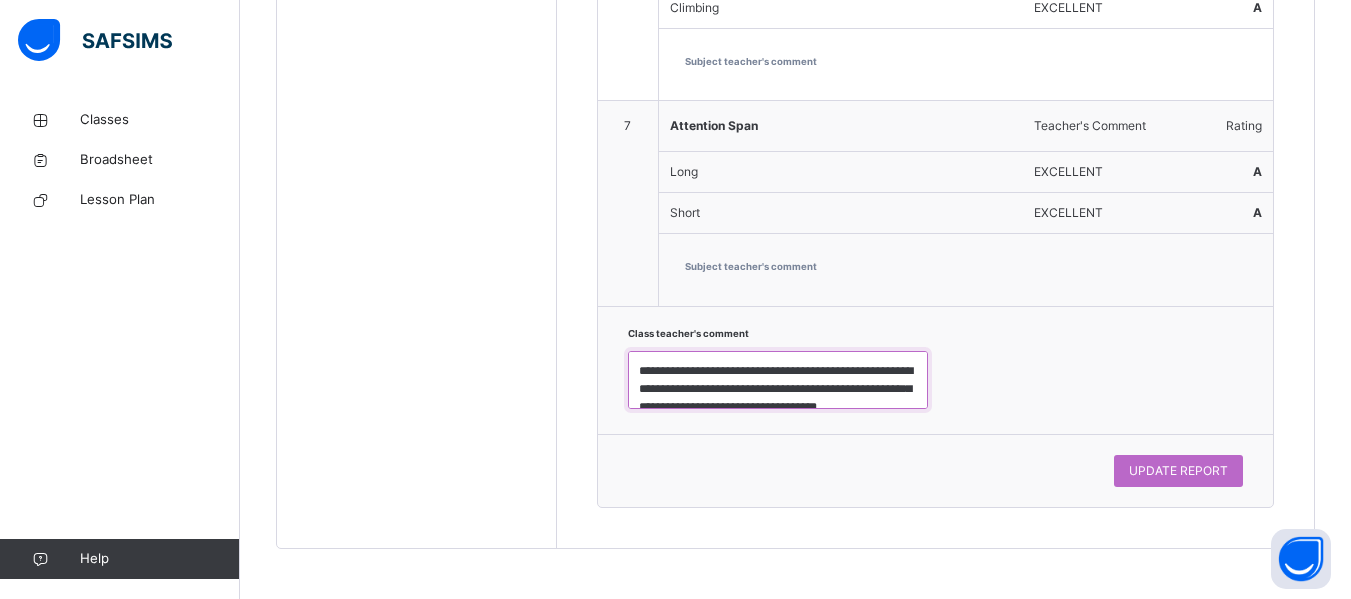 scroll, scrollTop: 61, scrollLeft: 0, axis: vertical 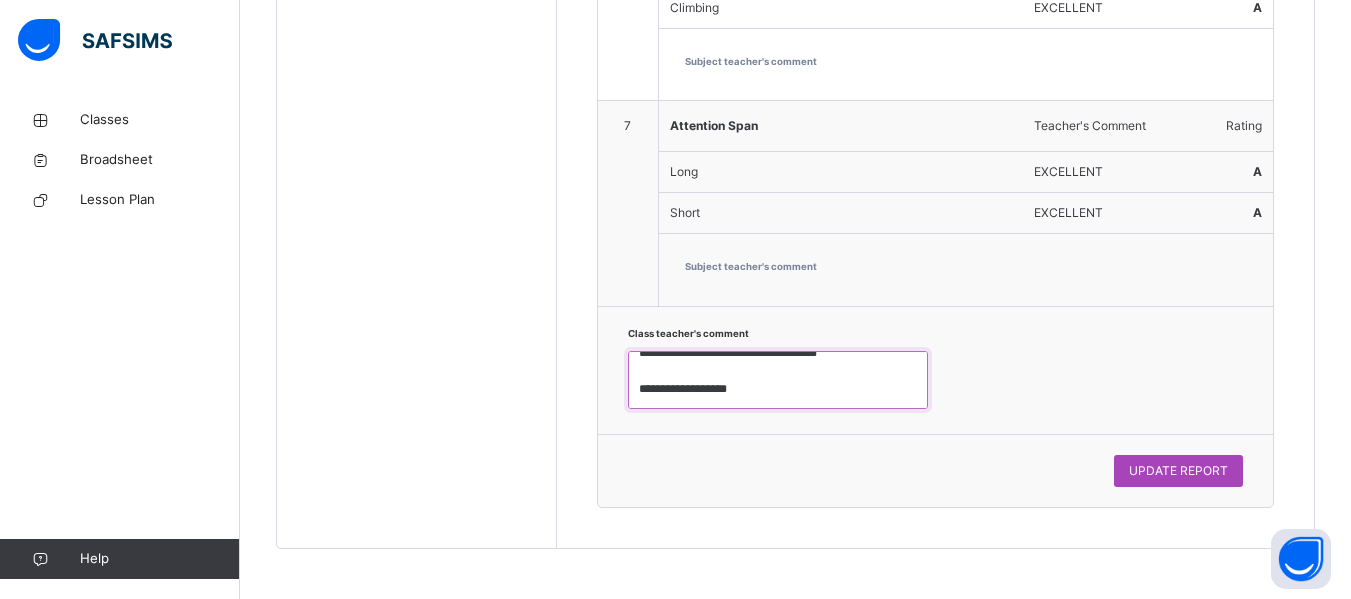 type on "**********" 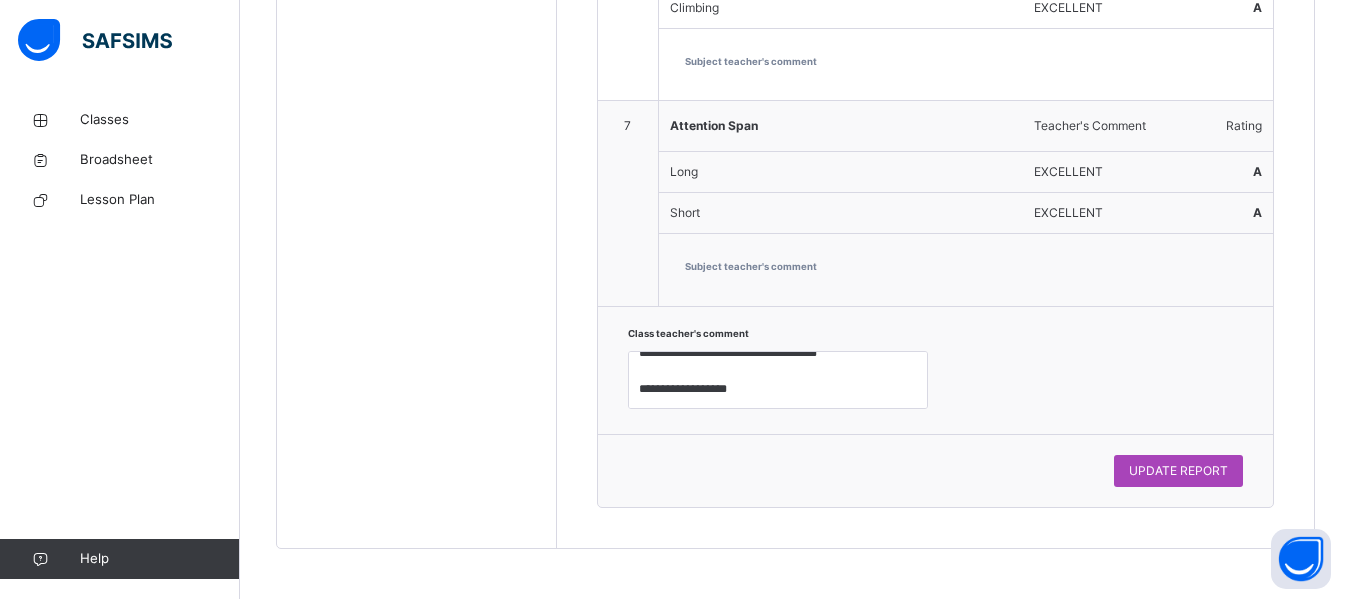 click on "UPDATE REPORT" at bounding box center [1178, 471] 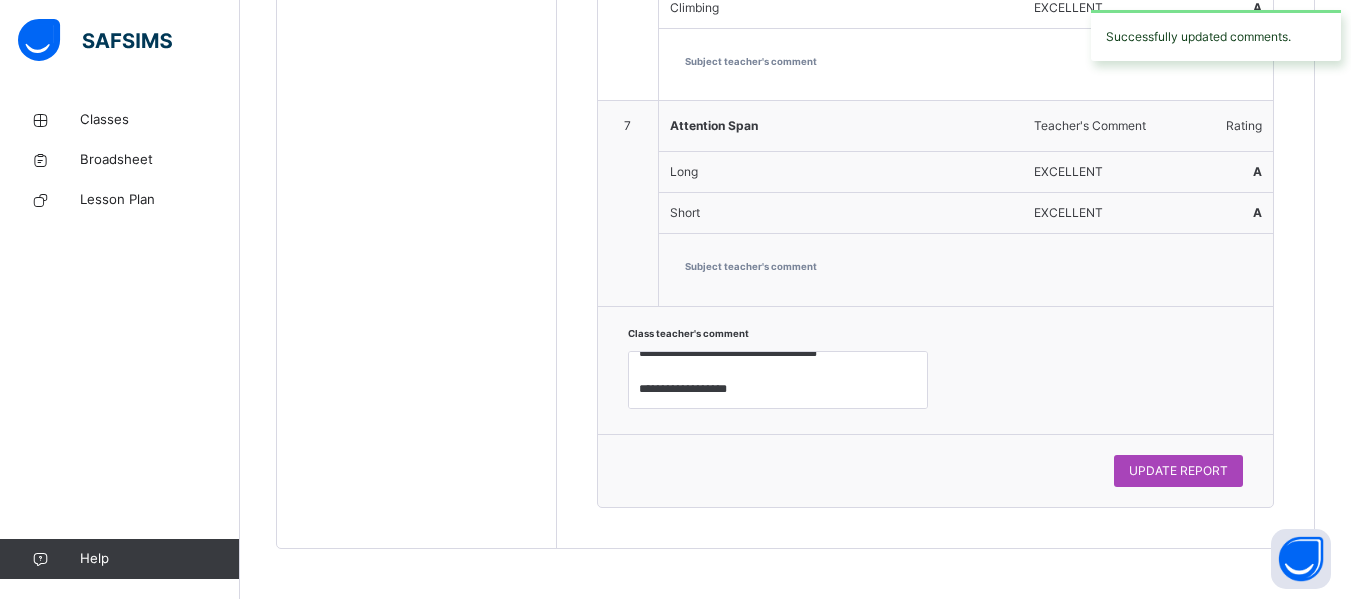 click on "UPDATE REPORT" at bounding box center [1178, 471] 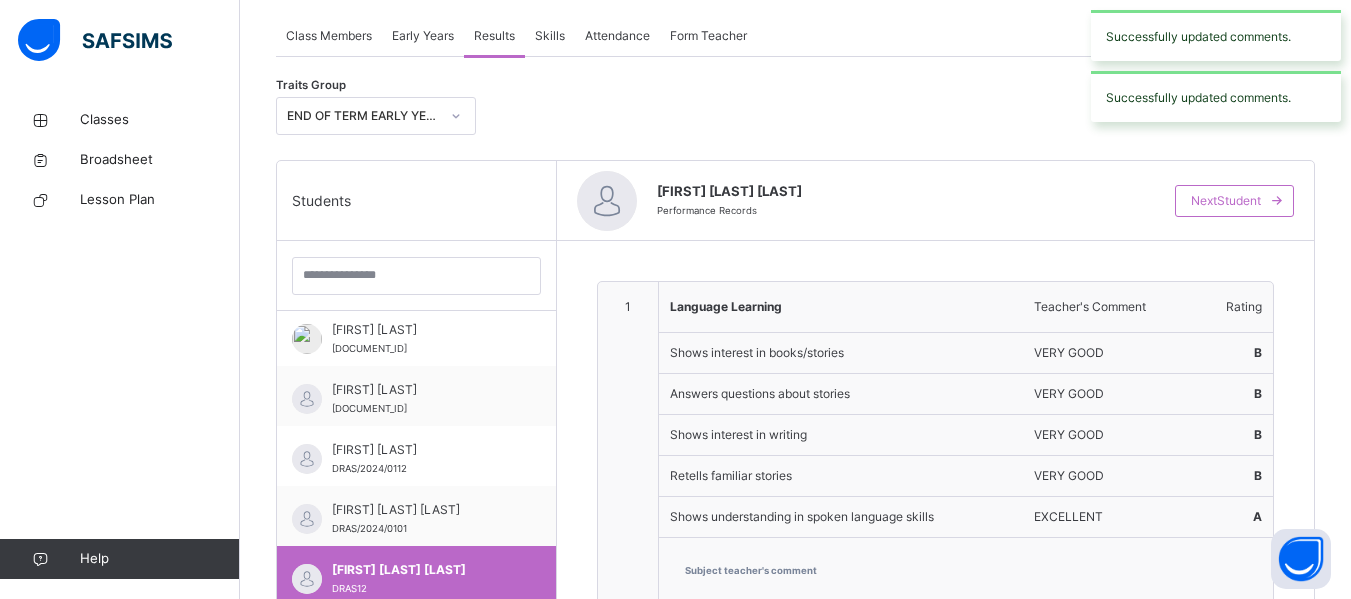 scroll, scrollTop: 371, scrollLeft: 0, axis: vertical 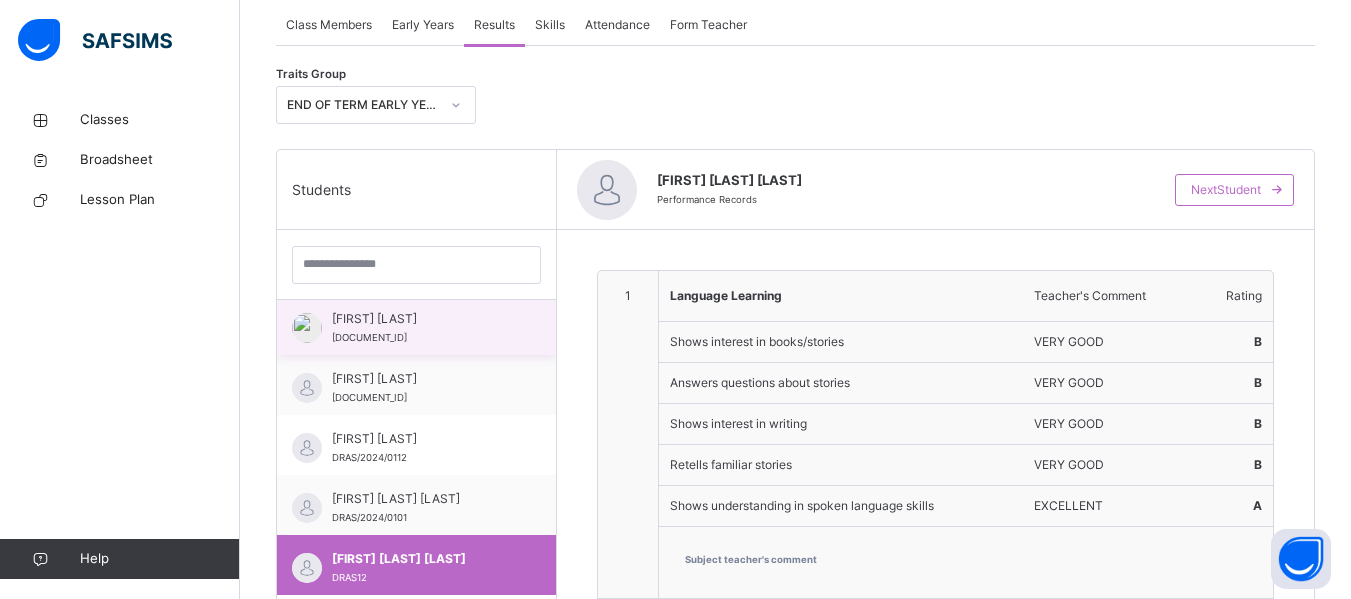 click on "[FIRST] [LAST]" at bounding box center [421, 319] 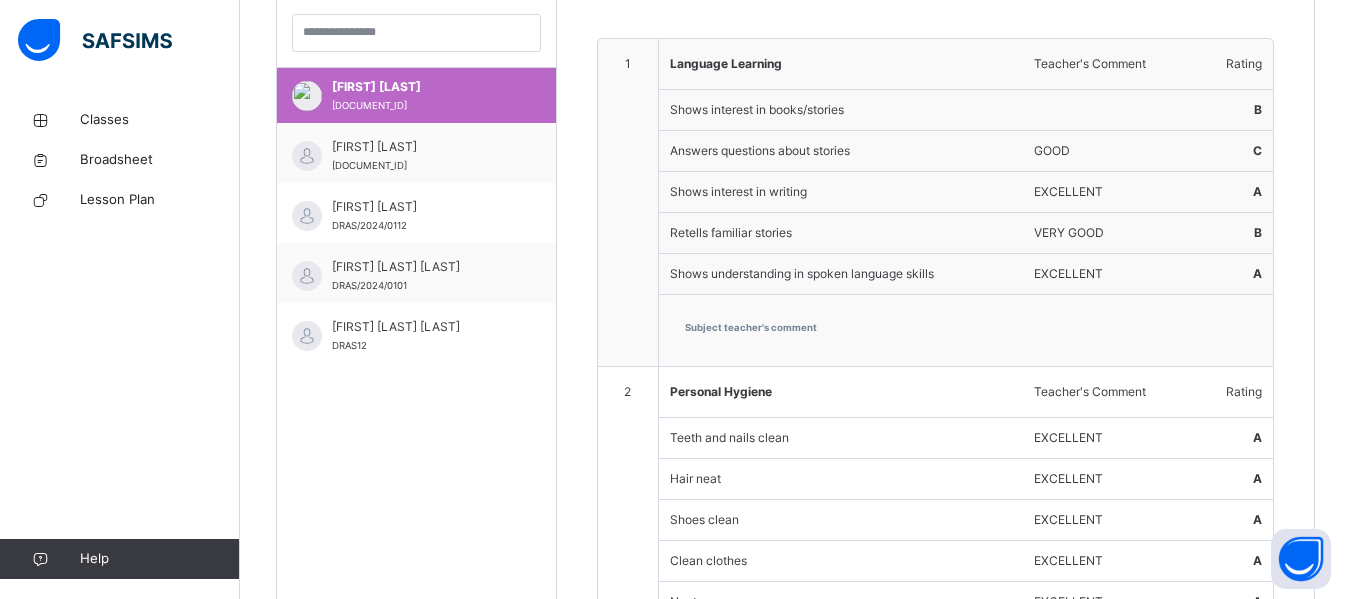 scroll, scrollTop: 559, scrollLeft: 0, axis: vertical 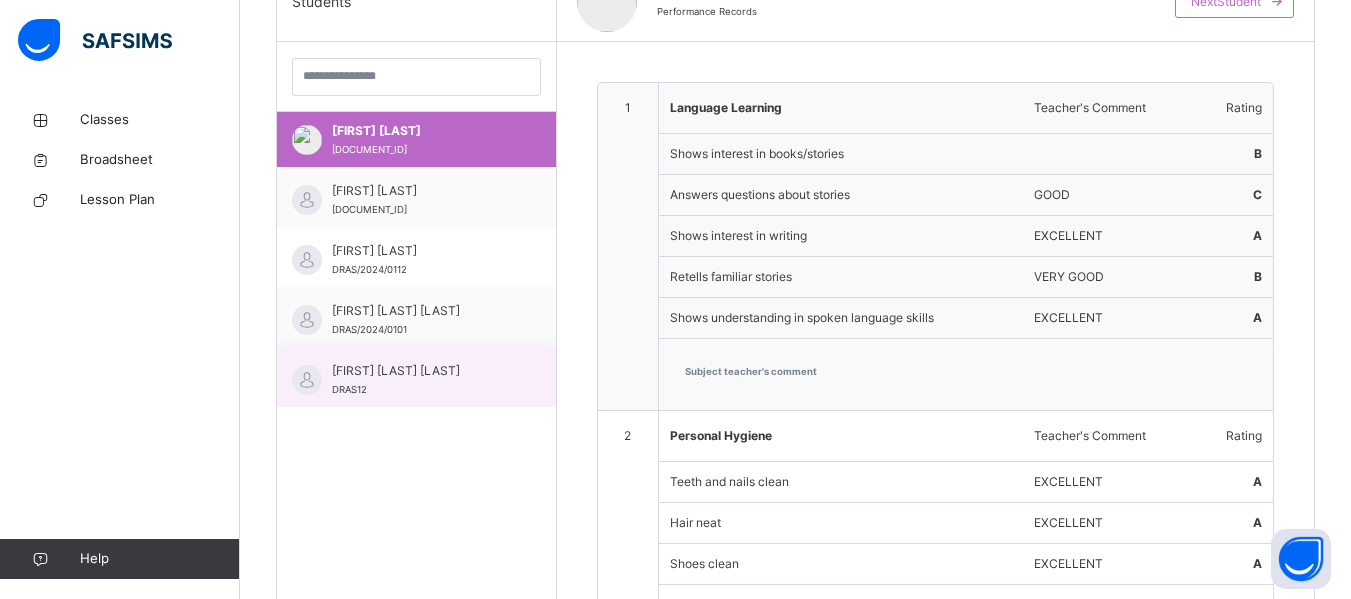 click on "[FIRST] [LAST] [LAST]" at bounding box center [421, 371] 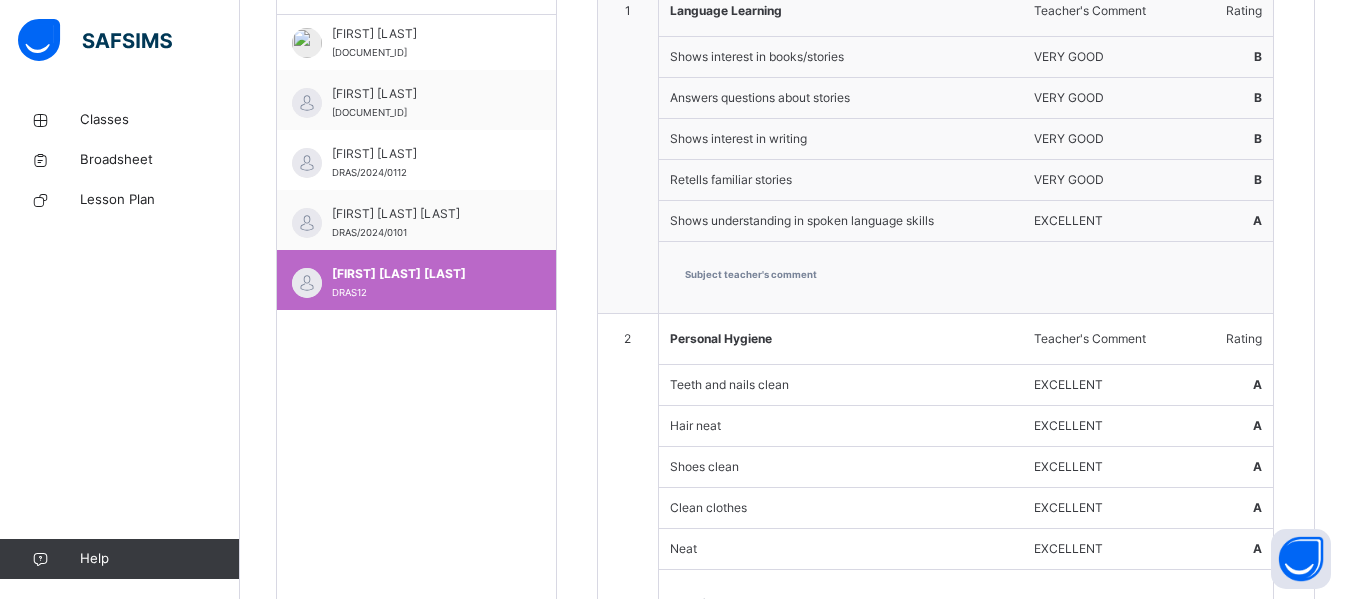 scroll, scrollTop: 651, scrollLeft: 0, axis: vertical 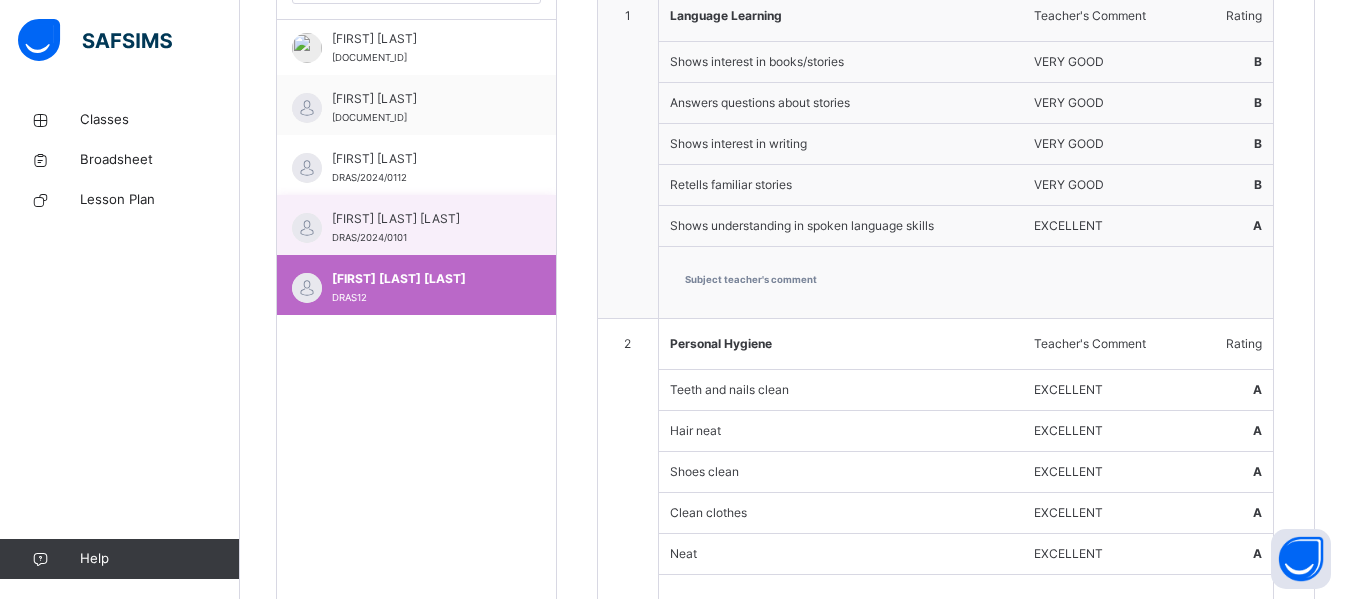 click on "[FIRST] [LAST] [LAST]" at bounding box center [421, 219] 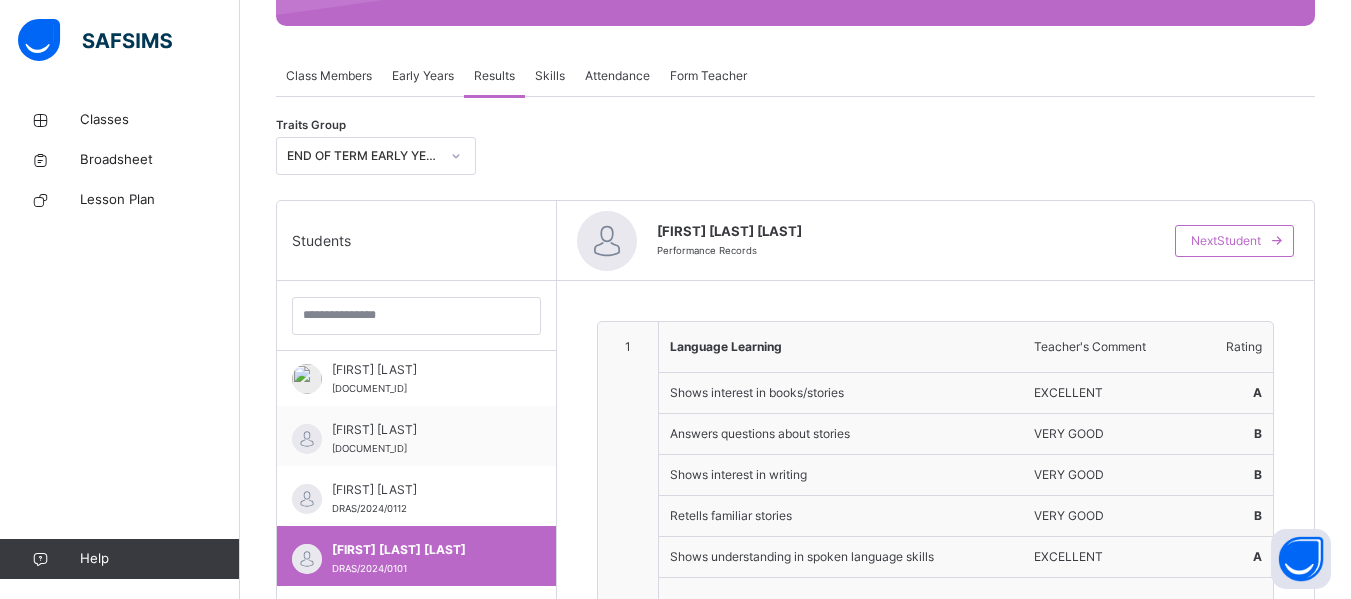 scroll, scrollTop: 315, scrollLeft: 0, axis: vertical 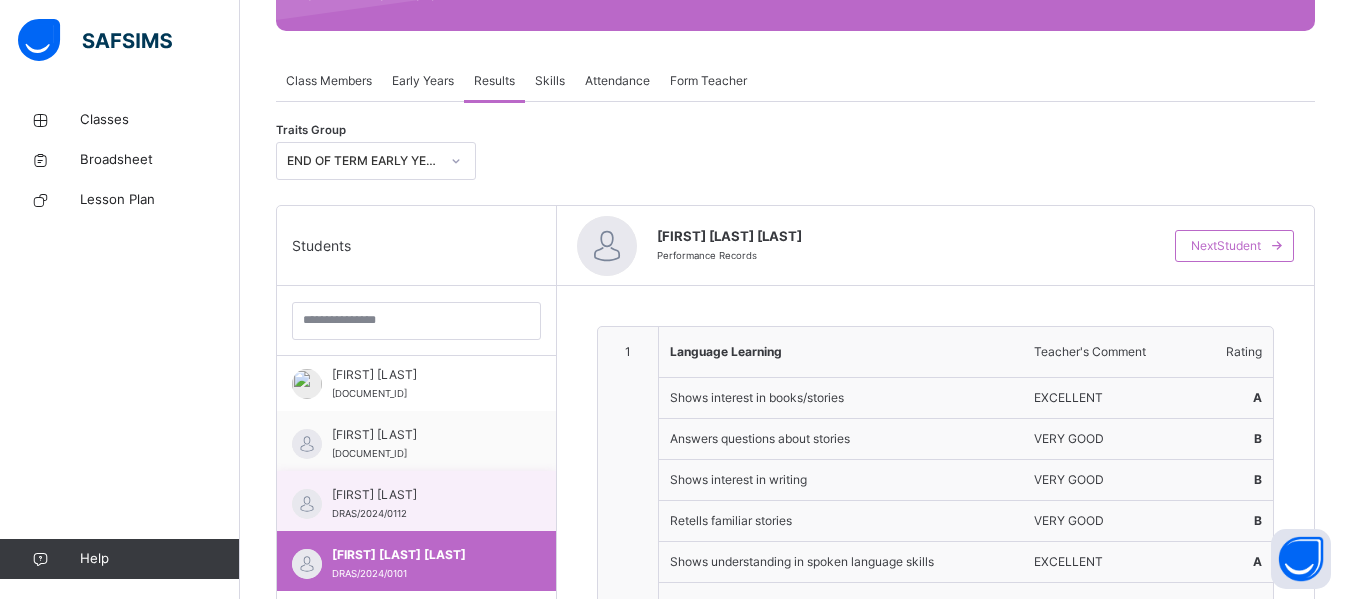 click on "[FIRST] [LAST]" at bounding box center [421, 495] 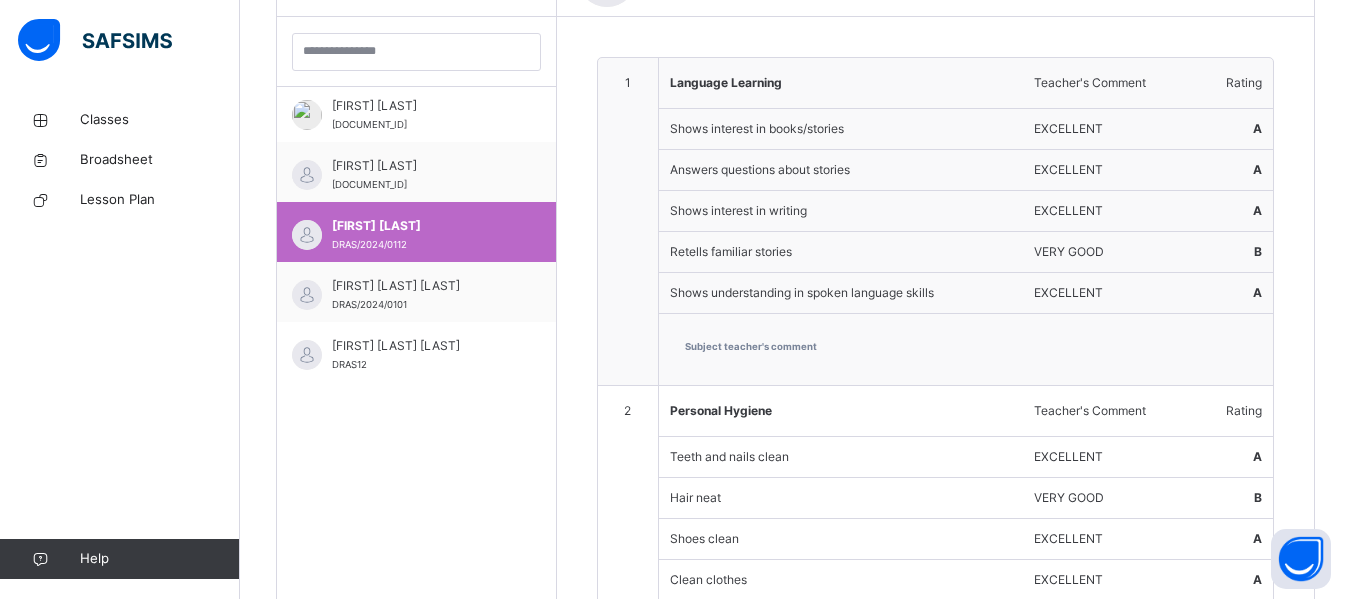 scroll, scrollTop: 578, scrollLeft: 0, axis: vertical 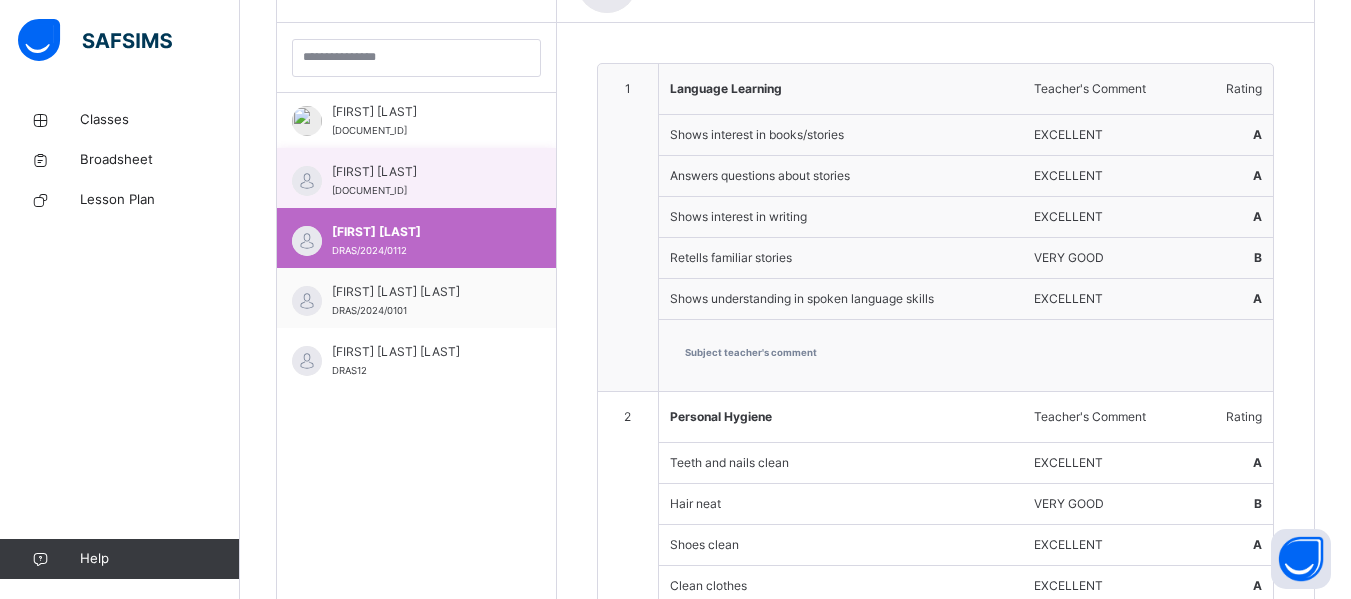 click on "[FIRST] [LAST]" at bounding box center [421, 172] 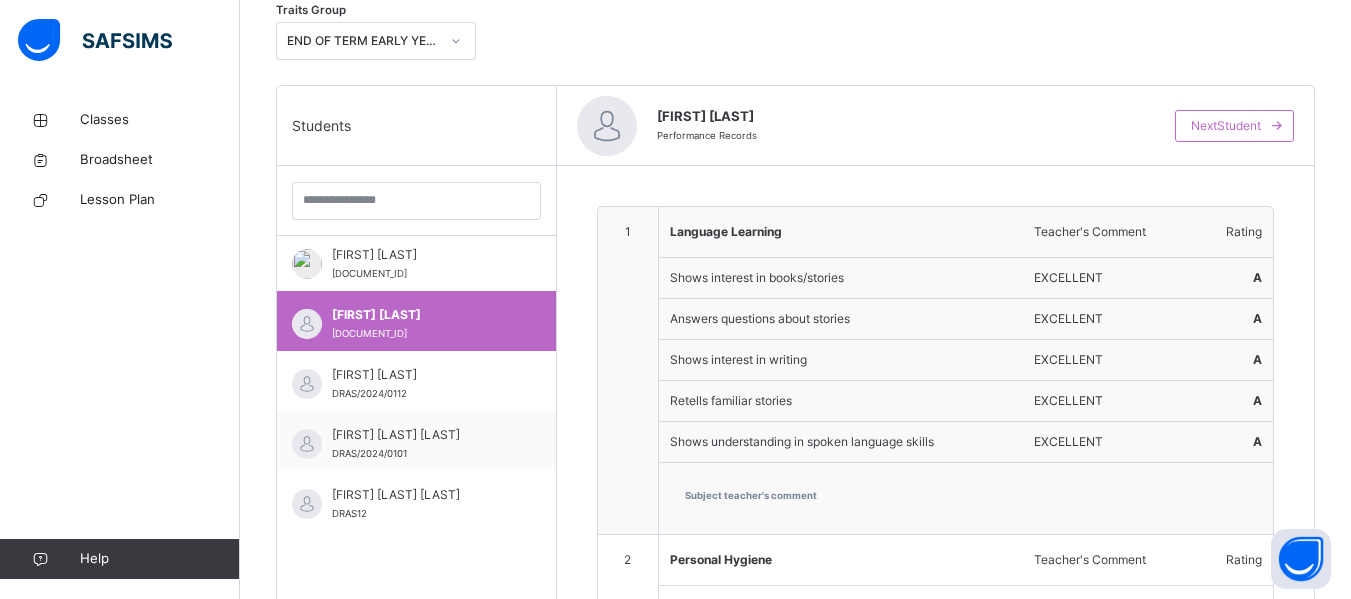 scroll, scrollTop: 408, scrollLeft: 0, axis: vertical 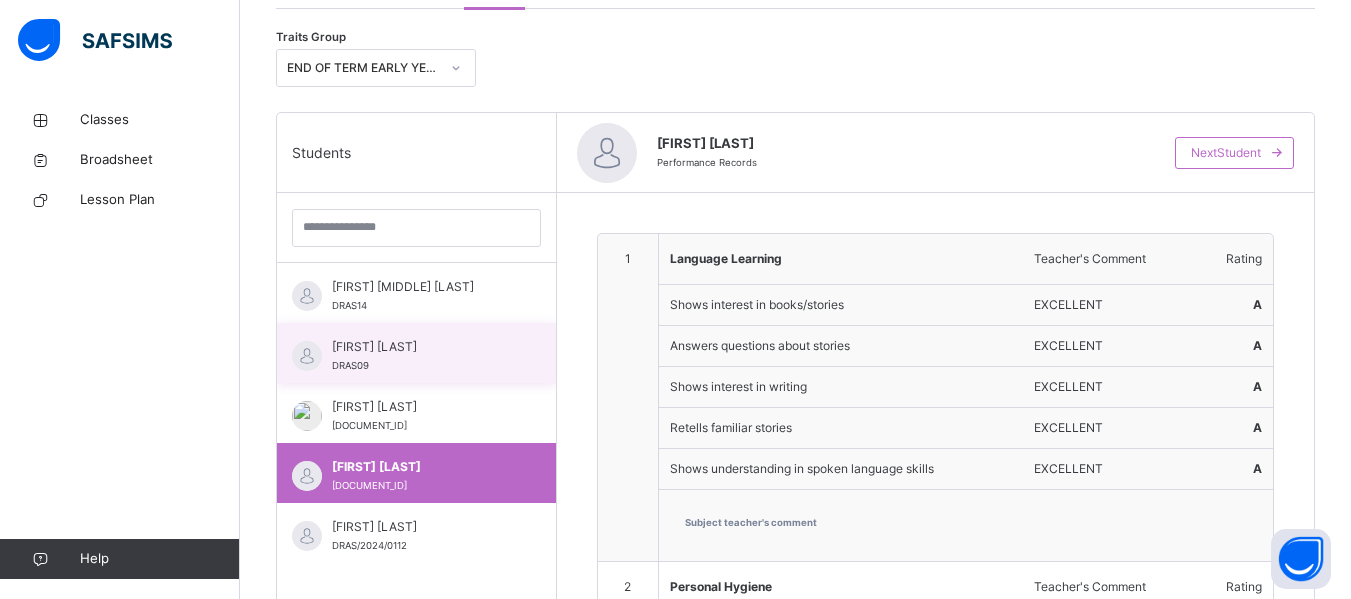 click on "[FIRST] [LAST] [ID]" at bounding box center [416, 353] 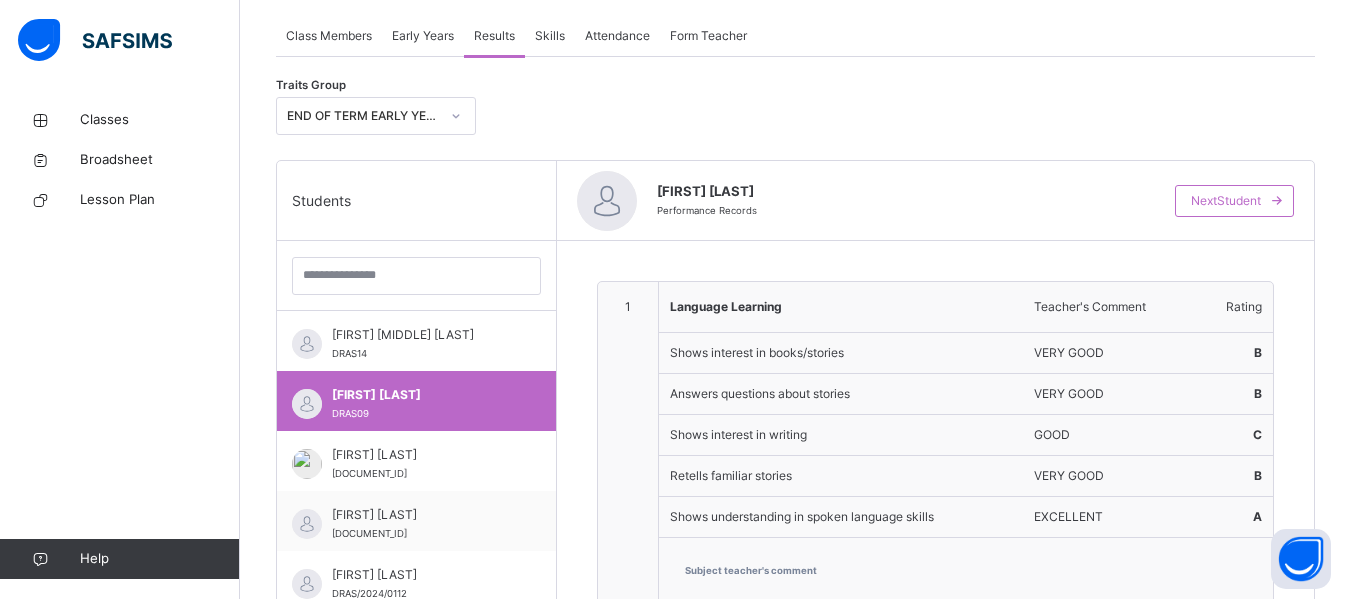 scroll, scrollTop: 430, scrollLeft: 0, axis: vertical 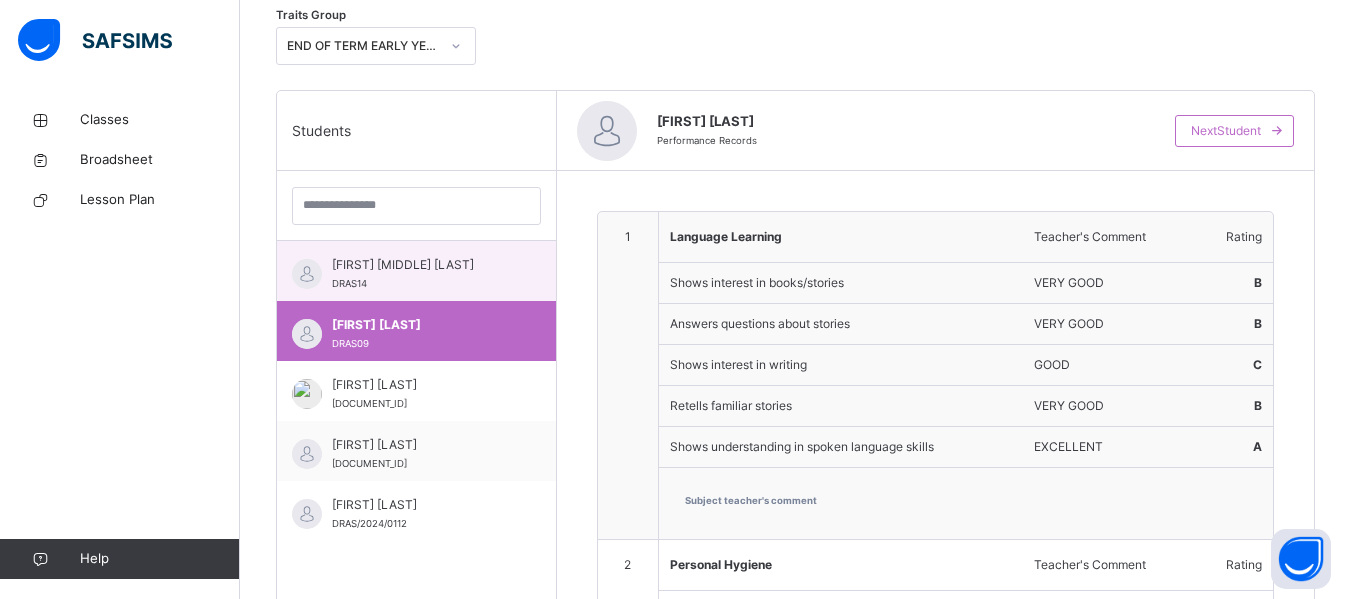 click on "[FIRST] [MIDDLE] [LAST] [ID]" at bounding box center [416, 271] 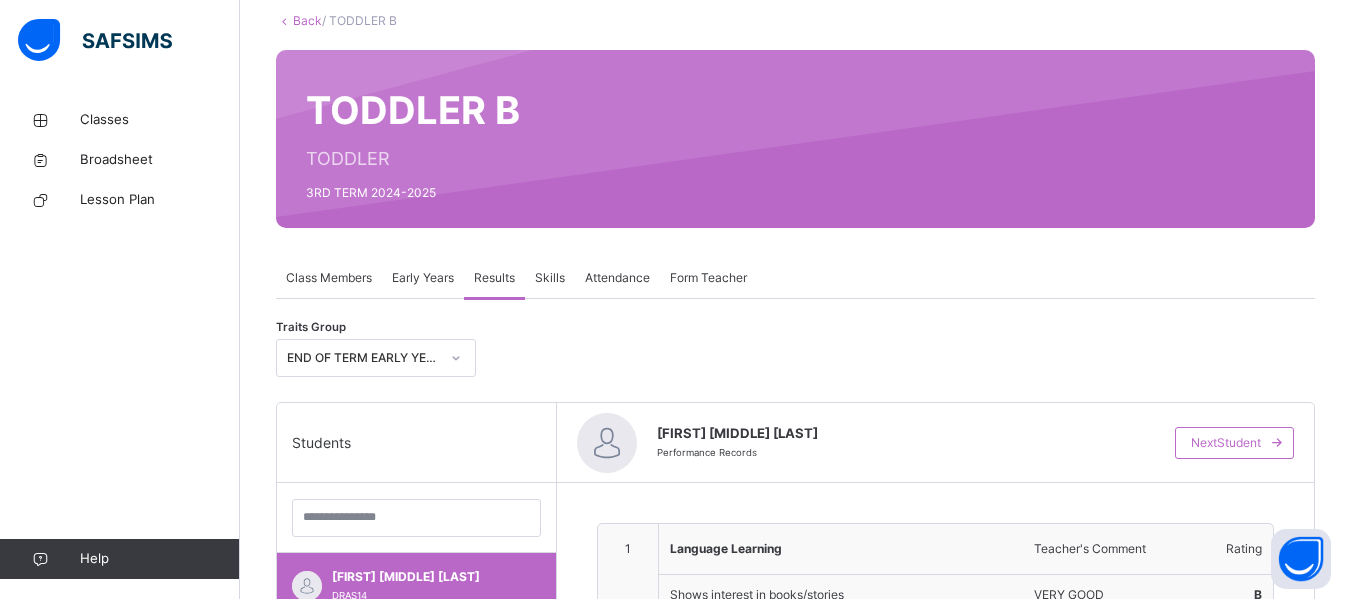 scroll, scrollTop: 0, scrollLeft: 0, axis: both 